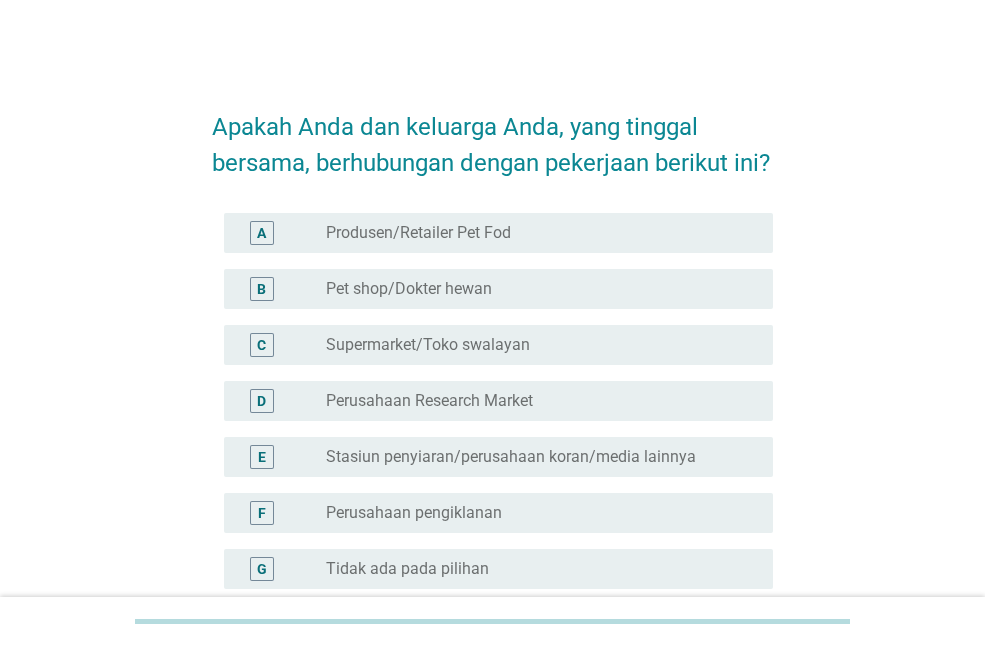 scroll, scrollTop: 100, scrollLeft: 0, axis: vertical 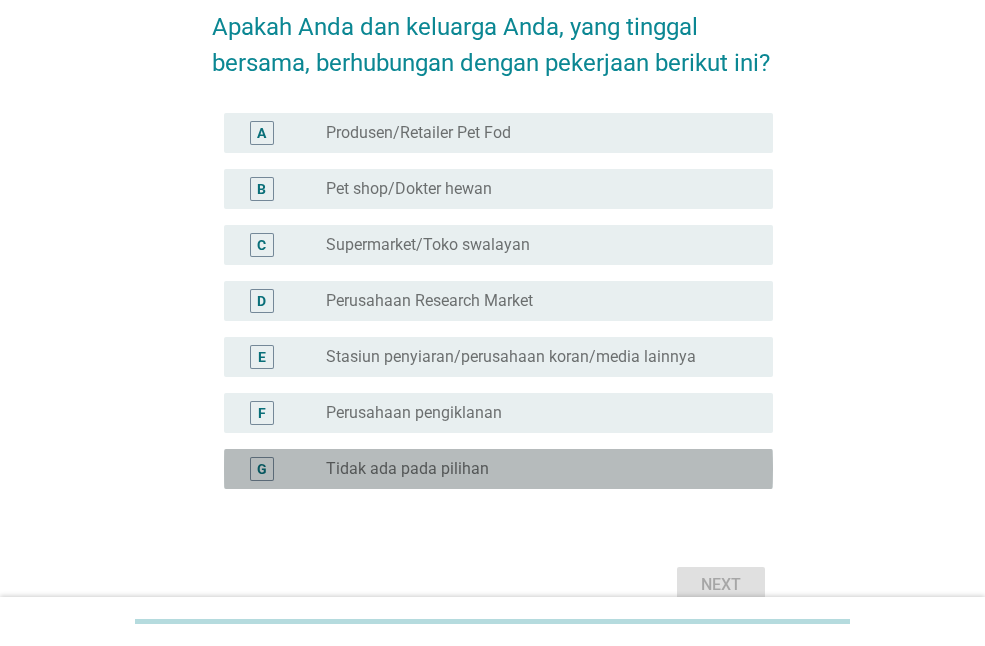 click on "Tidak ada pada pilihan" at bounding box center (407, 469) 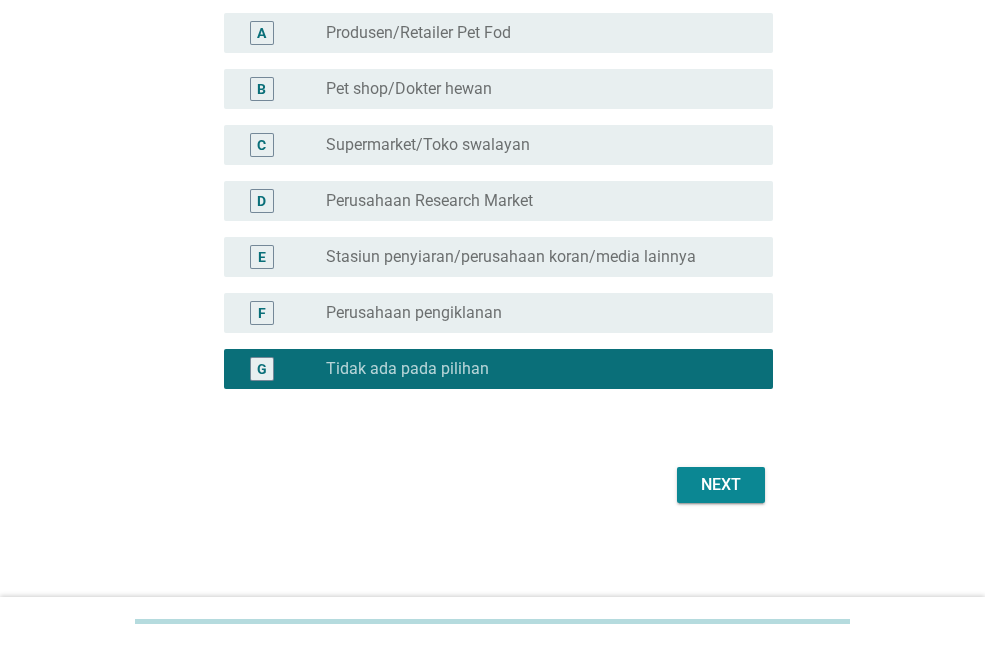 scroll, scrollTop: 236, scrollLeft: 0, axis: vertical 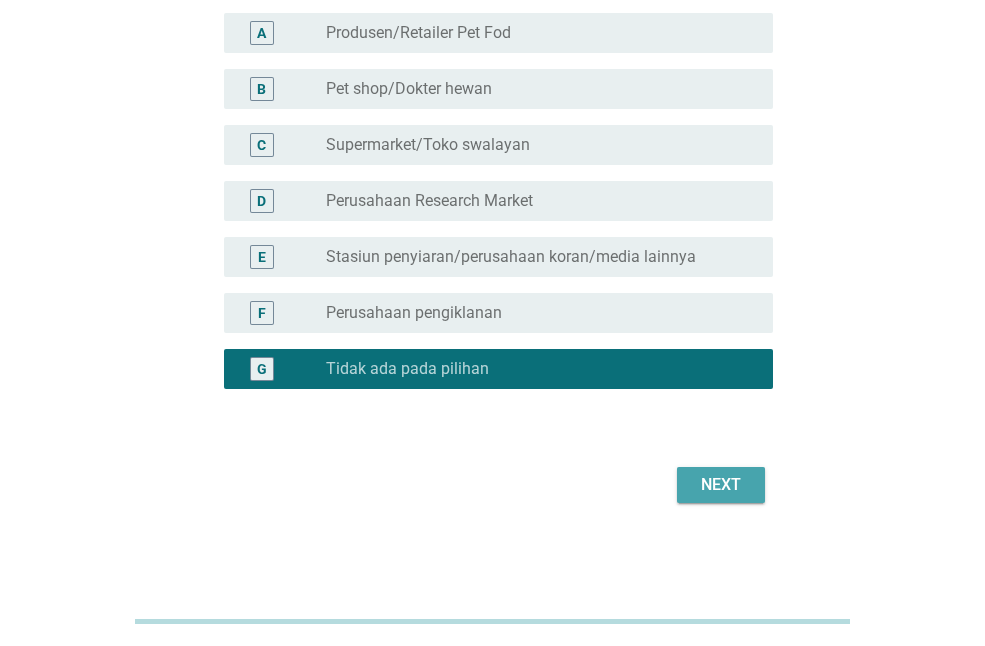 click on "Next" at bounding box center [721, 485] 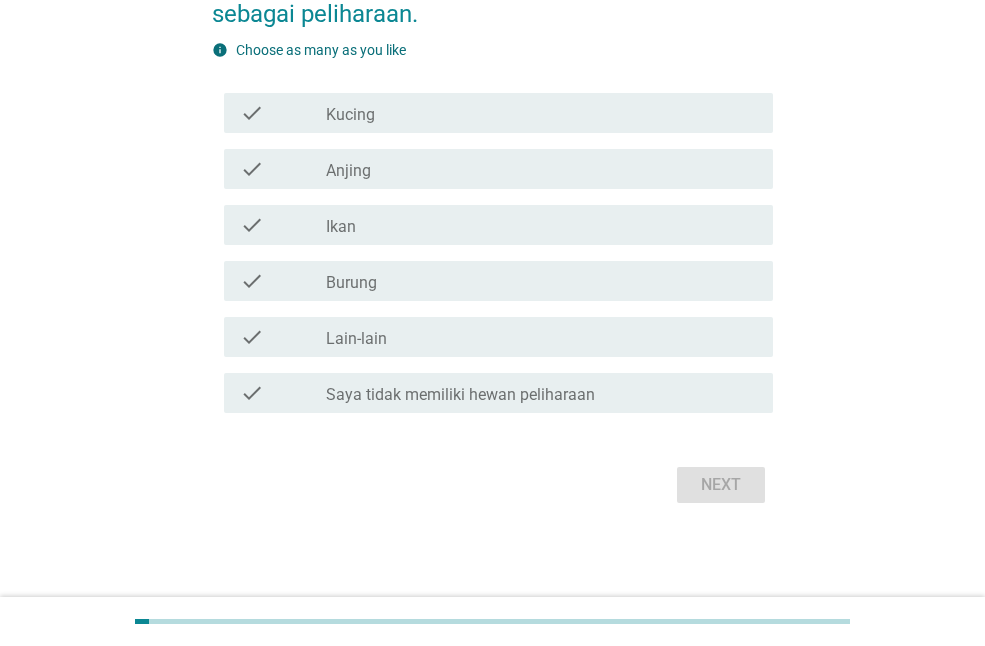 scroll, scrollTop: 0, scrollLeft: 0, axis: both 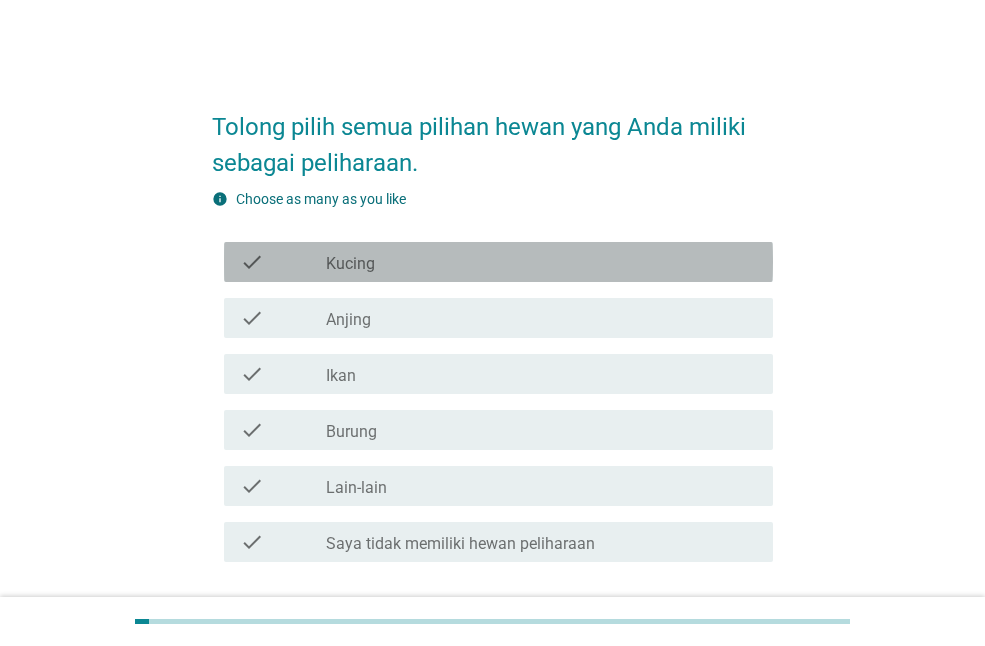 click on "check_box_outline_blank Kucing" at bounding box center (541, 262) 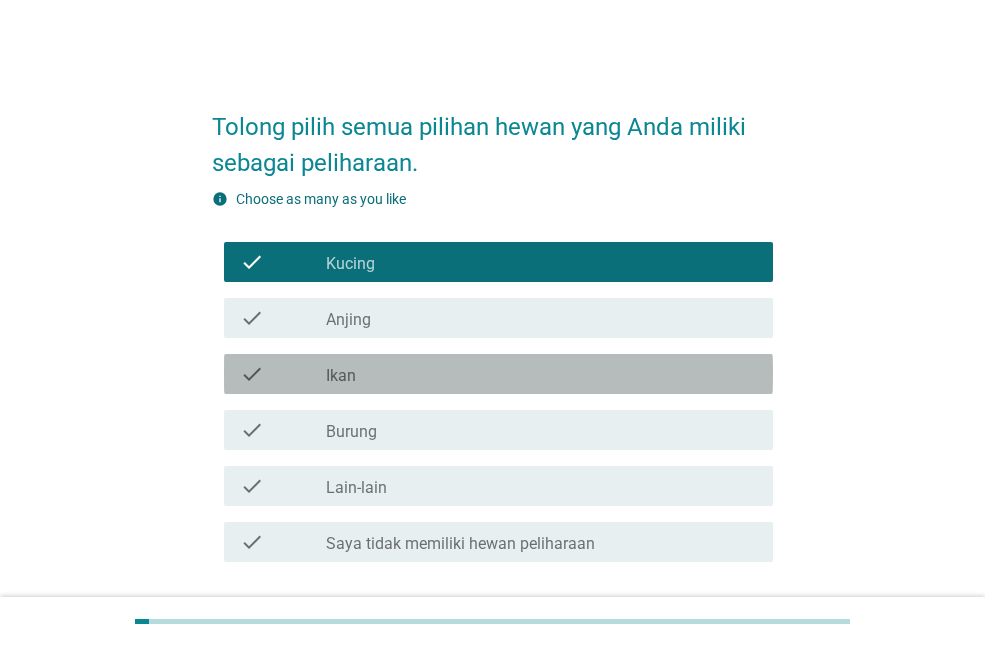 click on "check_box_outline_blank Ikan" at bounding box center [541, 374] 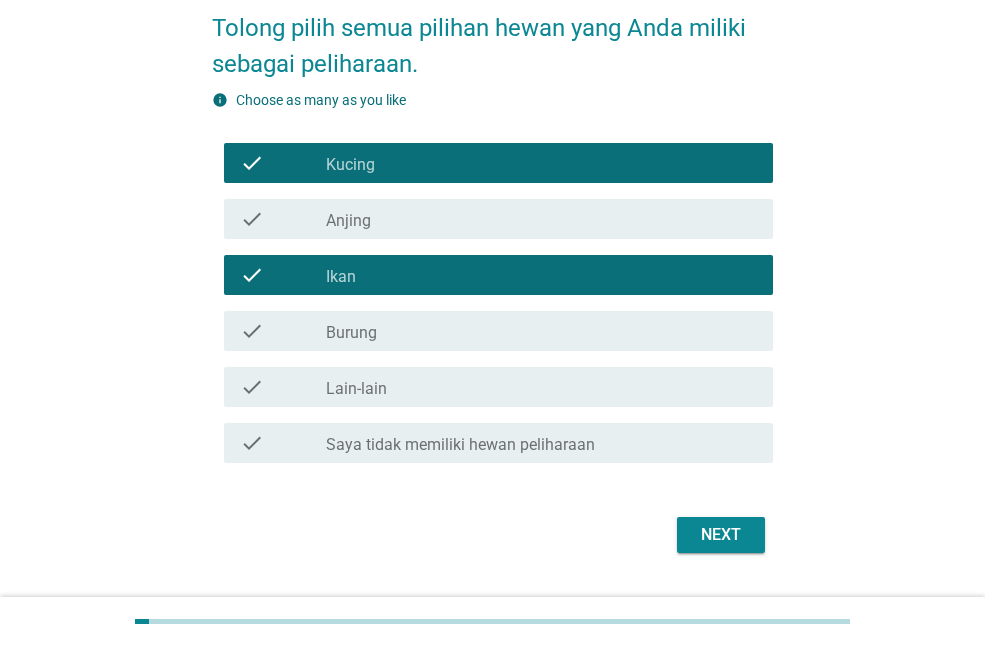 scroll, scrollTop: 149, scrollLeft: 0, axis: vertical 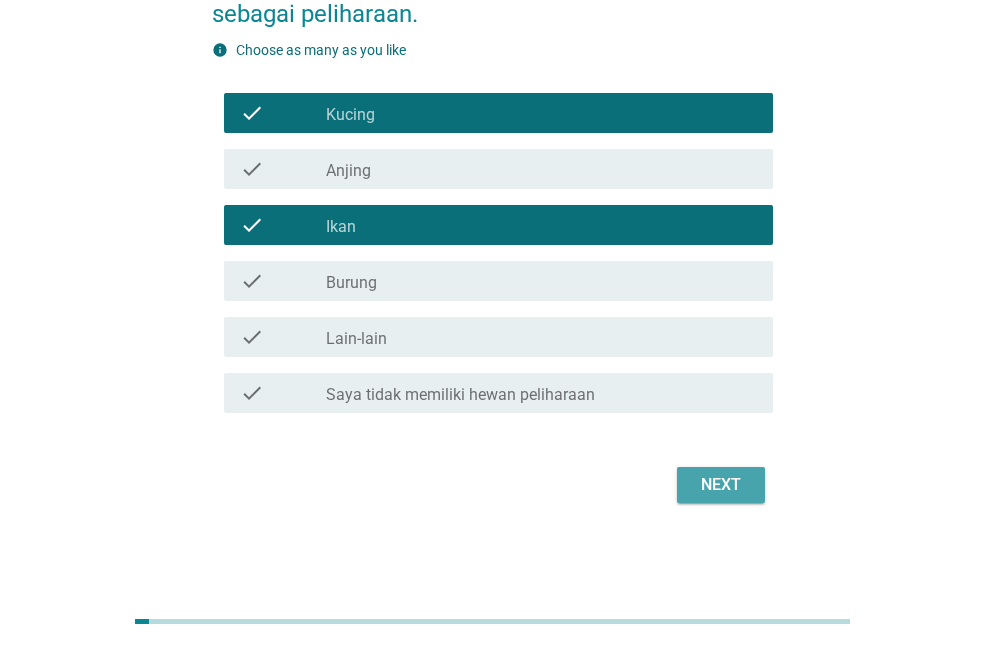 click on "Next" at bounding box center (721, 485) 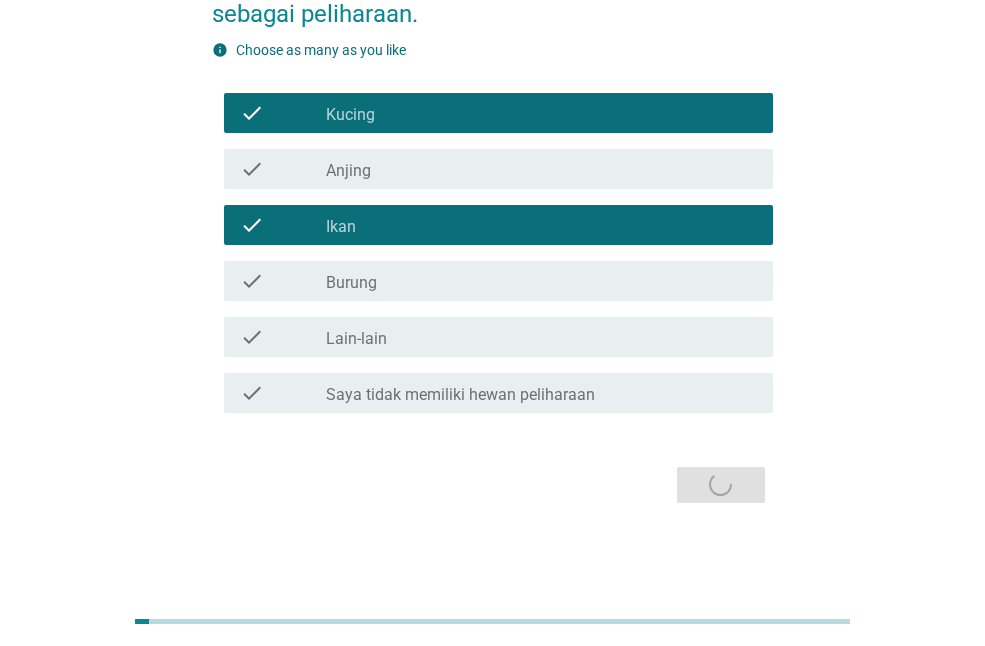 scroll, scrollTop: 0, scrollLeft: 0, axis: both 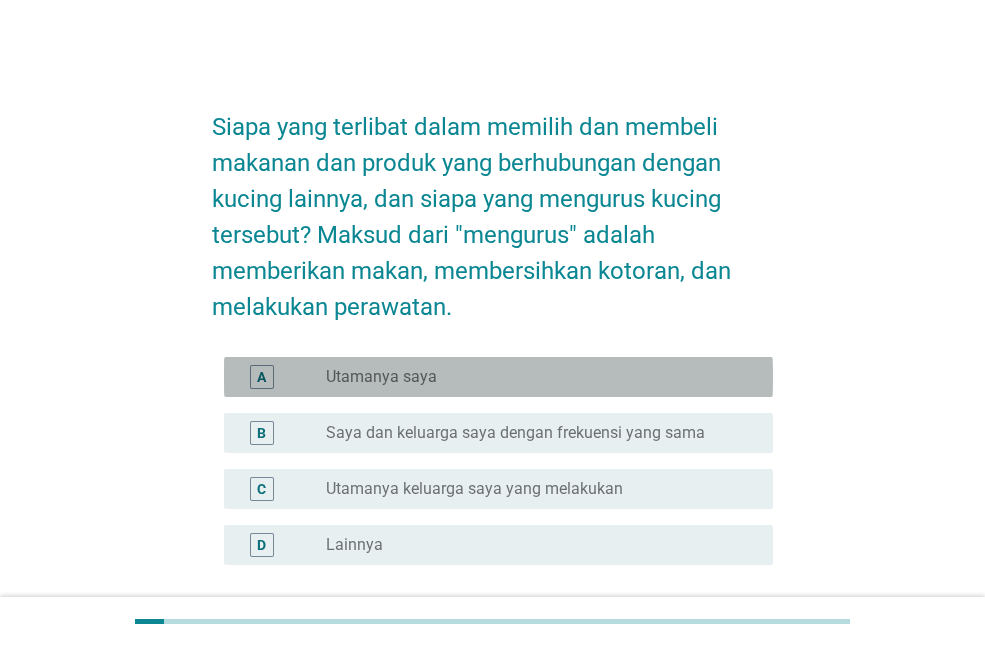 click on "A     radio_button_unchecked Utamanya saya" at bounding box center (498, 377) 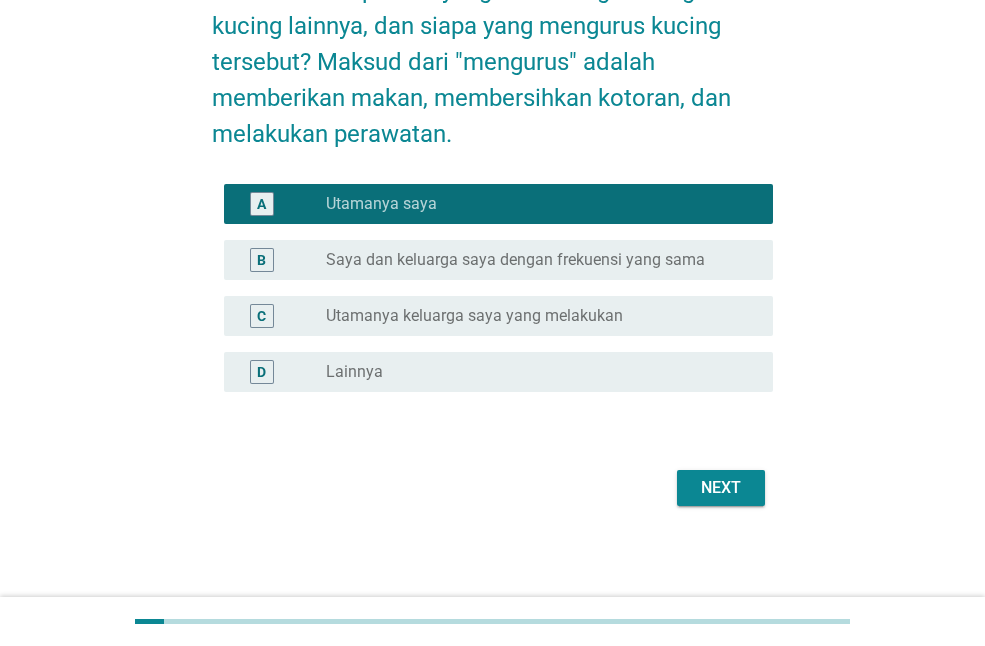 scroll, scrollTop: 176, scrollLeft: 0, axis: vertical 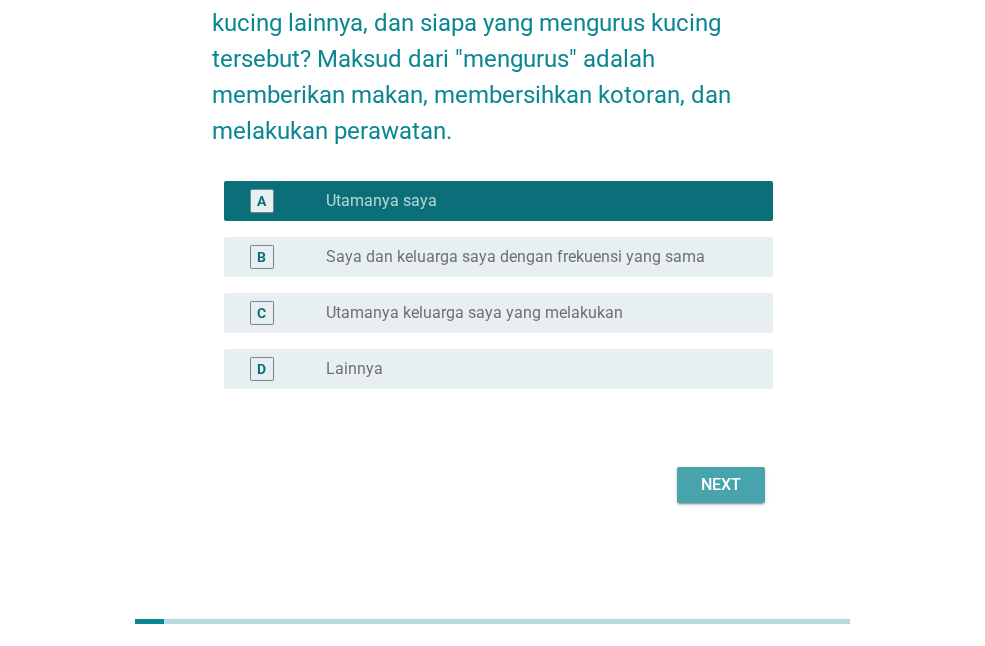click on "Next" at bounding box center (721, 485) 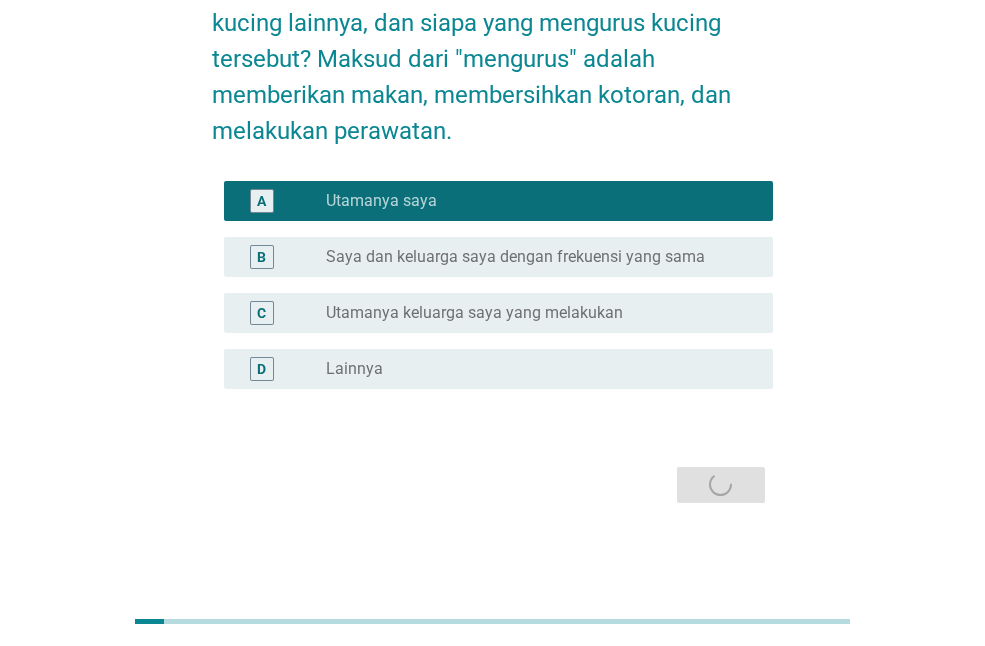 scroll, scrollTop: 0, scrollLeft: 0, axis: both 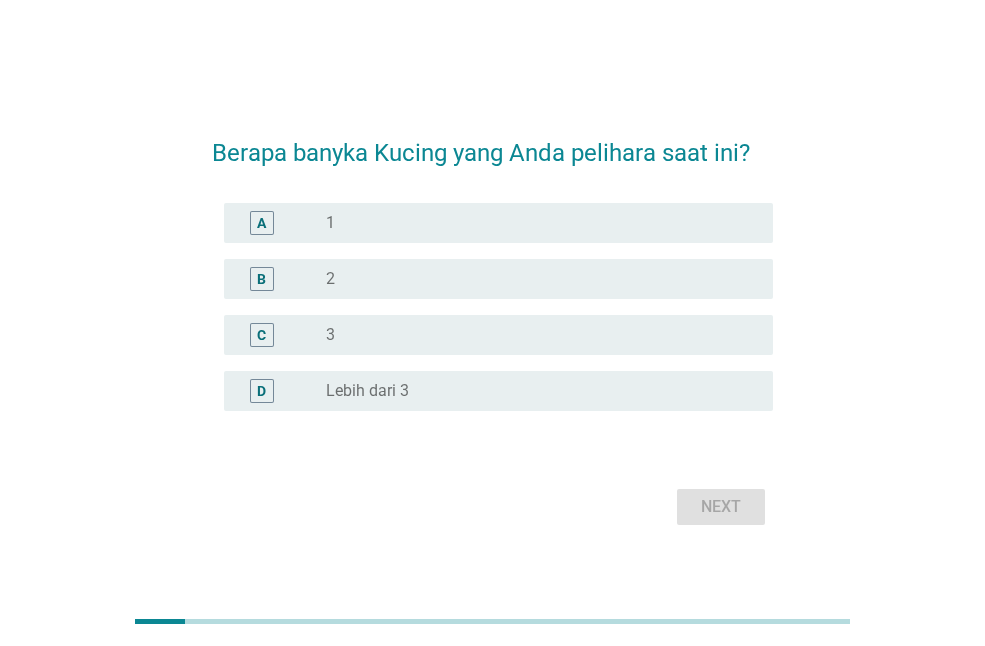 click on "radio_button_unchecked 2" at bounding box center [533, 279] 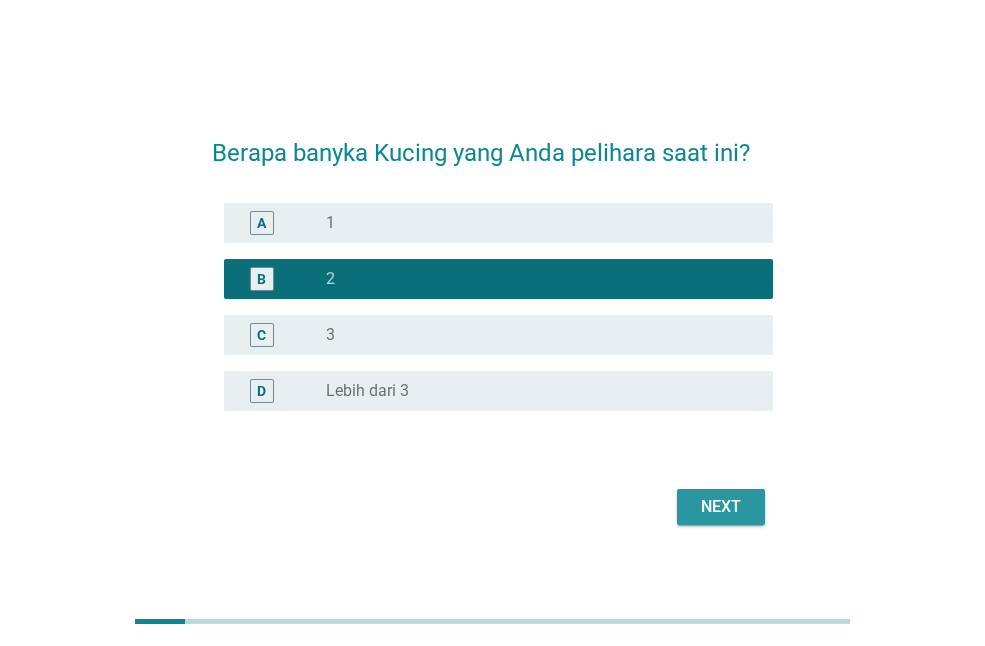 click on "Next" at bounding box center [721, 507] 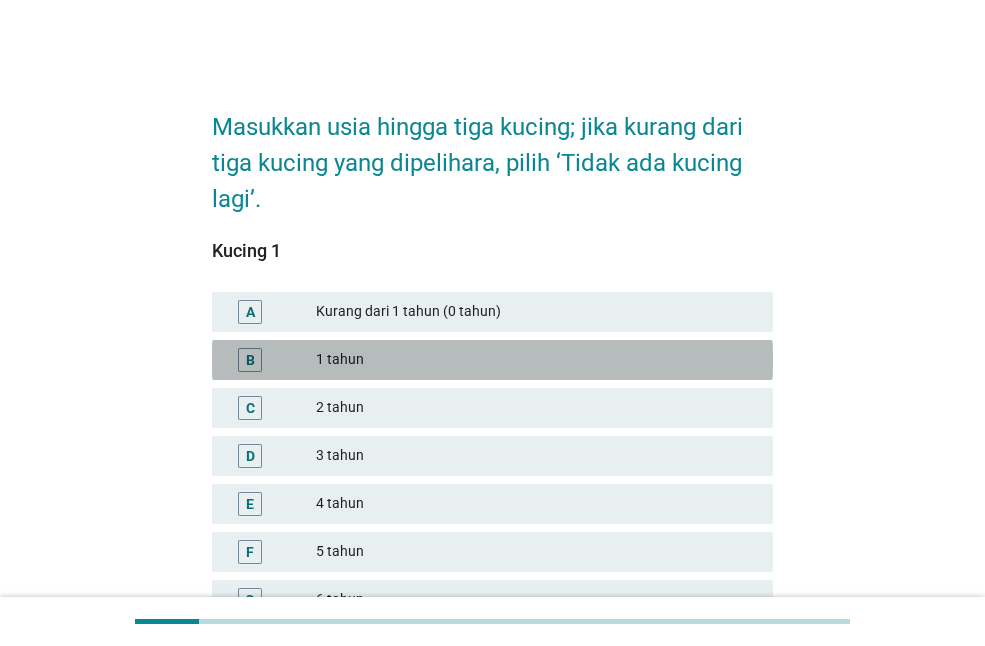 click on "1 tahun" at bounding box center (536, 360) 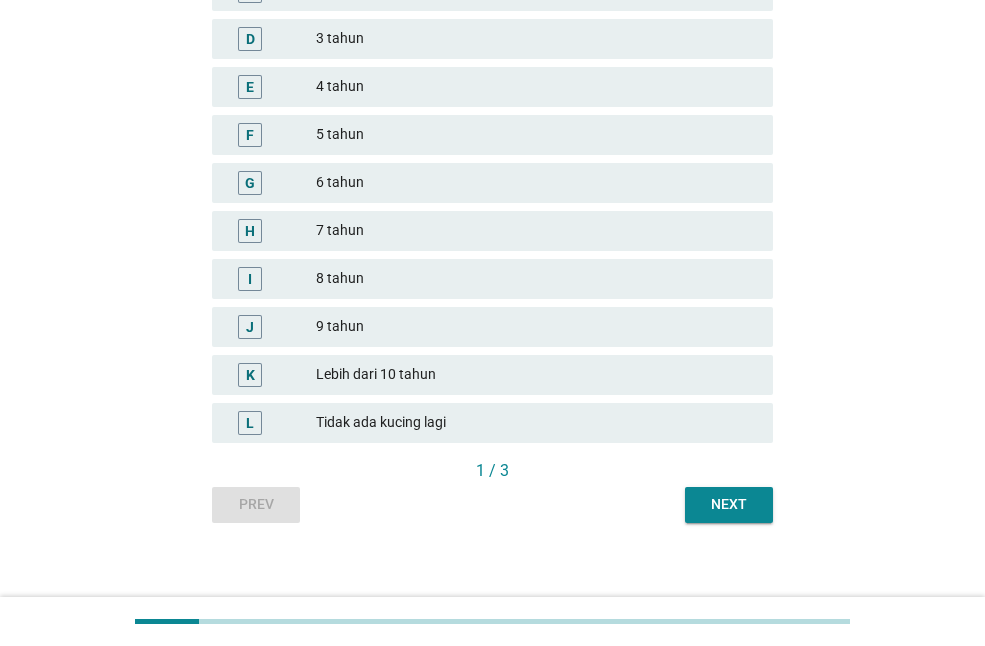 scroll, scrollTop: 431, scrollLeft: 0, axis: vertical 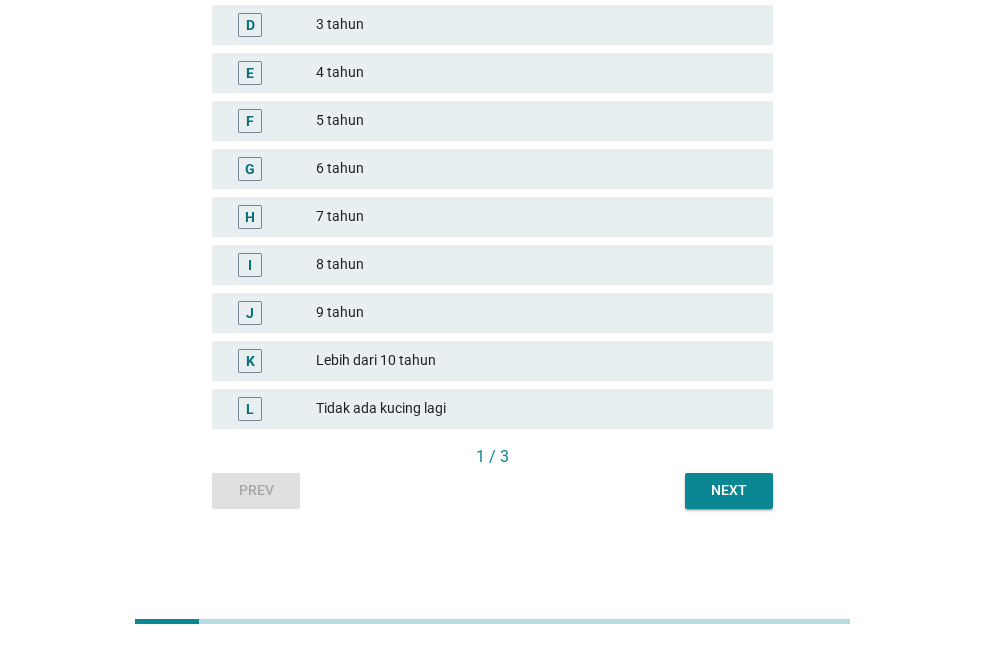 click on "Next" at bounding box center [729, 490] 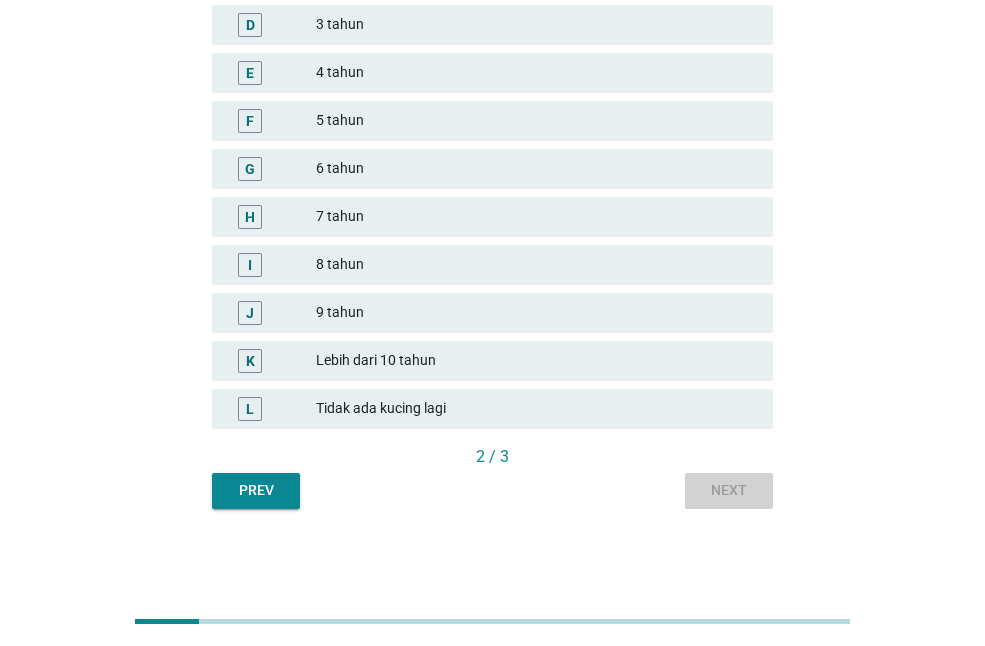 scroll, scrollTop: 0, scrollLeft: 0, axis: both 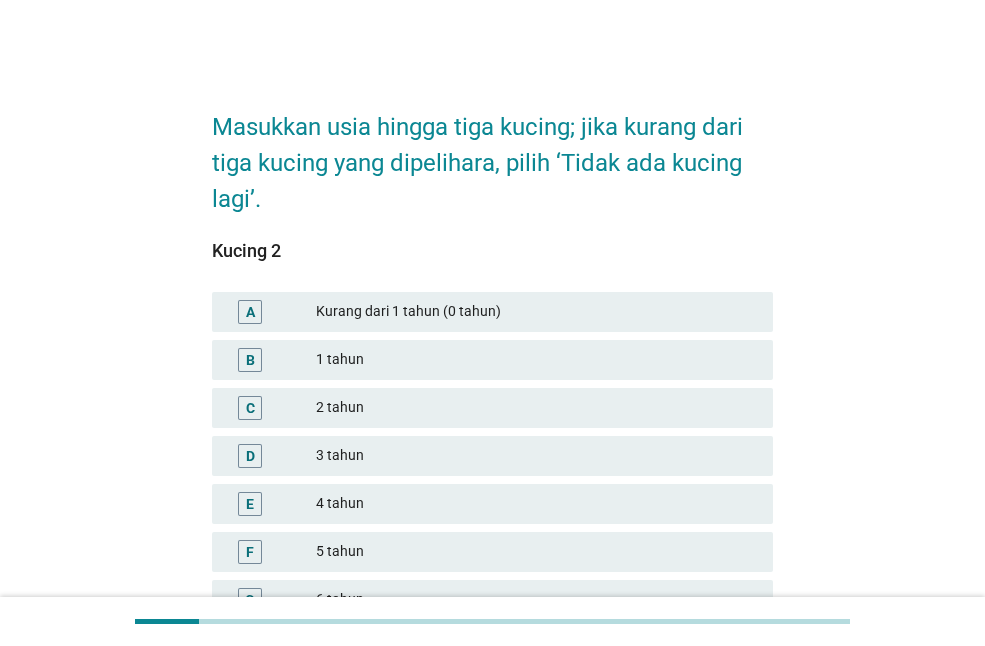 click on "1 tahun" at bounding box center [536, 360] 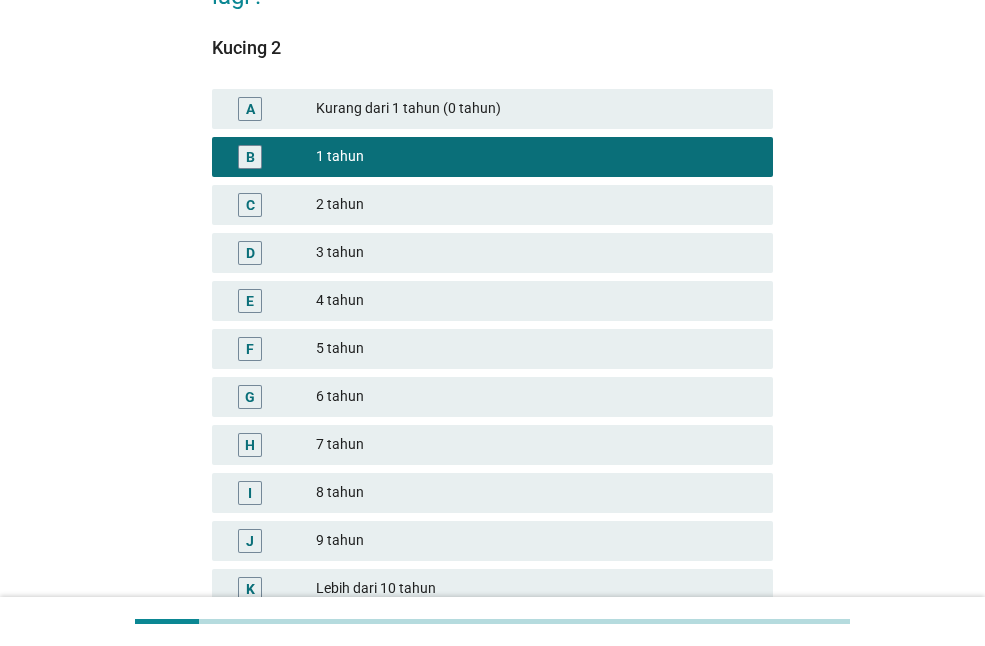scroll, scrollTop: 400, scrollLeft: 0, axis: vertical 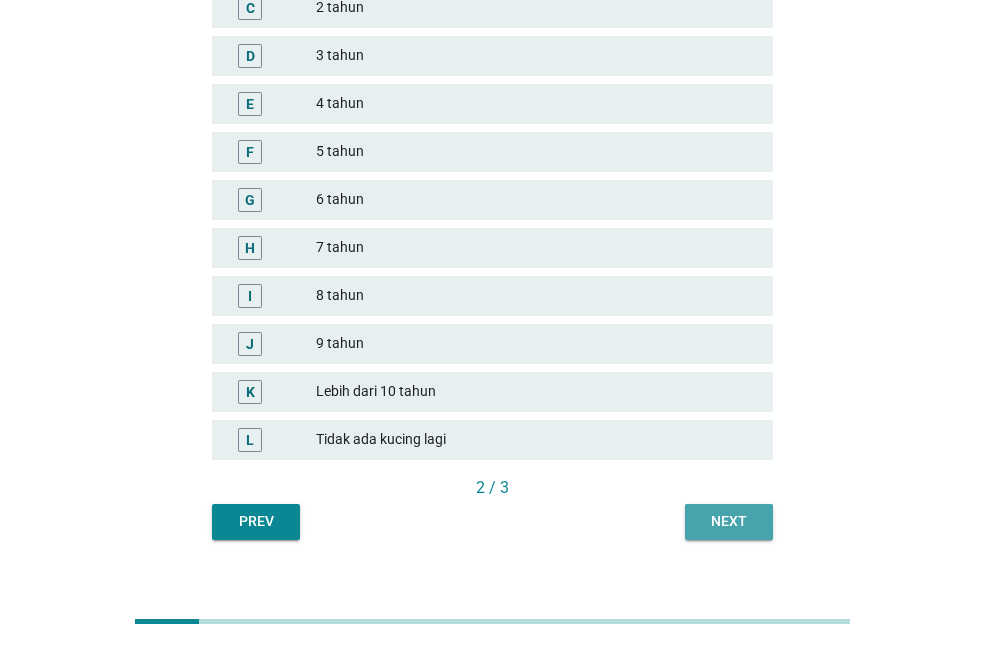 click on "Next" at bounding box center [729, 521] 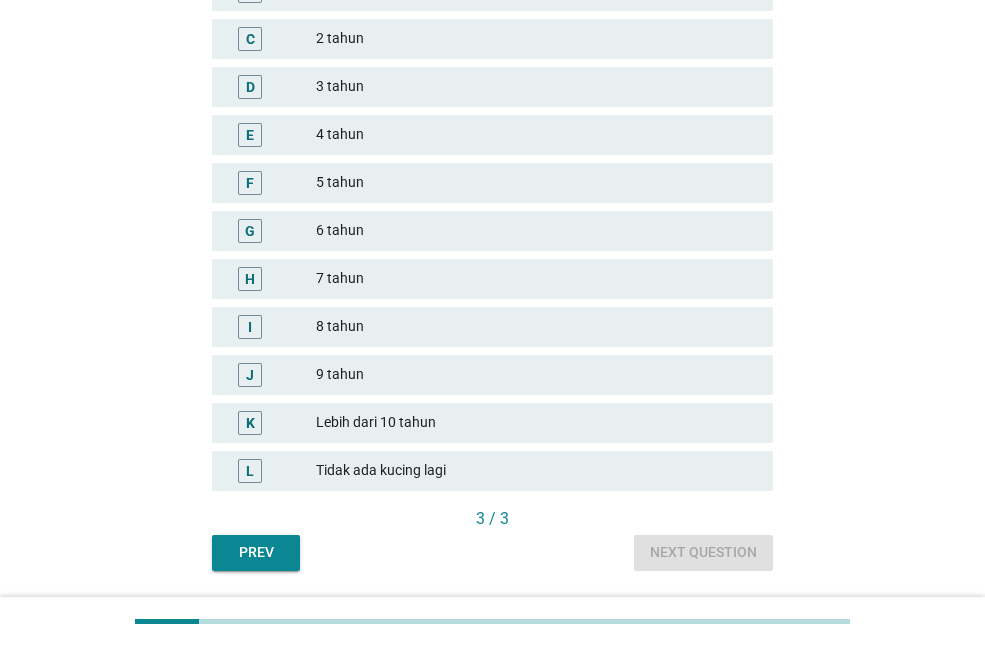 scroll, scrollTop: 400, scrollLeft: 0, axis: vertical 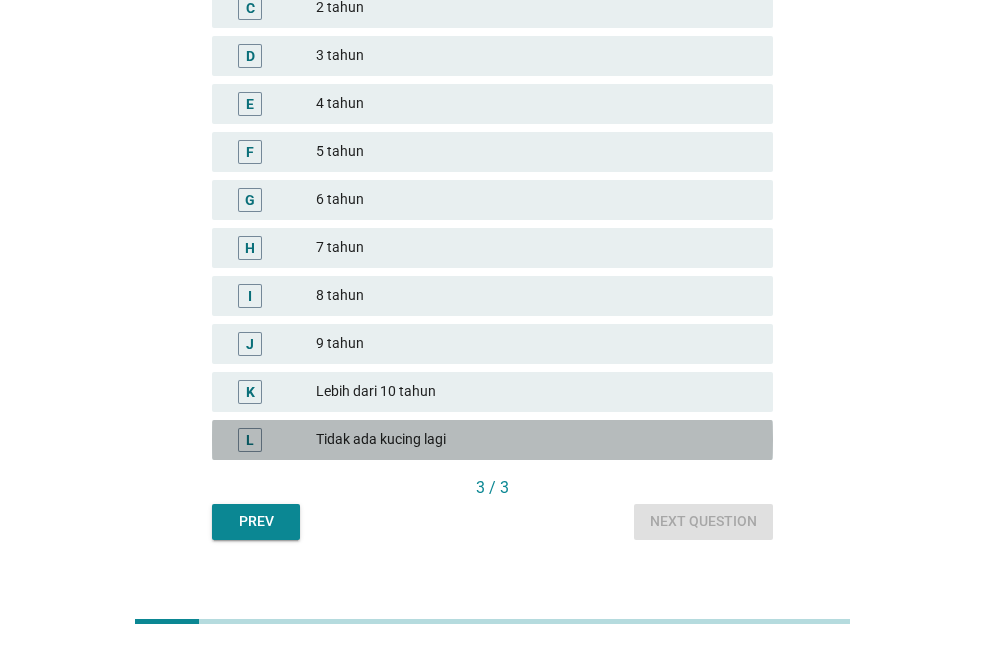click on "Tidak ada kucing lagi" at bounding box center [536, 440] 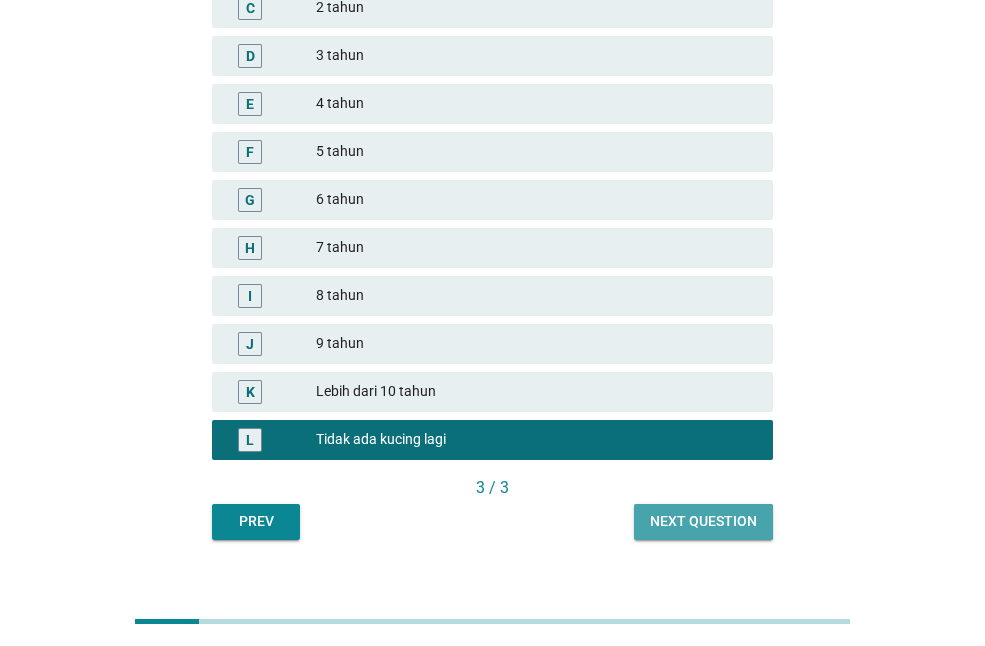 click on "Next question" at bounding box center [703, 521] 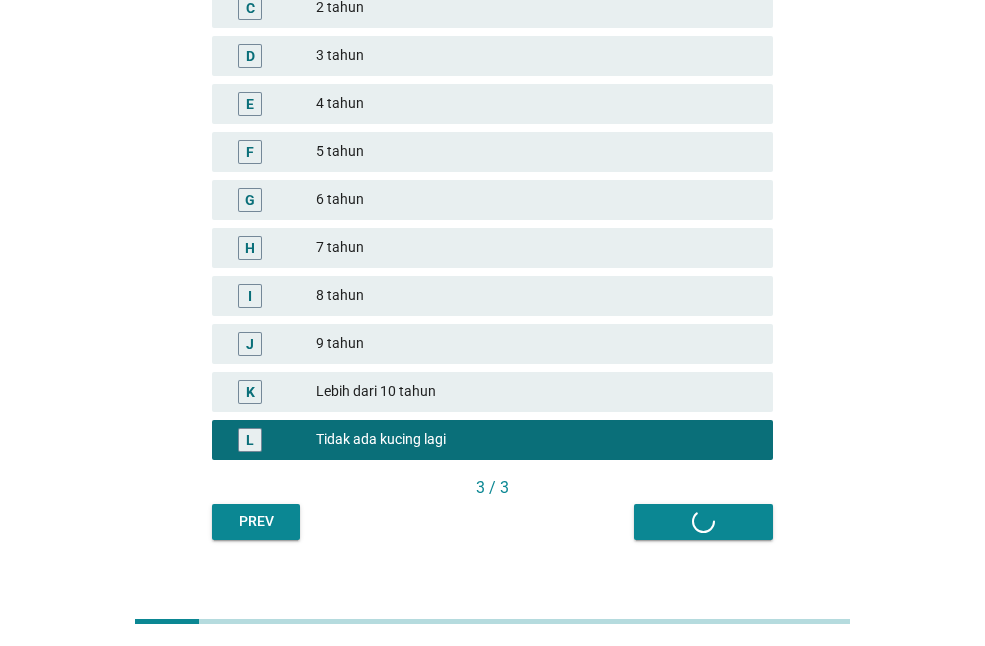 scroll, scrollTop: 0, scrollLeft: 0, axis: both 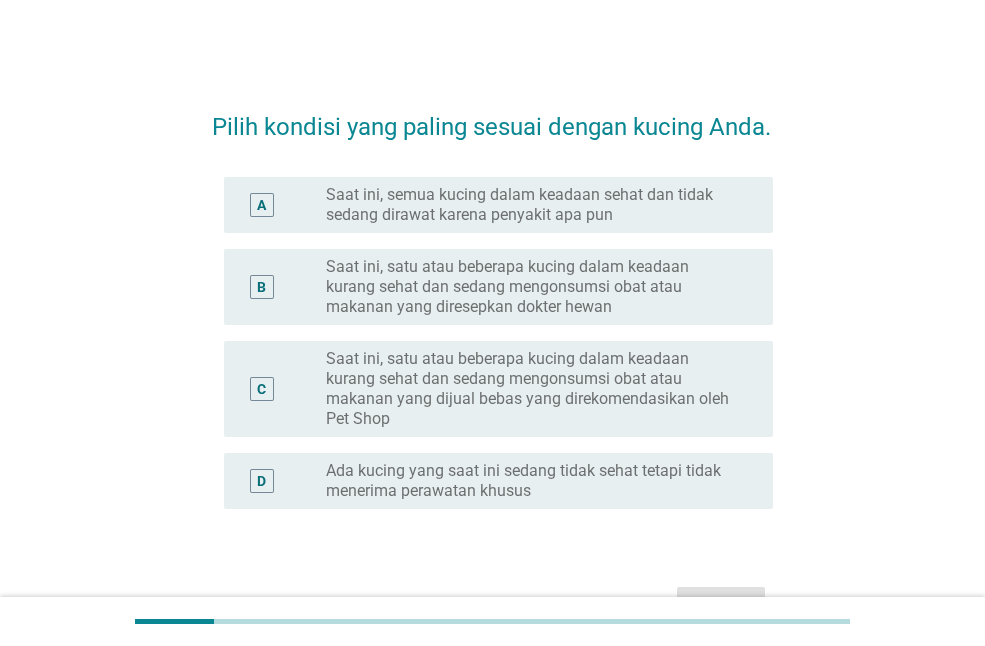 click on "Saat ini, satu atau beberapa kucing dalam keadaan kurang sehat dan sedang mengonsumsi obat atau makanan yang diresepkan dokter hewan" at bounding box center [533, 287] 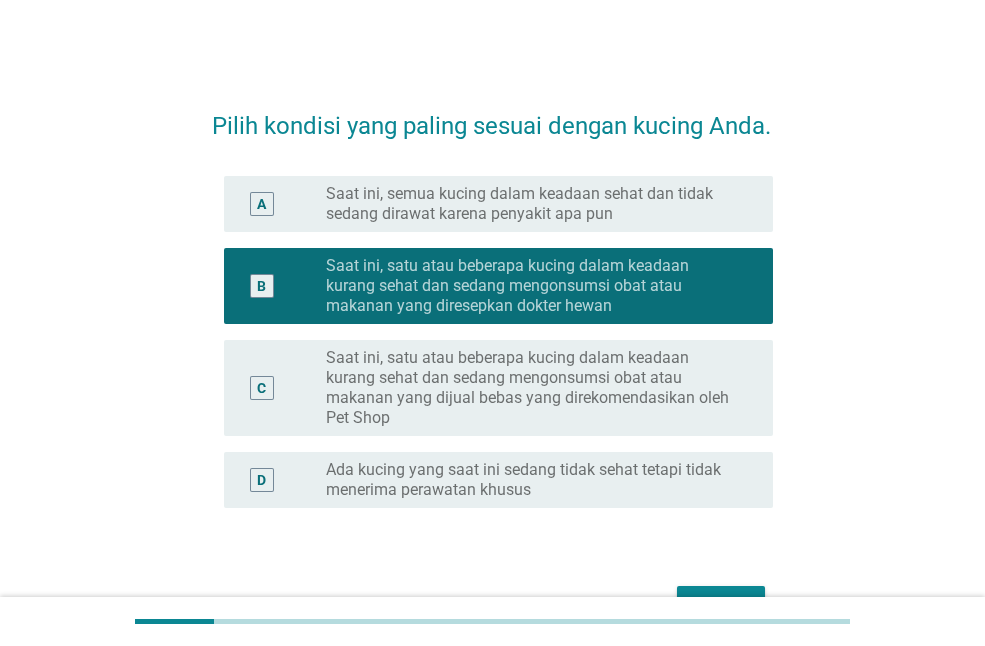 scroll, scrollTop: 136, scrollLeft: 0, axis: vertical 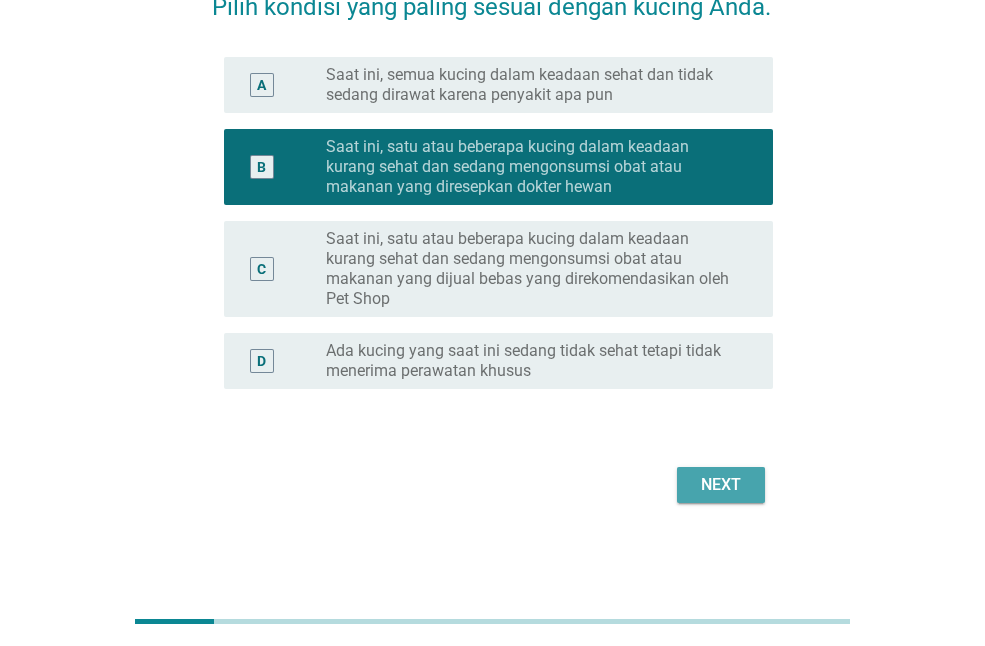 click on "Next" at bounding box center (721, 485) 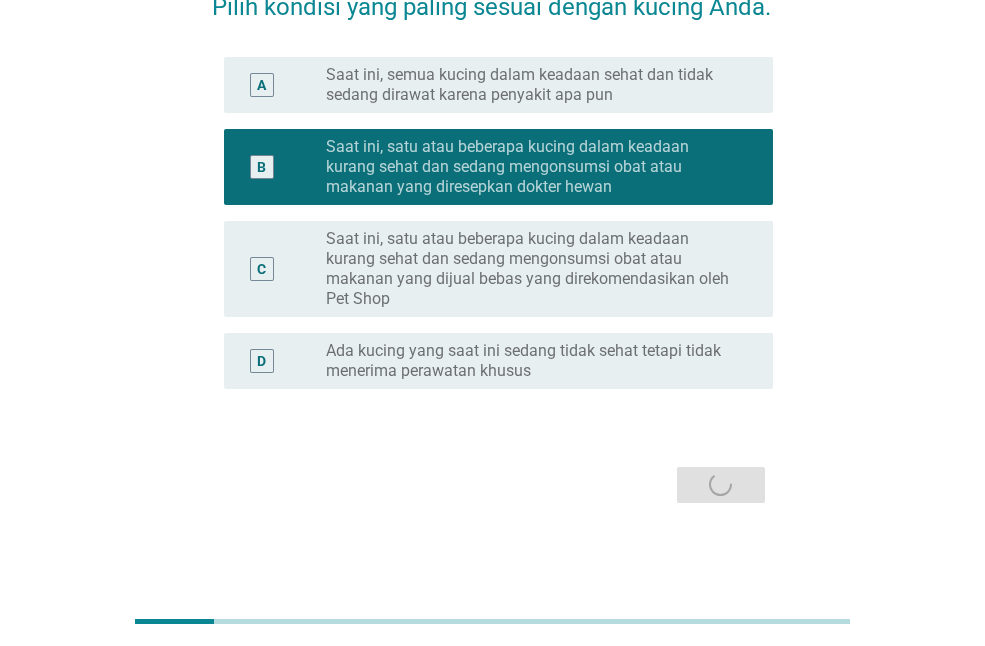 scroll, scrollTop: 0, scrollLeft: 0, axis: both 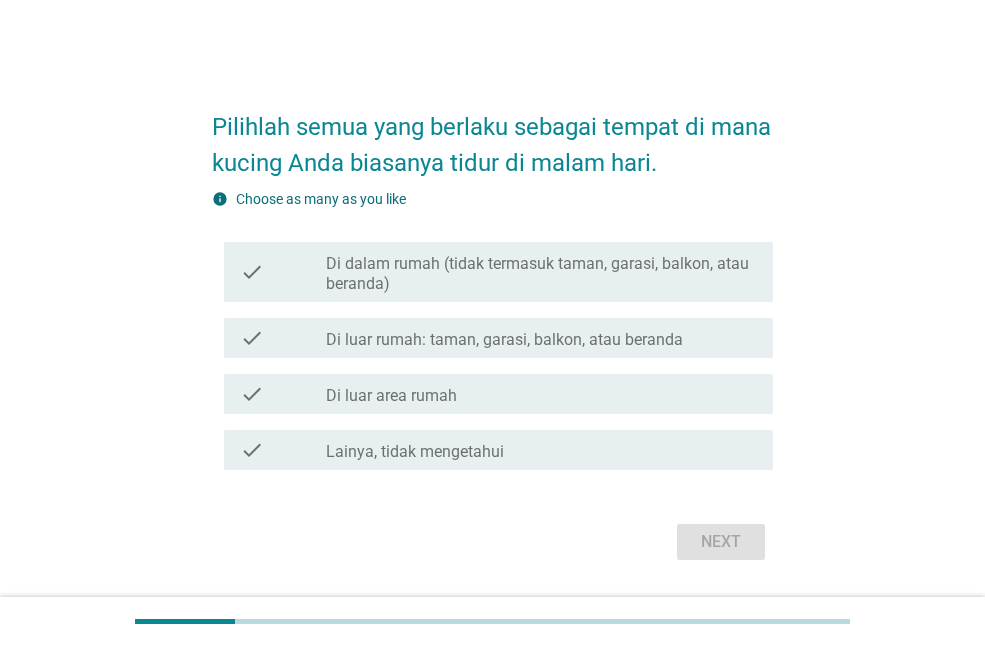 click on "Di luar rumah: taman, garasi, balkon, atau beranda" at bounding box center (504, 340) 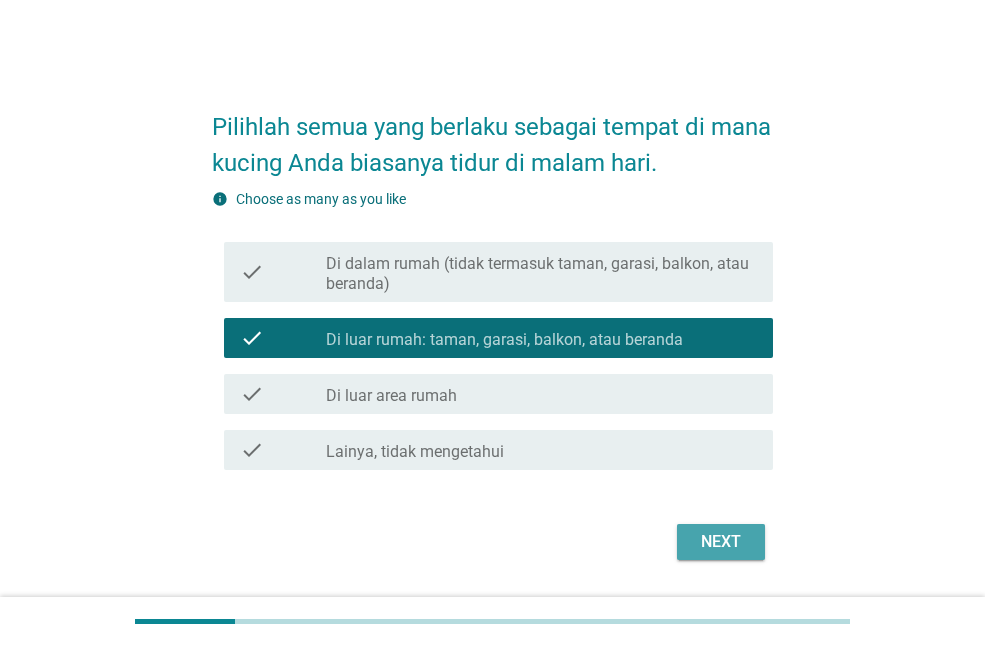 click on "Next" at bounding box center [721, 542] 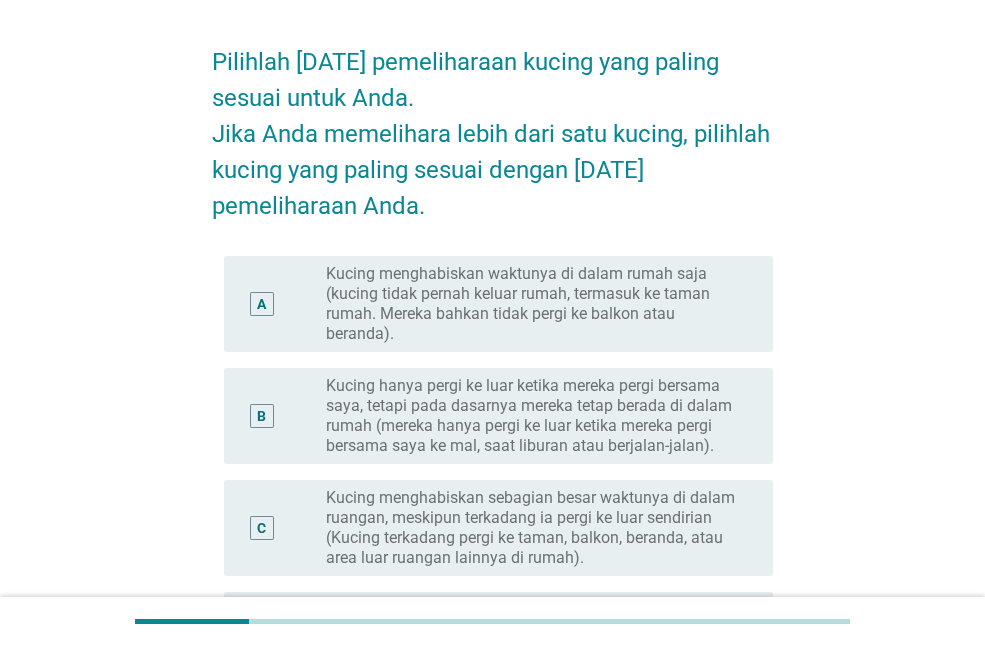 scroll, scrollTop: 100, scrollLeft: 0, axis: vertical 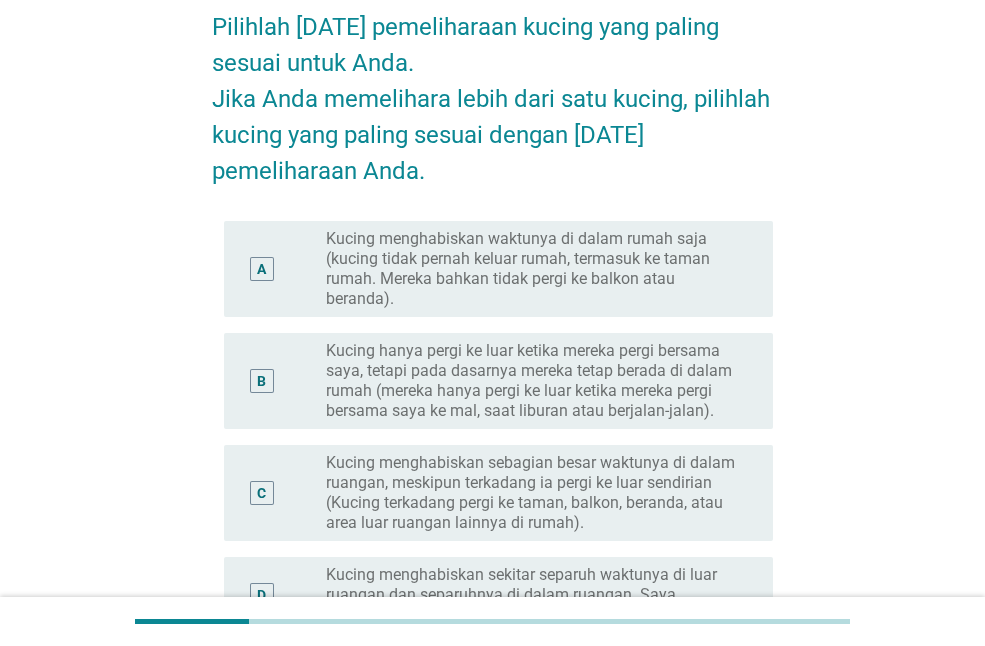 click on "Kucing hanya pergi ke luar ketika mereka pergi bersama saya, tetapi pada dasarnya mereka tetap berada di dalam rumah (mereka hanya pergi ke luar ketika mereka pergi bersama saya ke mal, saat liburan atau berjalan-jalan)." at bounding box center (533, 381) 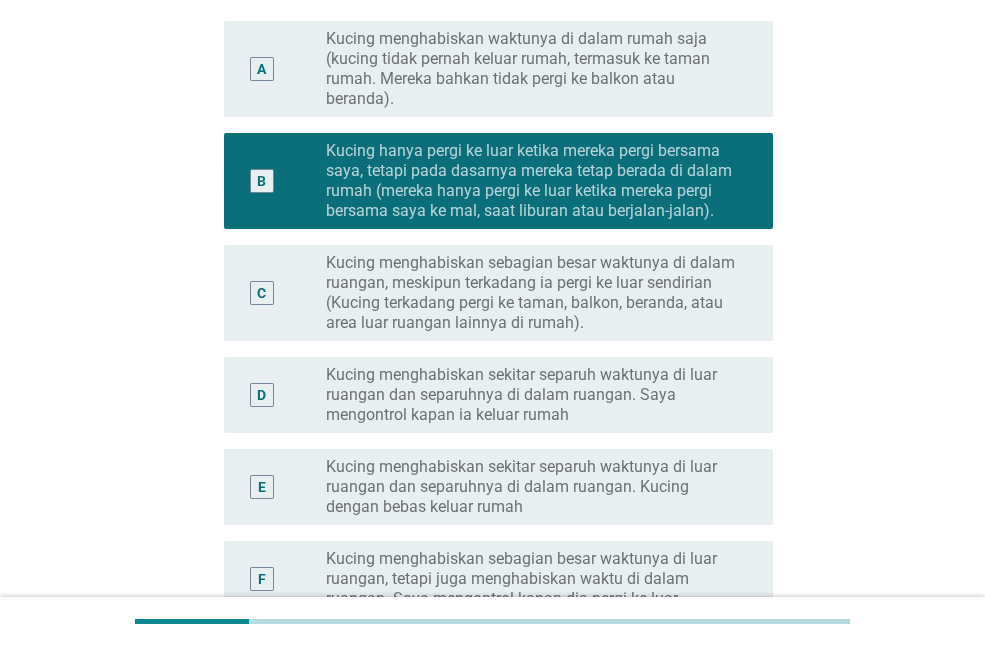 scroll, scrollTop: 400, scrollLeft: 0, axis: vertical 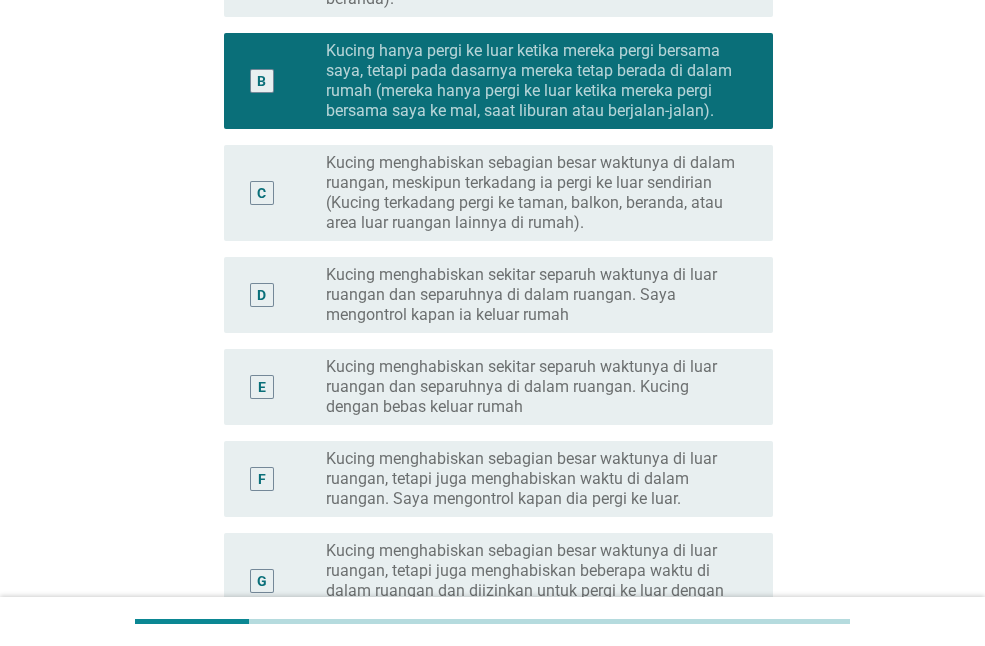 click on "Kucing menghabiskan sekitar separuh waktunya di luar ruangan dan separuhnya di dalam ruangan. Kucing dengan bebas keluar rumah" at bounding box center [533, 387] 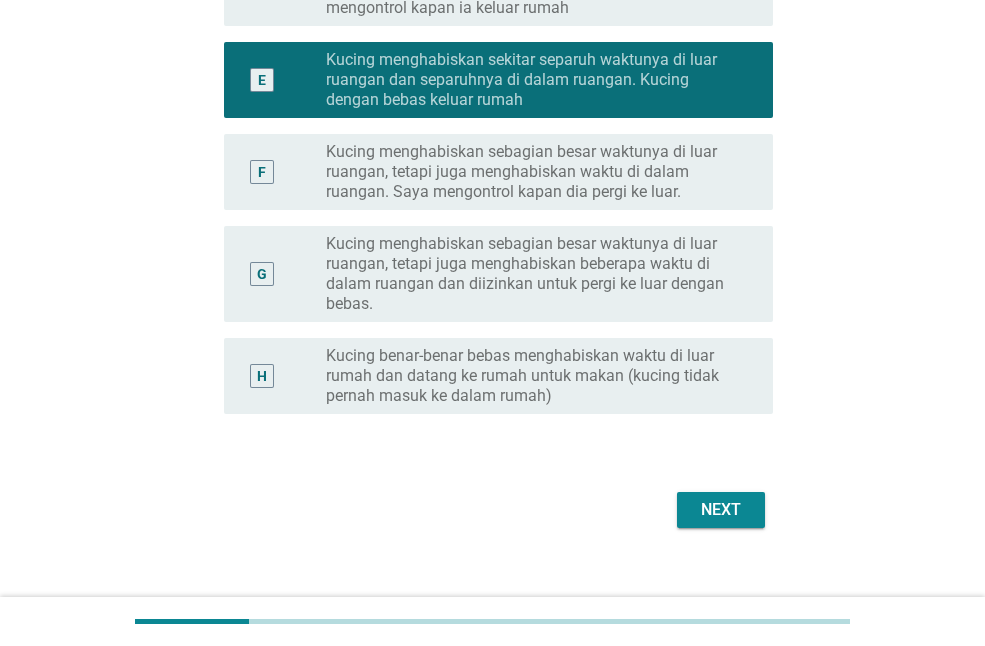 scroll, scrollTop: 732, scrollLeft: 0, axis: vertical 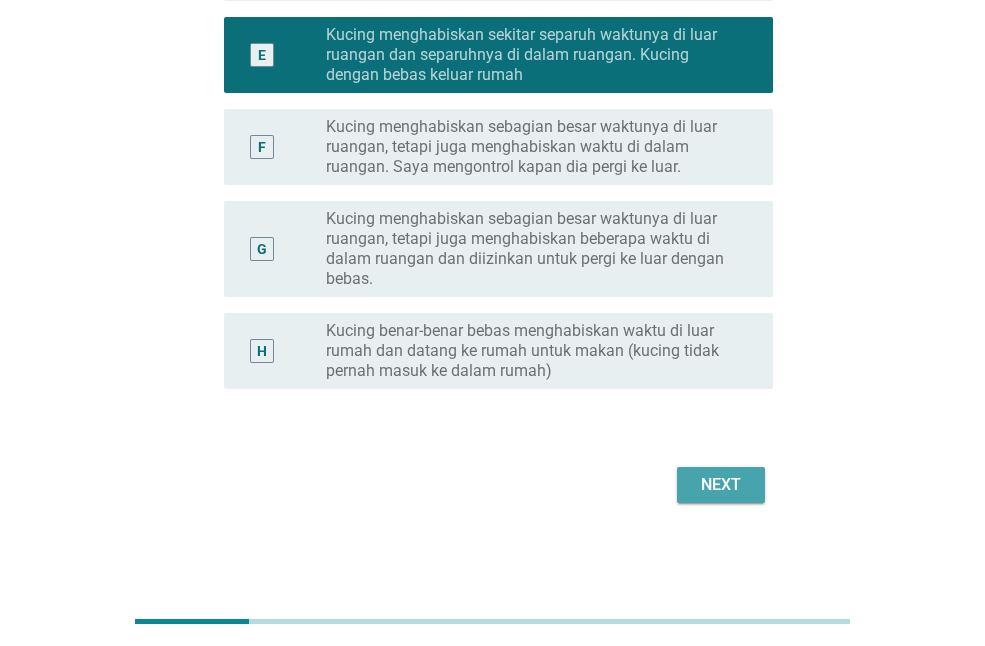 click on "Next" at bounding box center [721, 485] 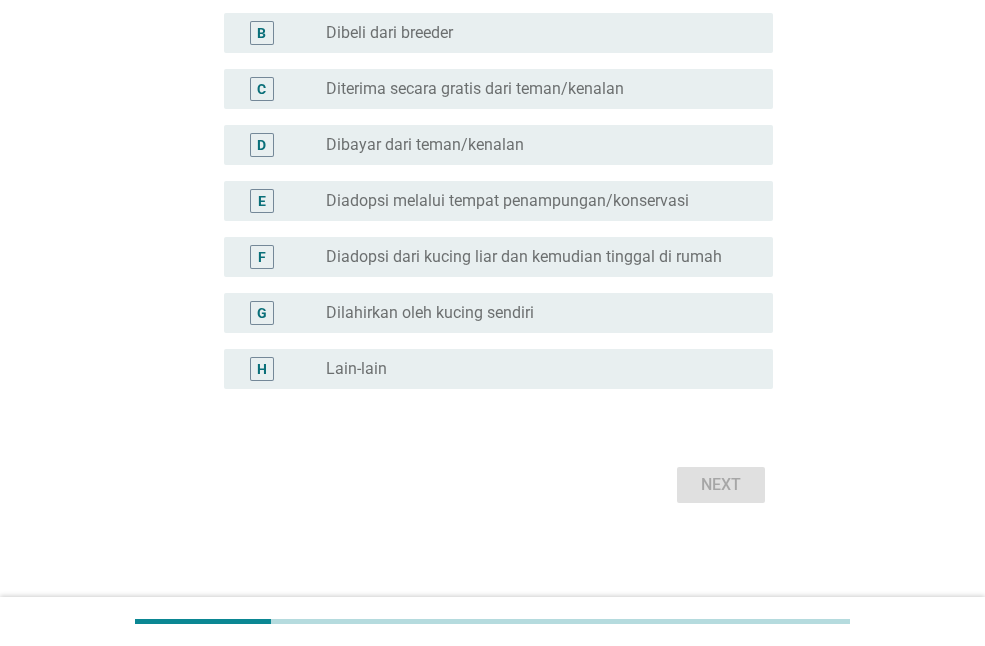 scroll, scrollTop: 0, scrollLeft: 0, axis: both 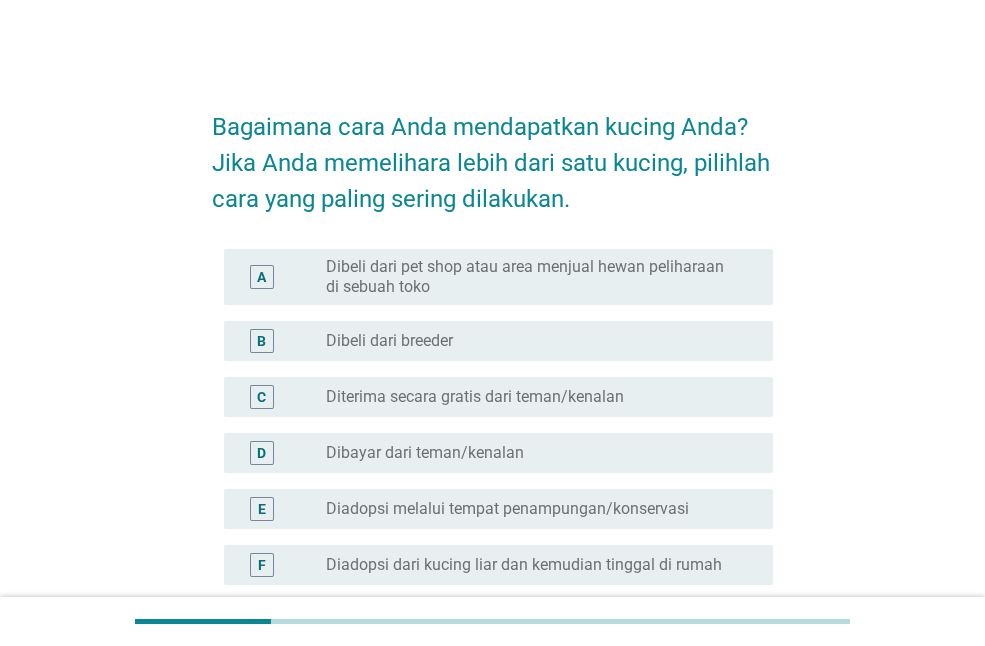click on "Diterima secara gratis dari teman/kenalan" at bounding box center (475, 397) 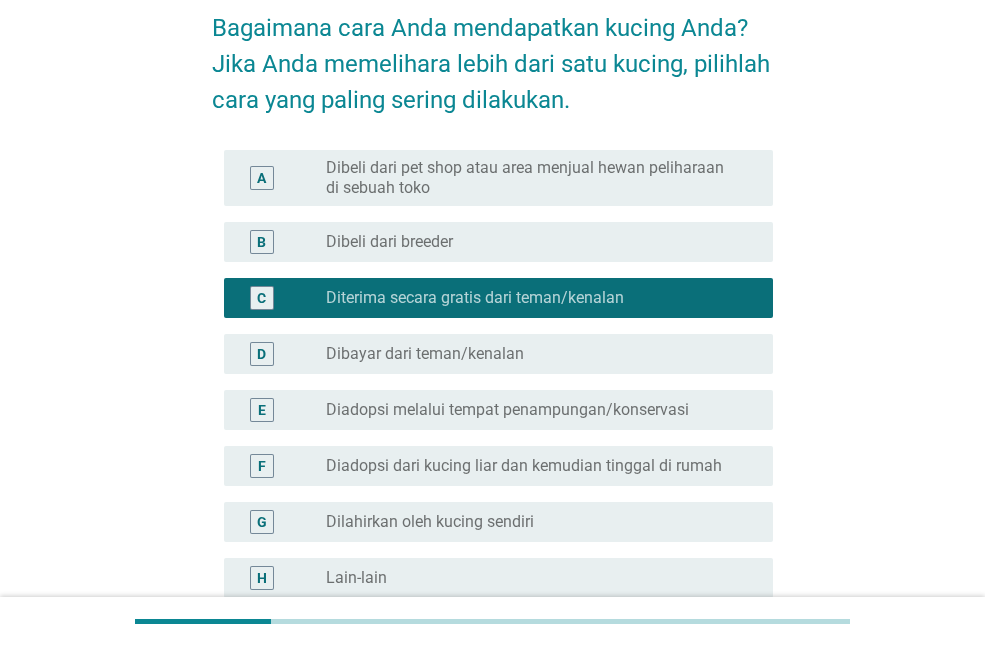 scroll, scrollTop: 100, scrollLeft: 0, axis: vertical 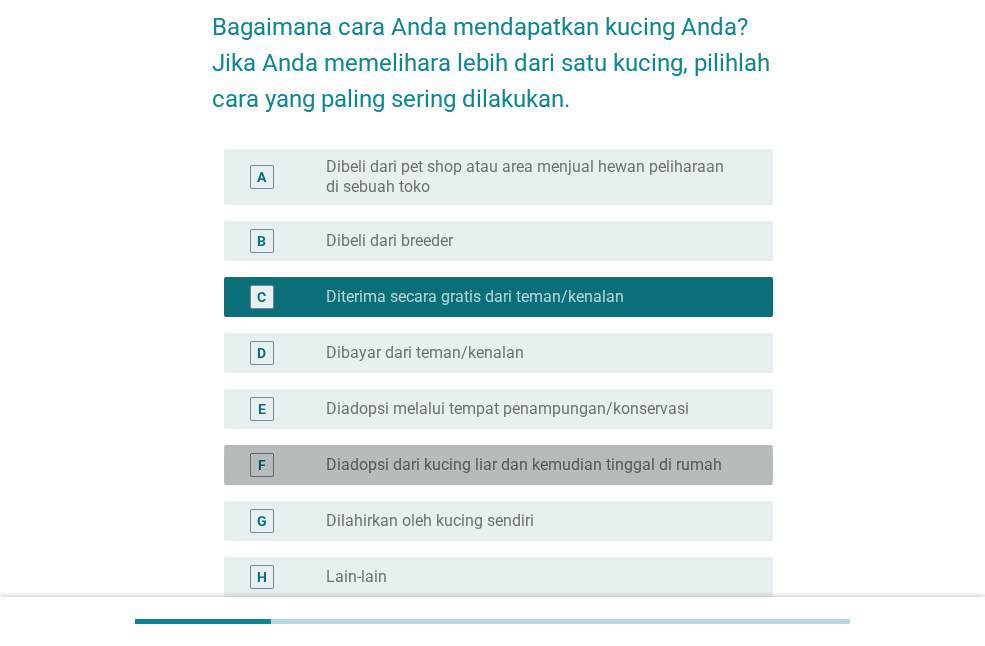 click on "F     radio_button_unchecked Diadopsi dari kucing liar dan kemudian tinggal di rumah" at bounding box center [498, 465] 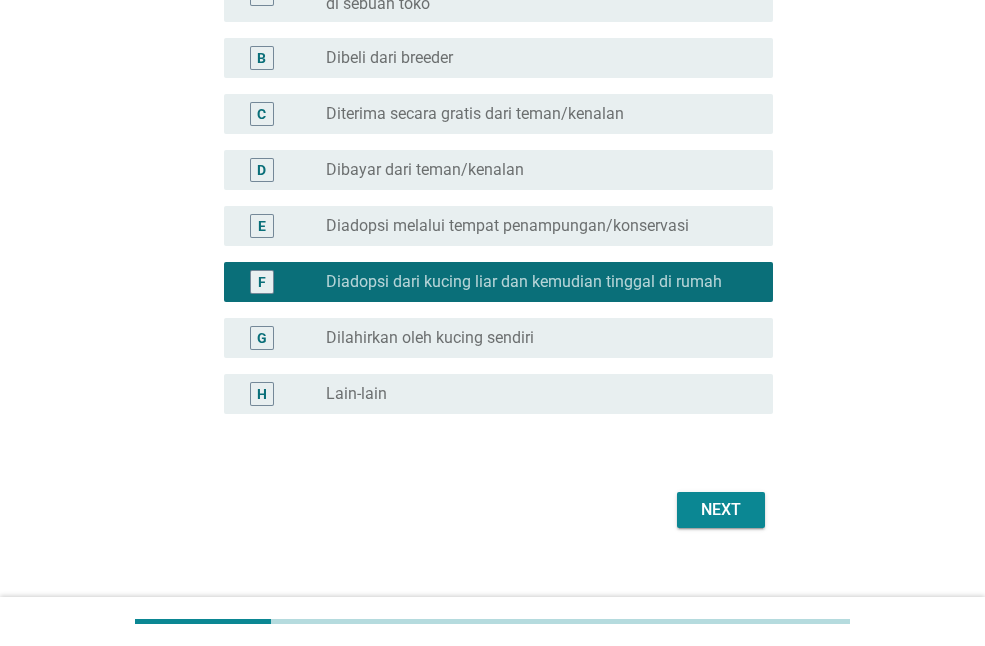 scroll, scrollTop: 300, scrollLeft: 0, axis: vertical 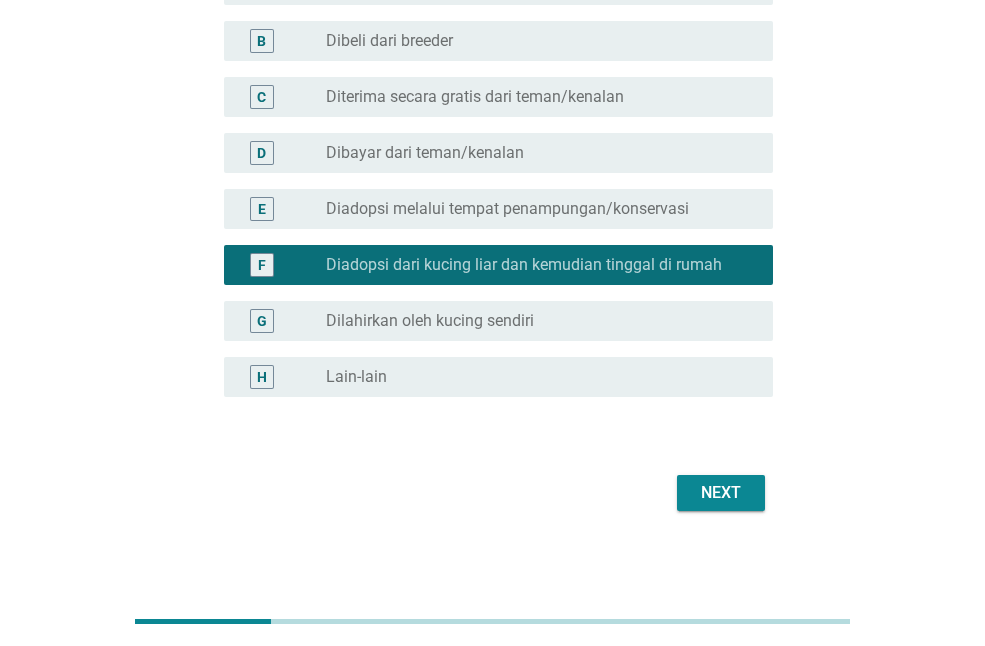 click on "Next" at bounding box center [721, 493] 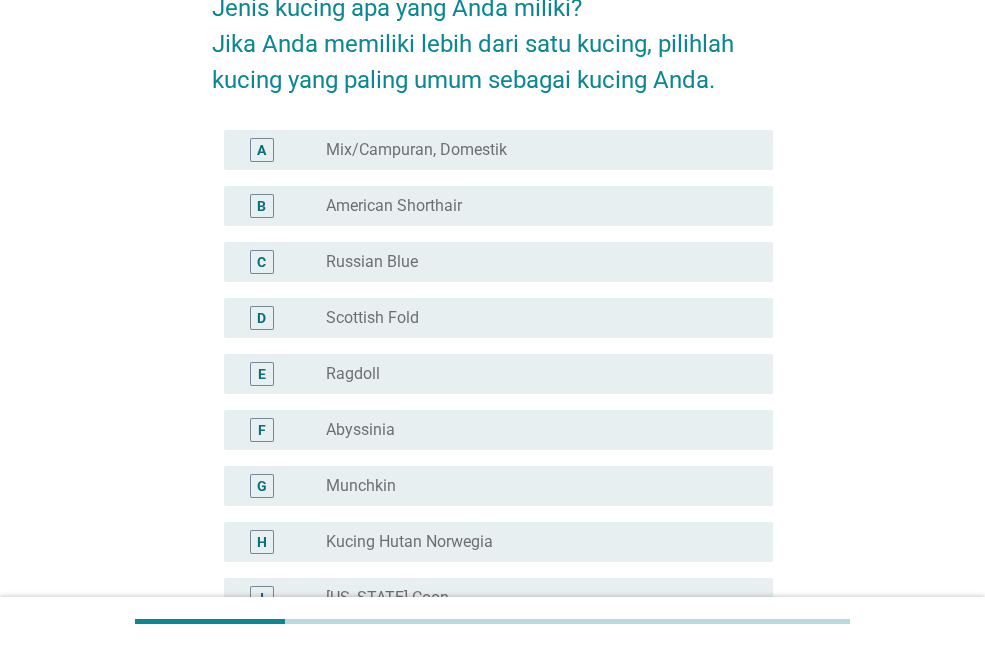scroll, scrollTop: 0, scrollLeft: 0, axis: both 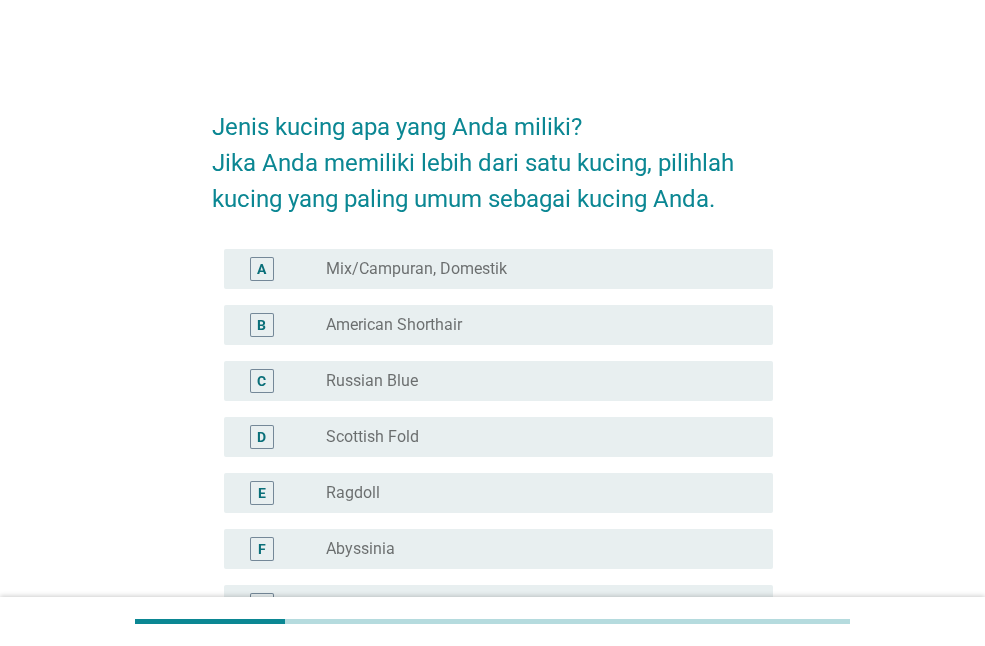 click on "Mix/Campuran, Domestik" at bounding box center (416, 269) 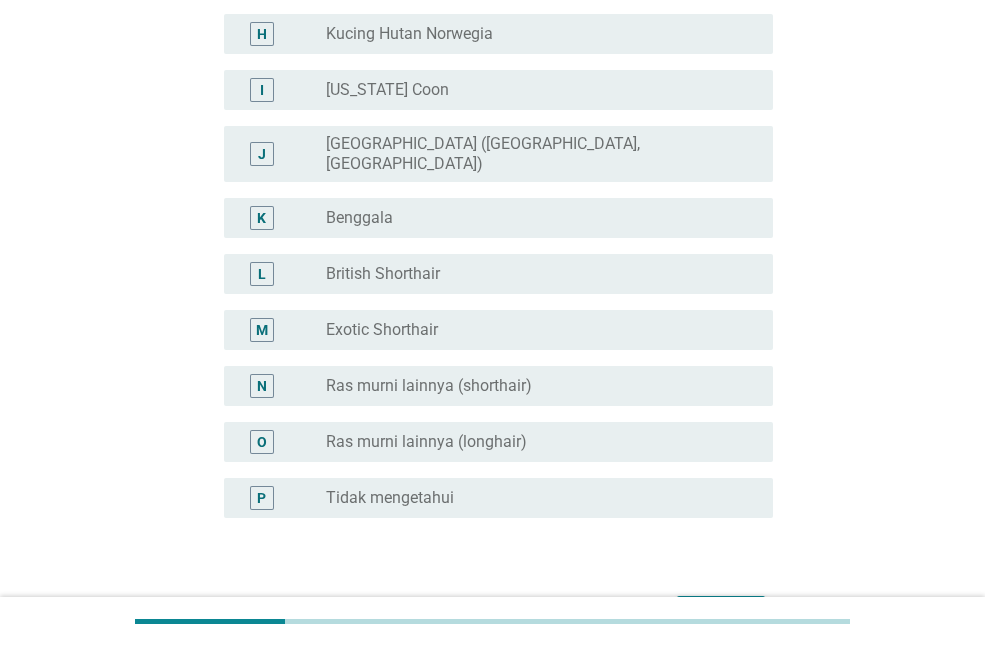 scroll, scrollTop: 740, scrollLeft: 0, axis: vertical 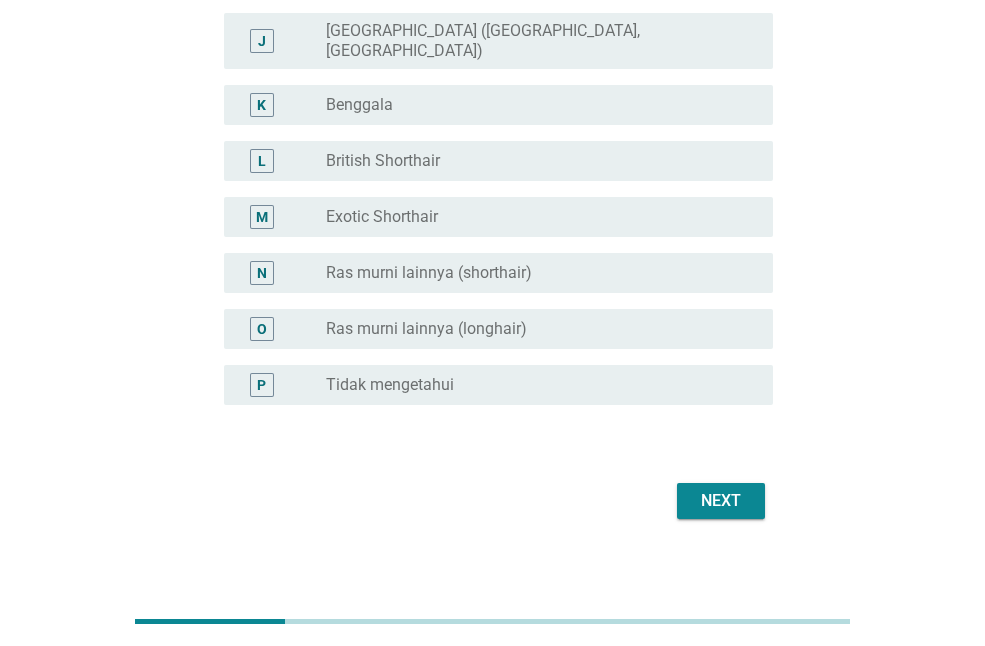 click on "Next" at bounding box center [721, 501] 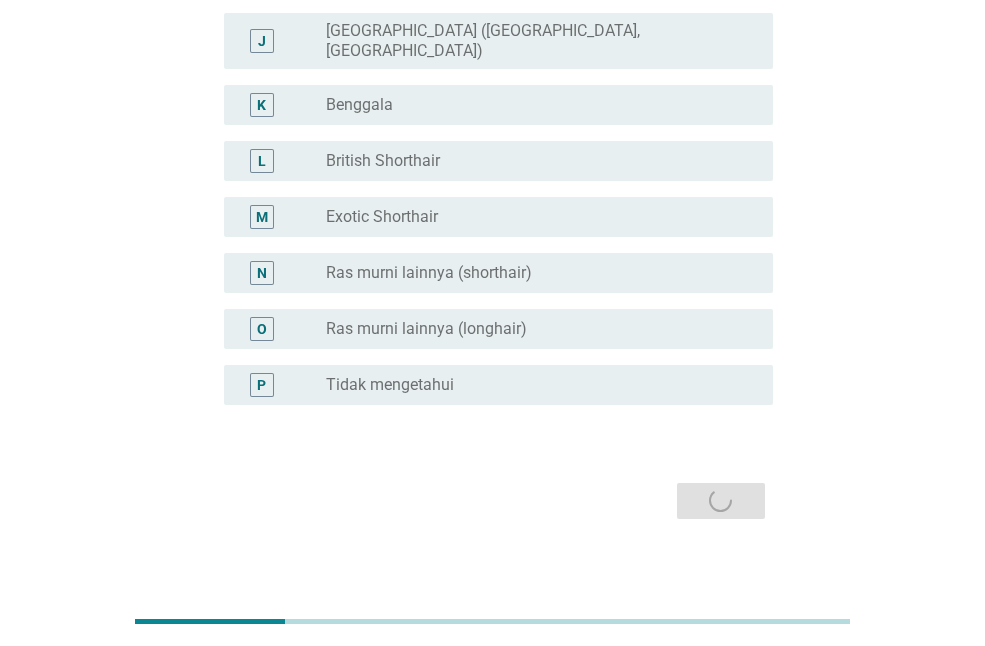 scroll, scrollTop: 0, scrollLeft: 0, axis: both 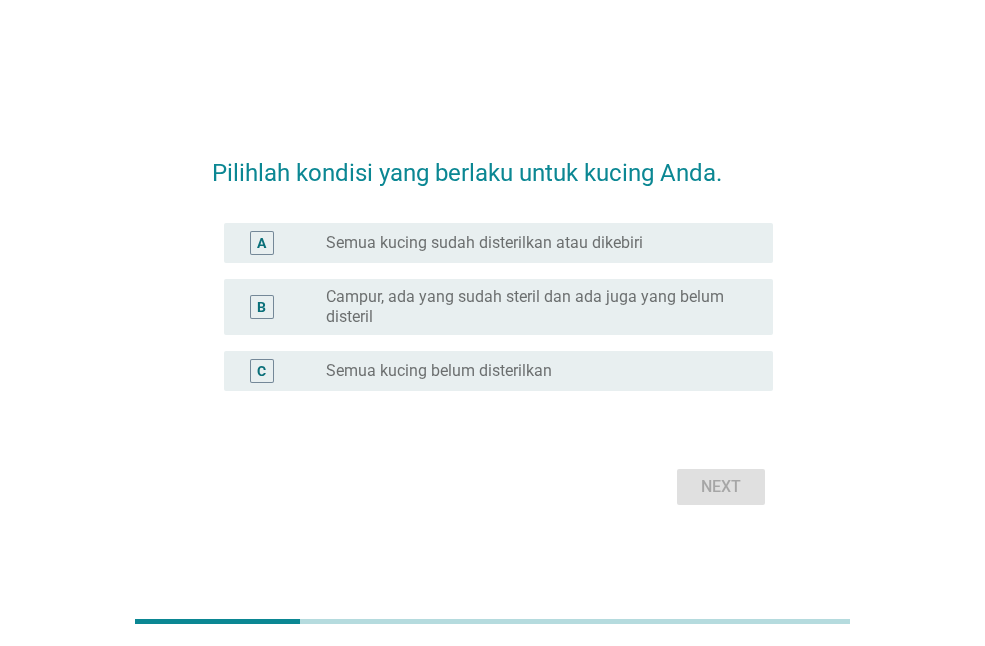 click on "Semua kucing belum disterilkan" at bounding box center (439, 371) 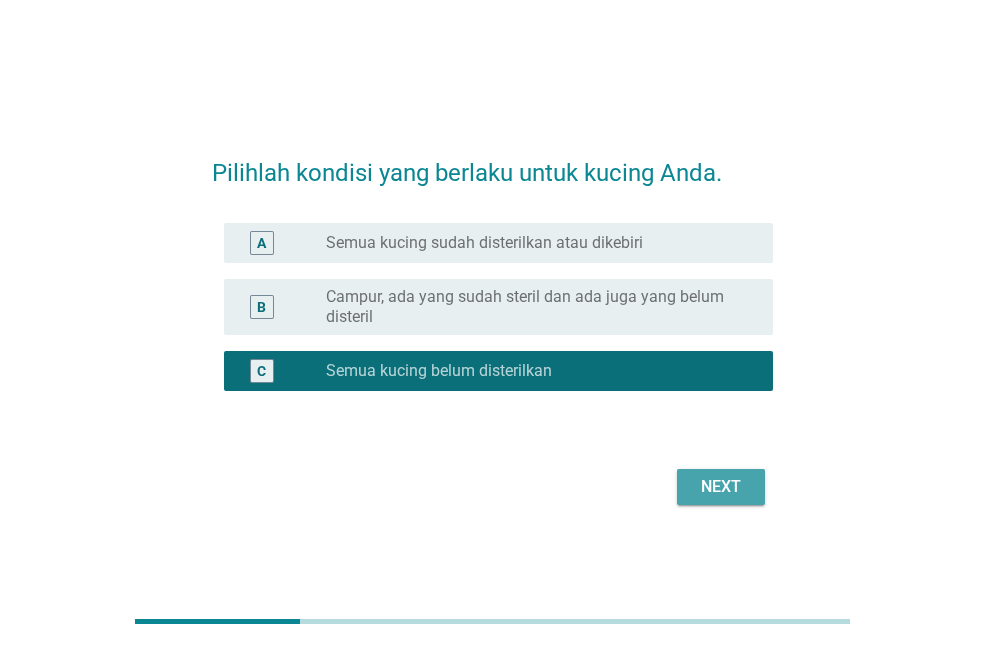 click on "Next" at bounding box center [721, 487] 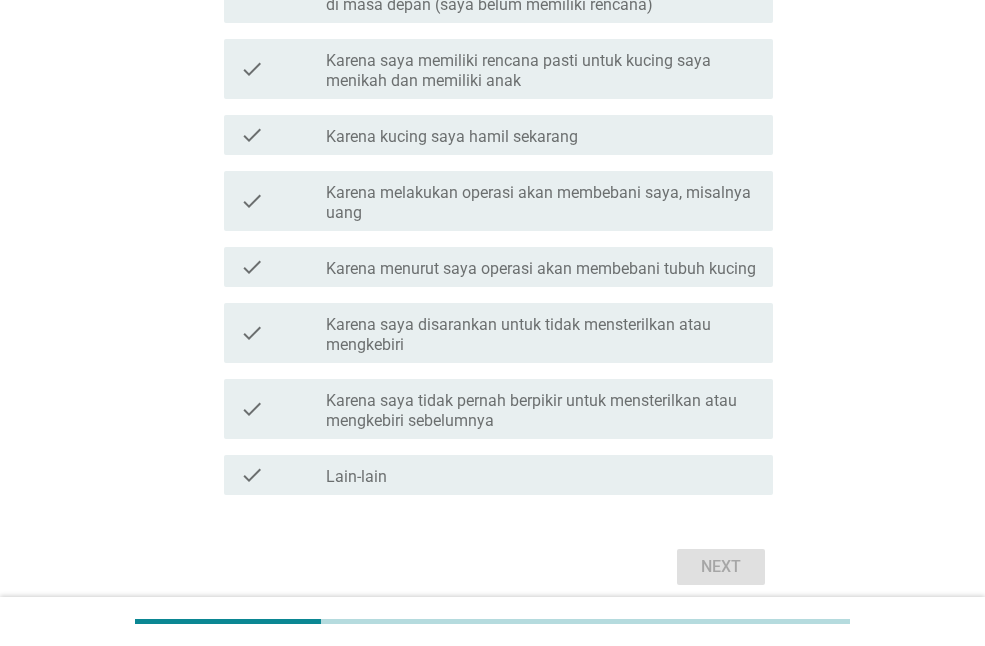 scroll, scrollTop: 500, scrollLeft: 0, axis: vertical 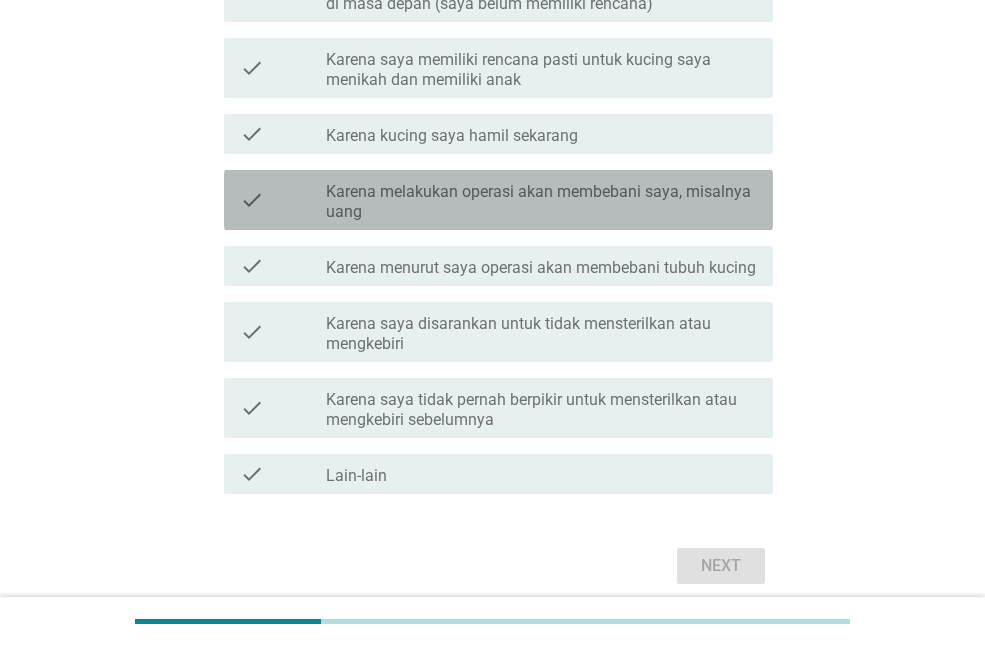 click on "Karena melakukan operasi akan membebani saya, misalnya uang" at bounding box center [541, 202] 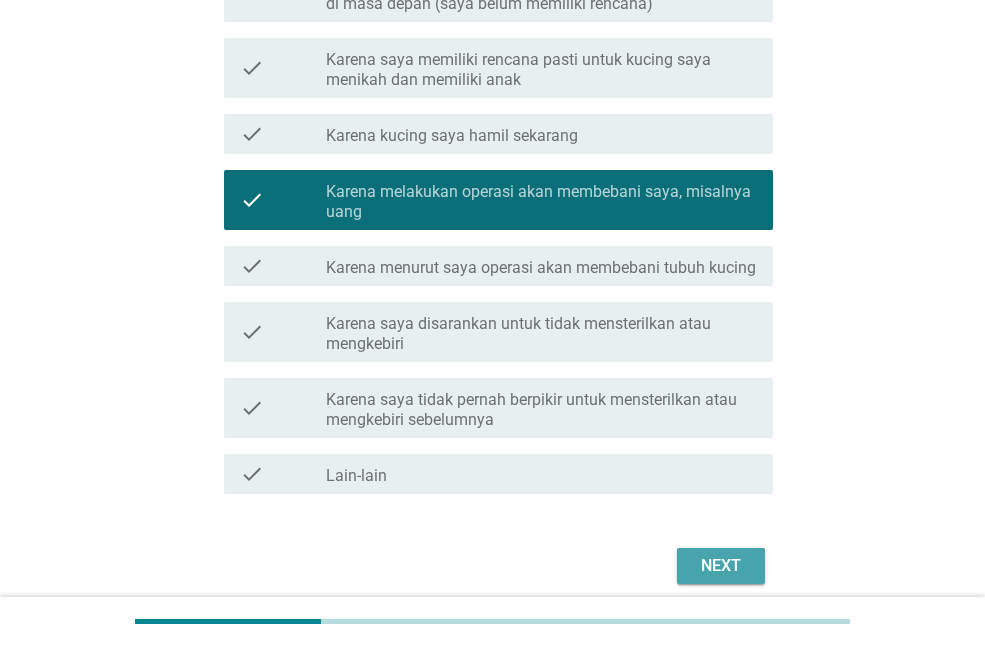 click on "Next" at bounding box center (721, 566) 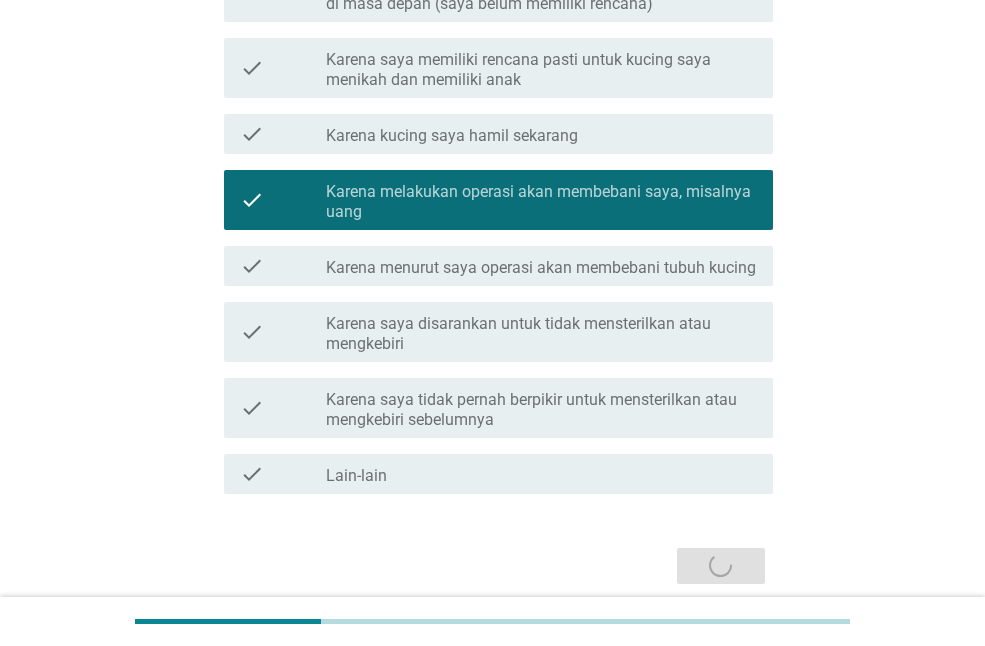 scroll, scrollTop: 0, scrollLeft: 0, axis: both 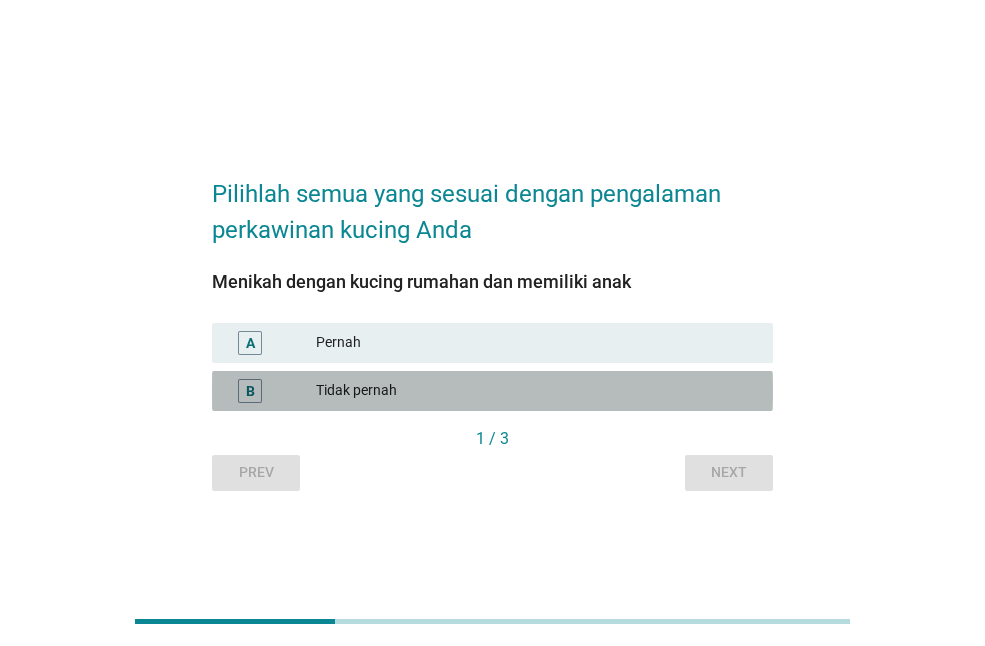 click on "Tidak pernah" at bounding box center (536, 391) 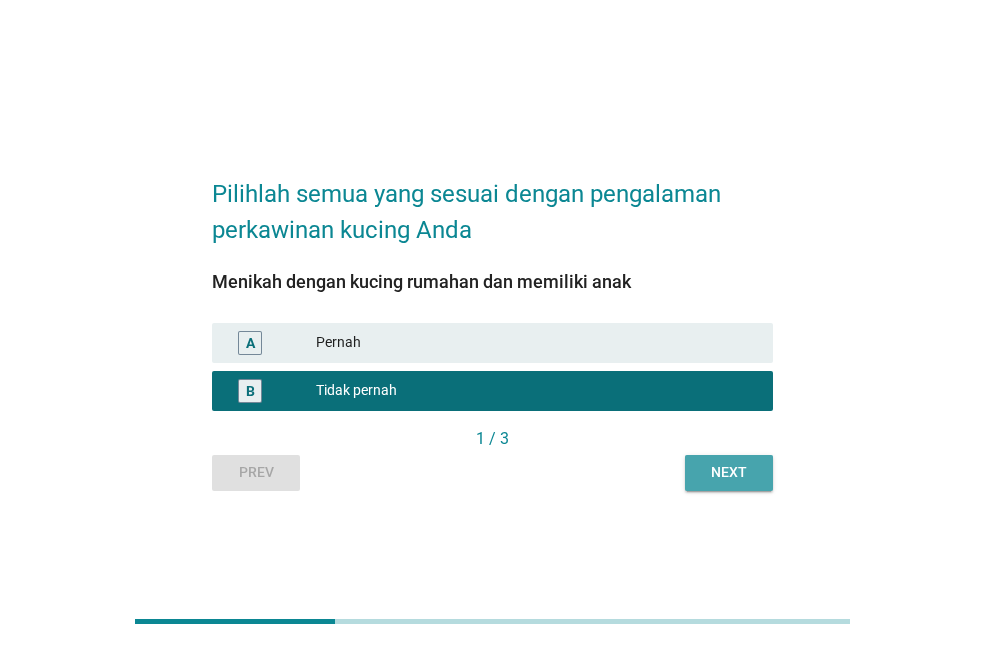 click on "Next" at bounding box center (729, 472) 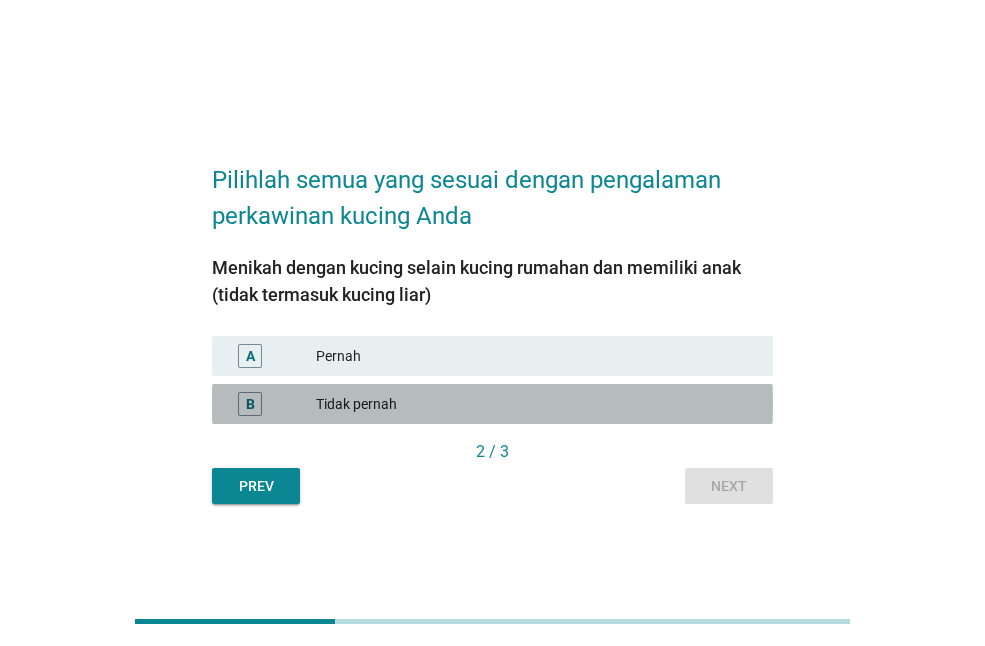 click on "Tidak pernah" at bounding box center (536, 404) 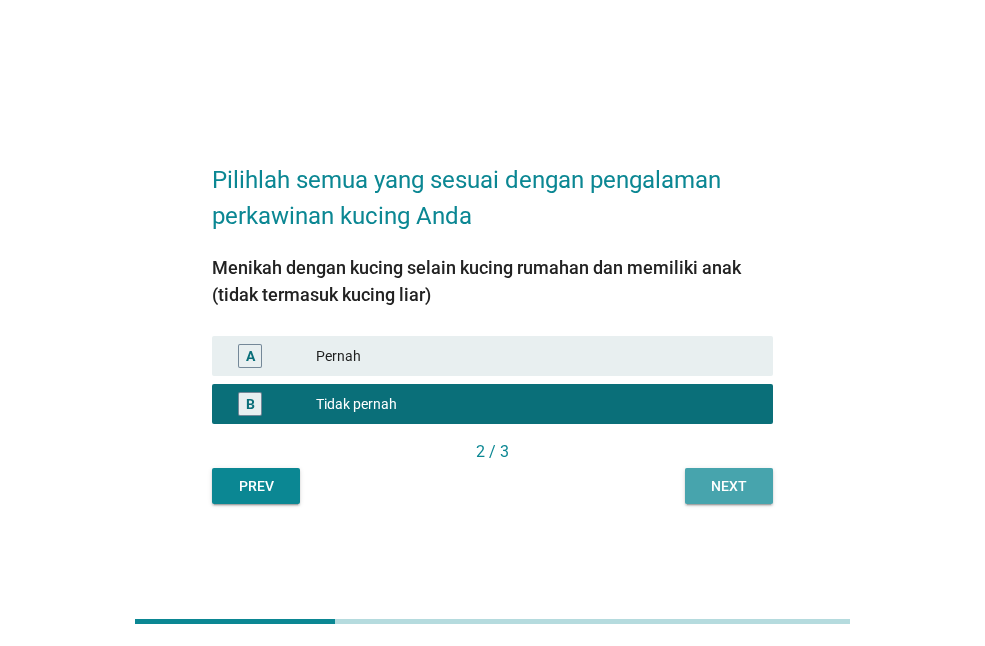 click on "Next" at bounding box center (729, 486) 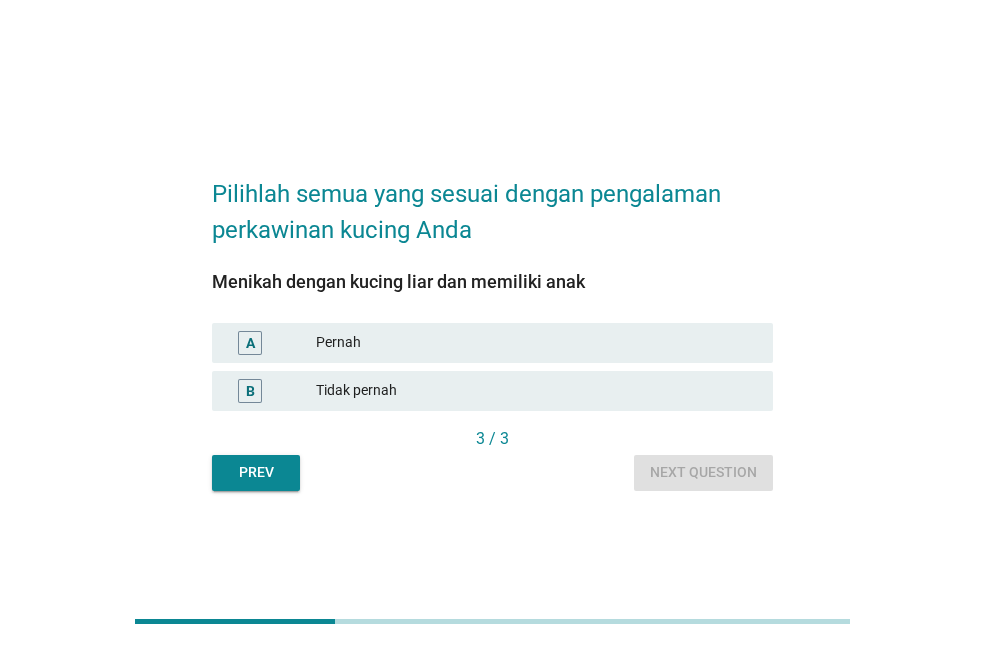 click on "Pernah" at bounding box center [536, 343] 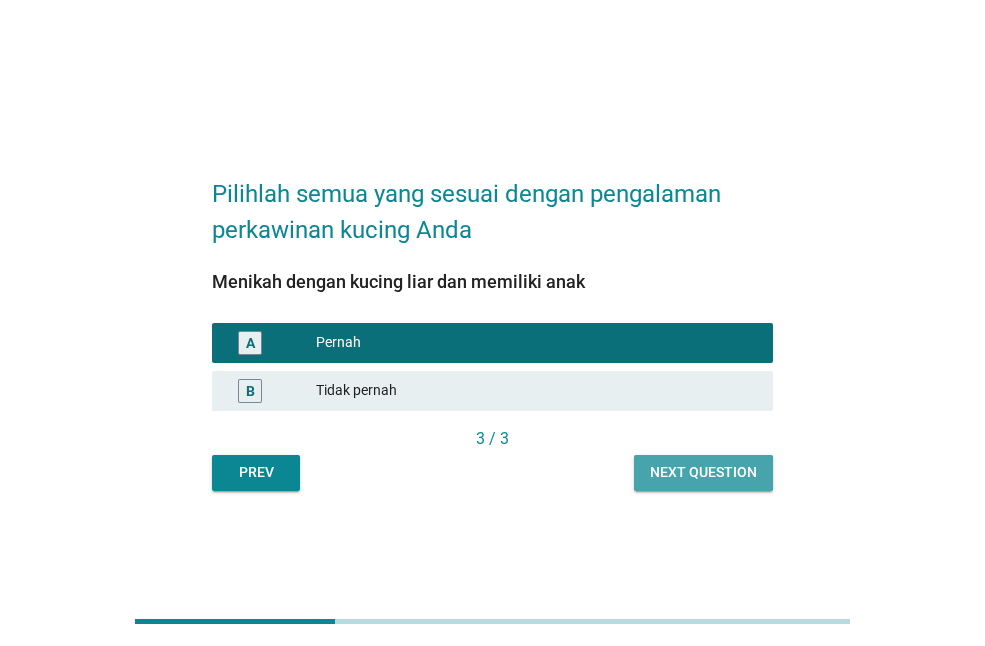 click on "Next question" at bounding box center (703, 473) 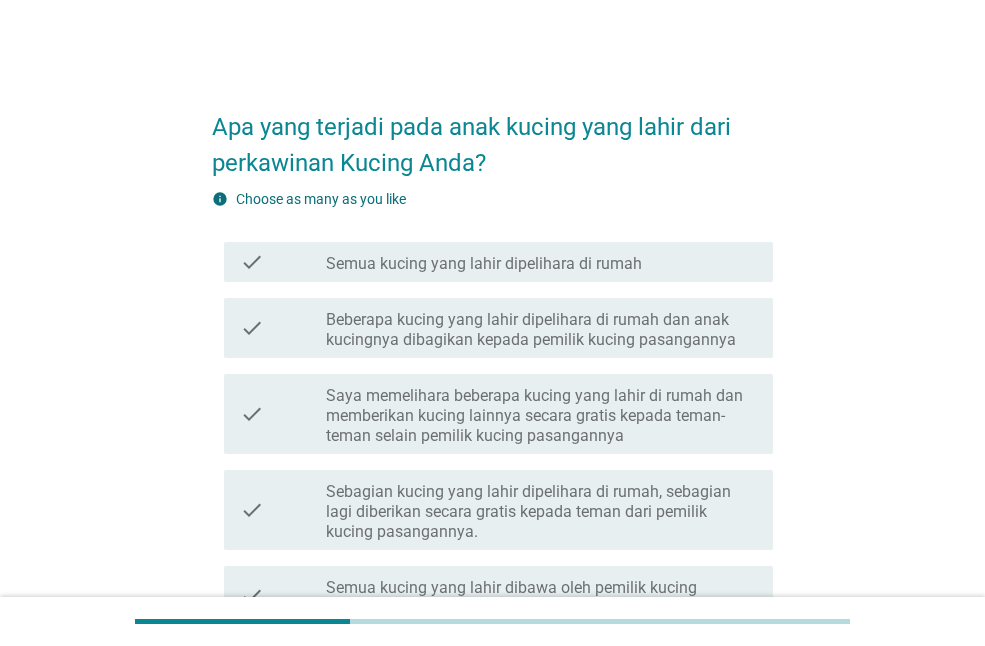 click on "Saya memelihara beberapa kucing yang lahir di rumah dan memberikan kucing lainnya secara gratis kepada teman-teman selain pemilik kucing pasangannya" at bounding box center [541, 416] 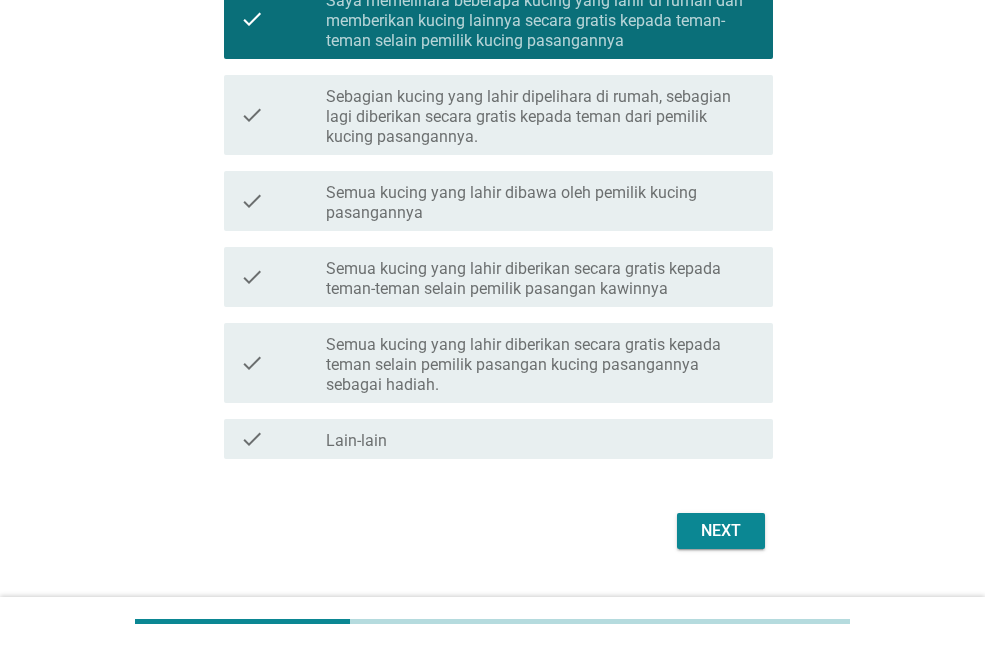 scroll, scrollTop: 441, scrollLeft: 0, axis: vertical 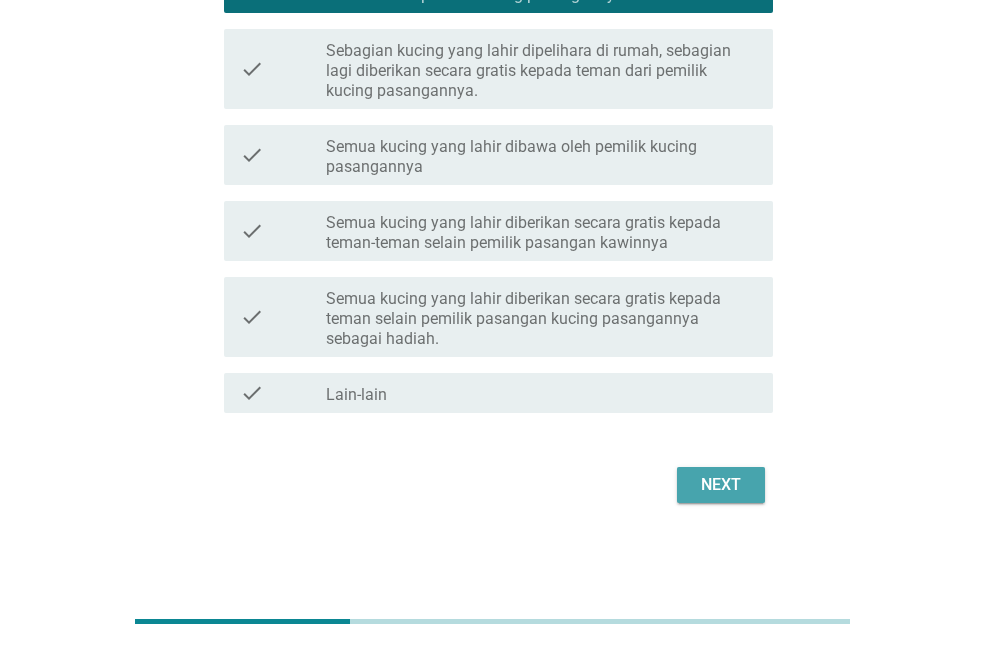 click on "Next" at bounding box center (721, 485) 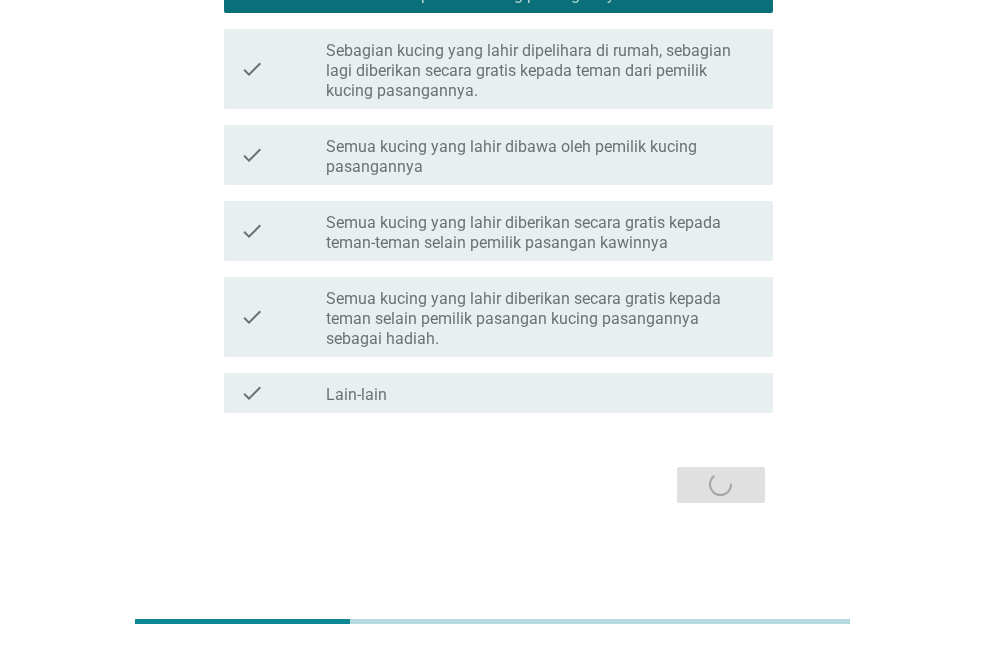 scroll, scrollTop: 0, scrollLeft: 0, axis: both 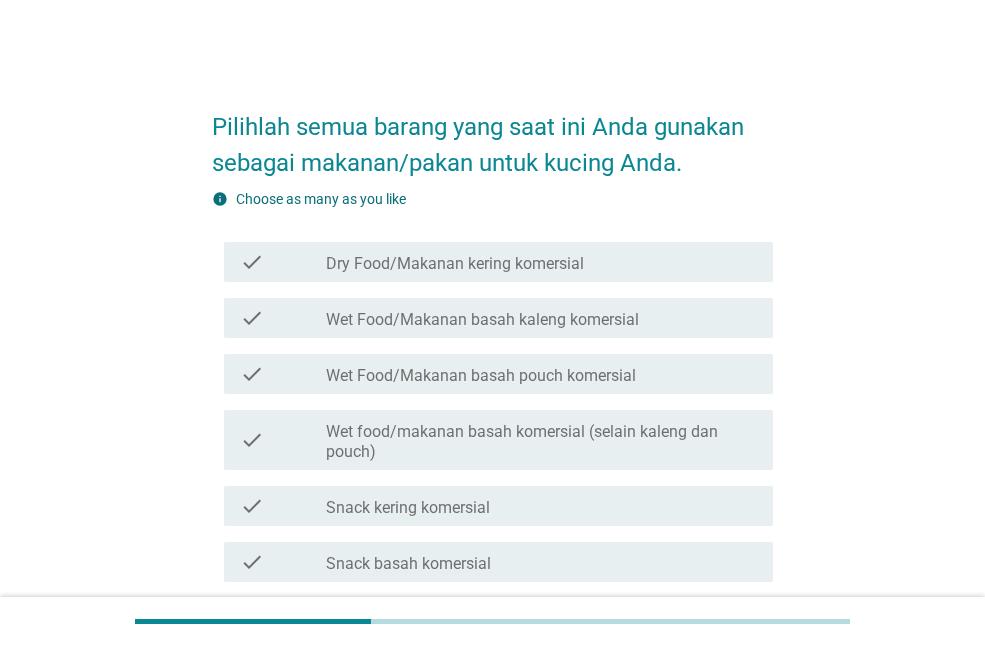 click on "Dry Food/Makanan kering komersial" at bounding box center [455, 264] 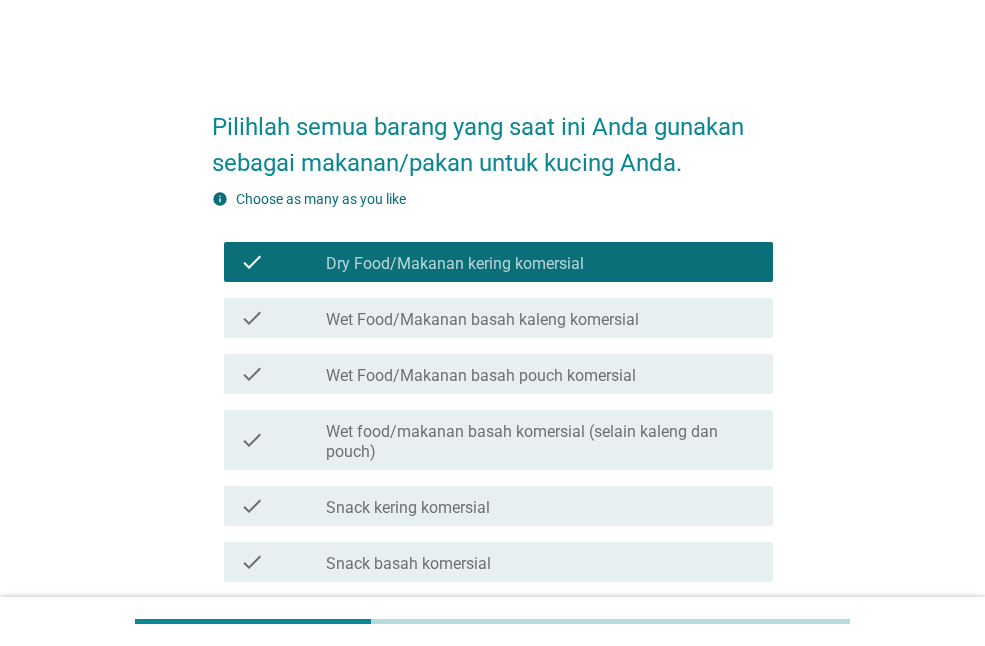 click on "Wet Food/Makanan basah kaleng komersial" at bounding box center (482, 320) 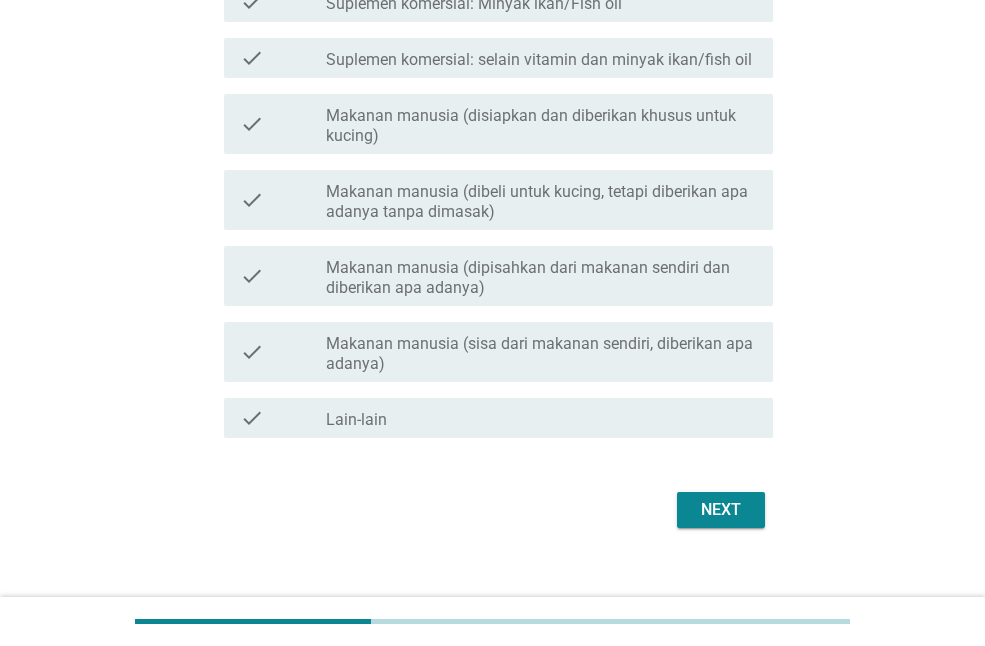 scroll, scrollTop: 773, scrollLeft: 0, axis: vertical 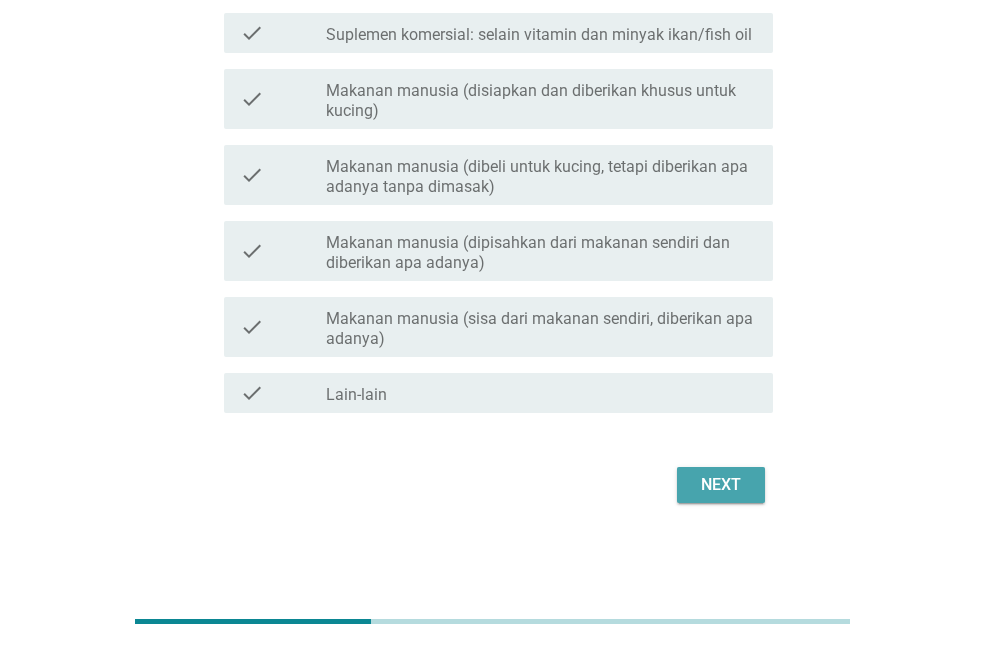 click on "Next" at bounding box center (721, 485) 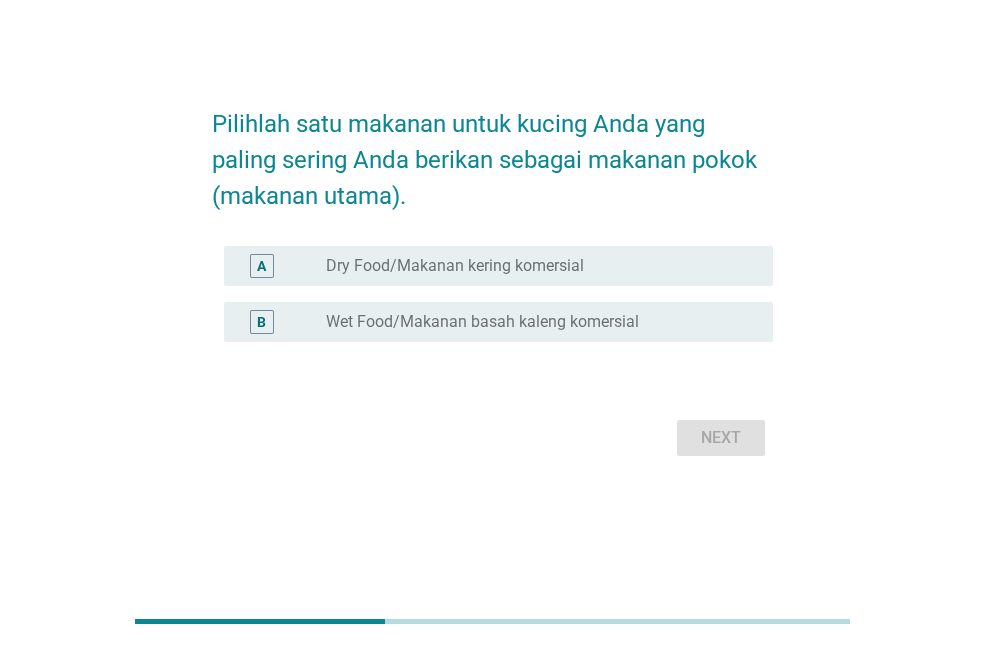 scroll, scrollTop: 0, scrollLeft: 0, axis: both 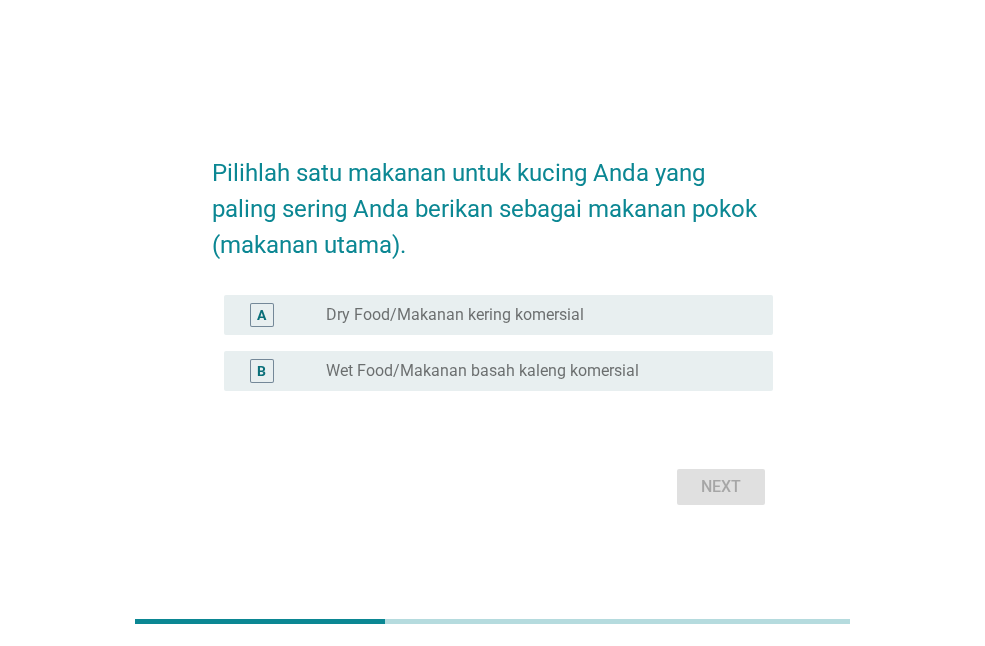 click on "radio_button_unchecked Dry Food/Makanan kering komersial" at bounding box center (533, 315) 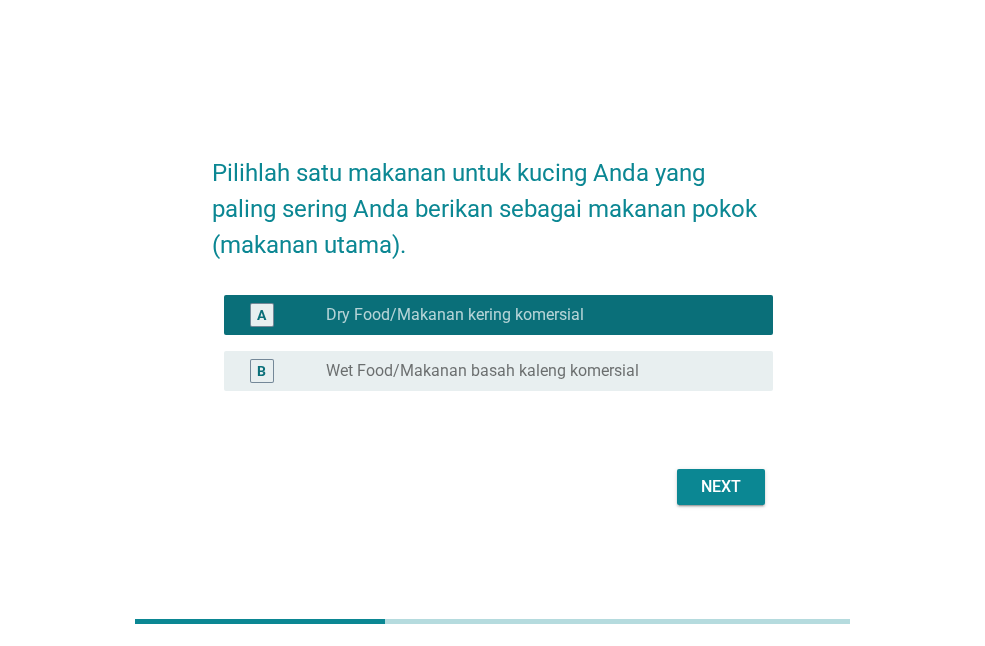 click on "Next" at bounding box center [721, 487] 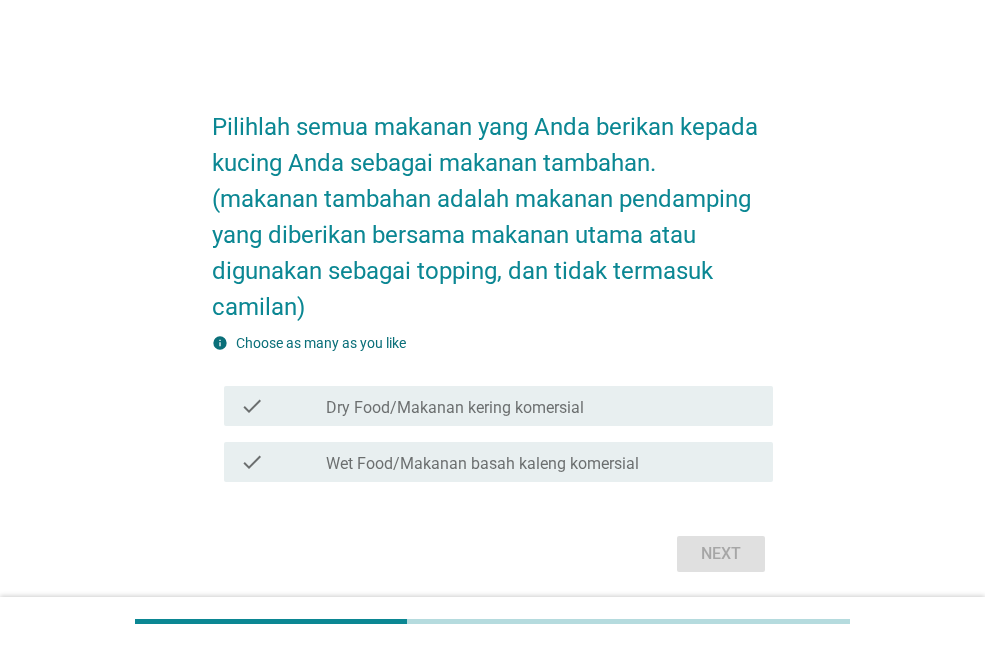 click on "check_box_outline_blank Wet Food/Makanan basah kaleng komersial" at bounding box center [541, 462] 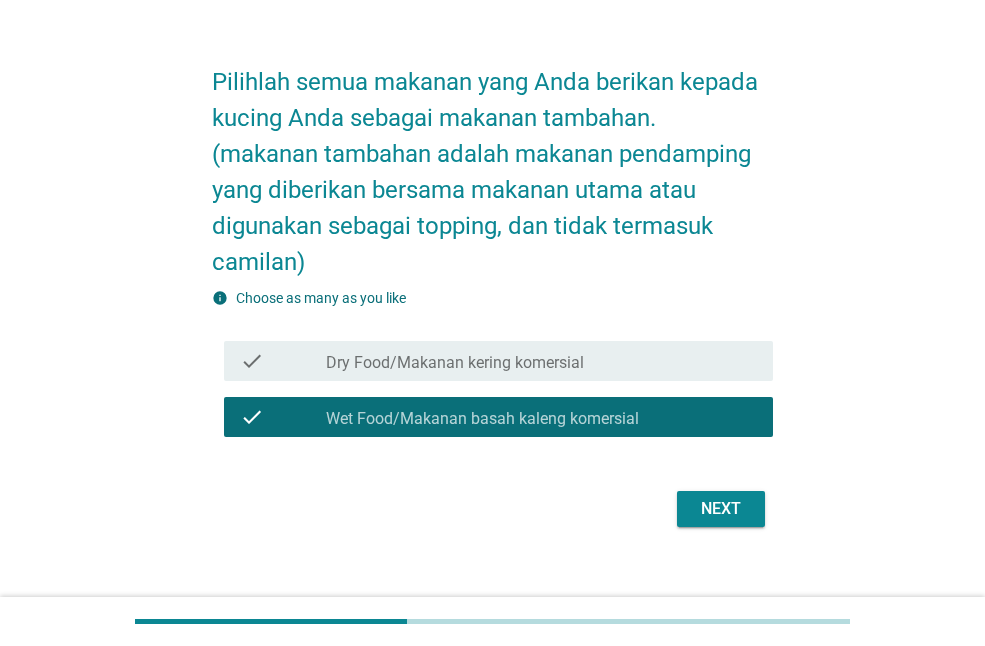 scroll, scrollTop: 69, scrollLeft: 0, axis: vertical 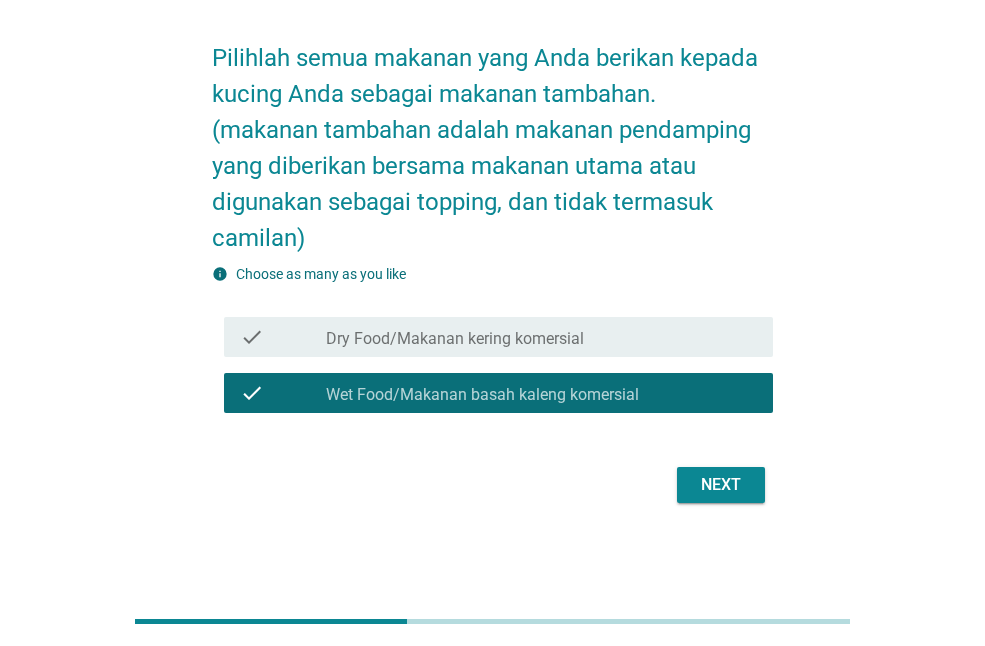 click on "Next" at bounding box center (721, 485) 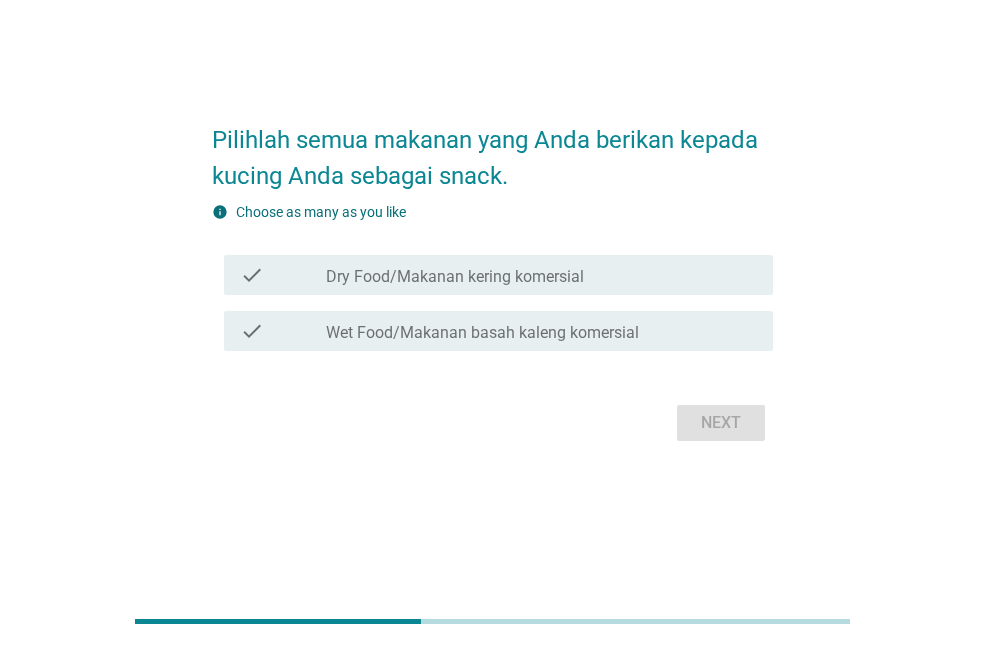 scroll, scrollTop: 0, scrollLeft: 0, axis: both 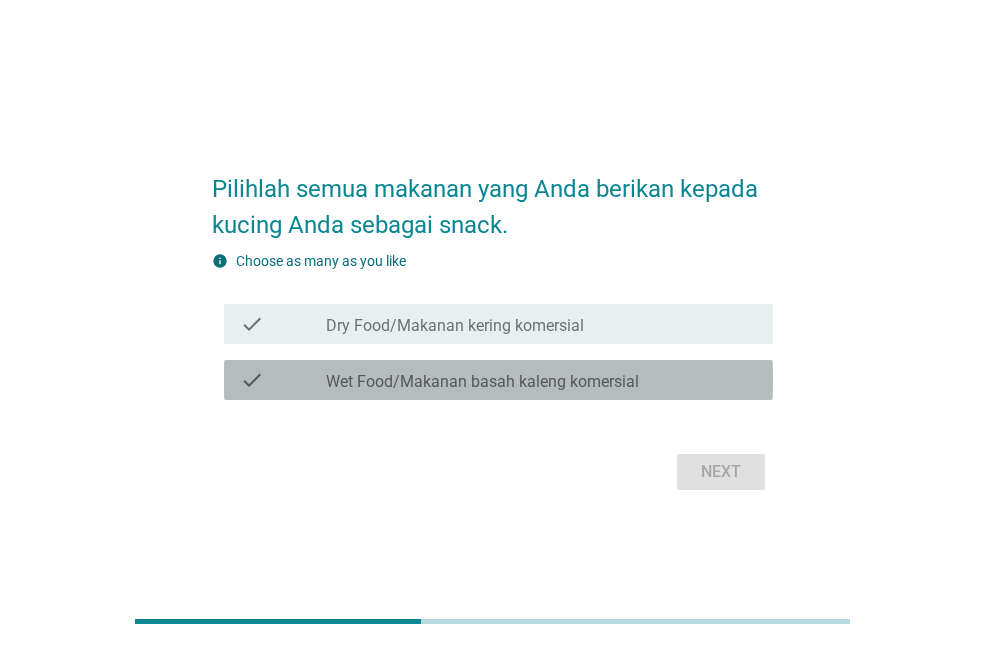 click on "Wet Food/Makanan basah kaleng komersial" at bounding box center [482, 382] 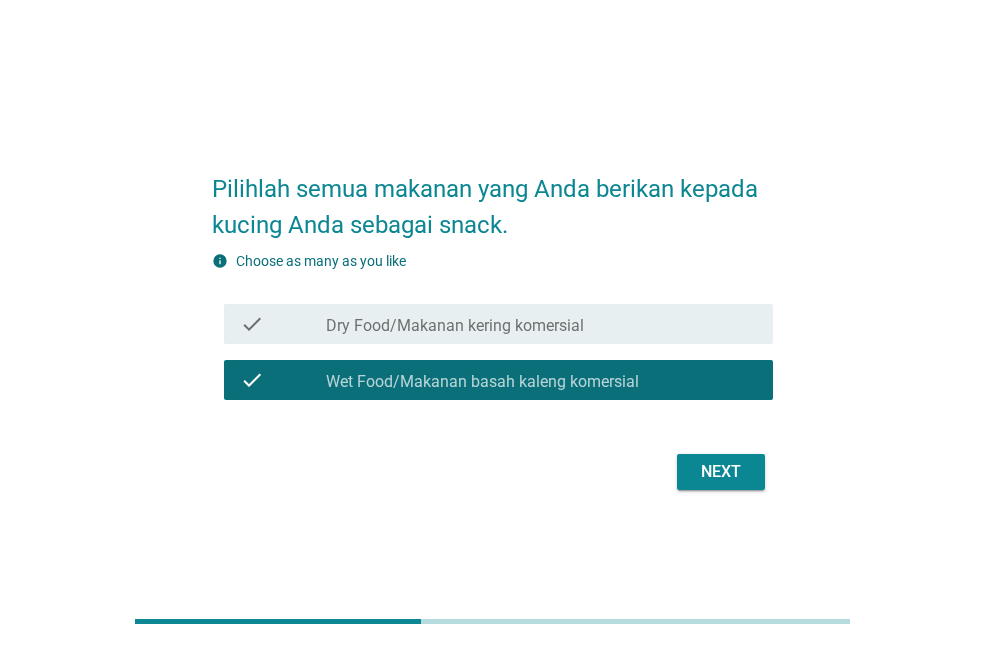 click on "Dry Food/Makanan kering komersial" at bounding box center [455, 326] 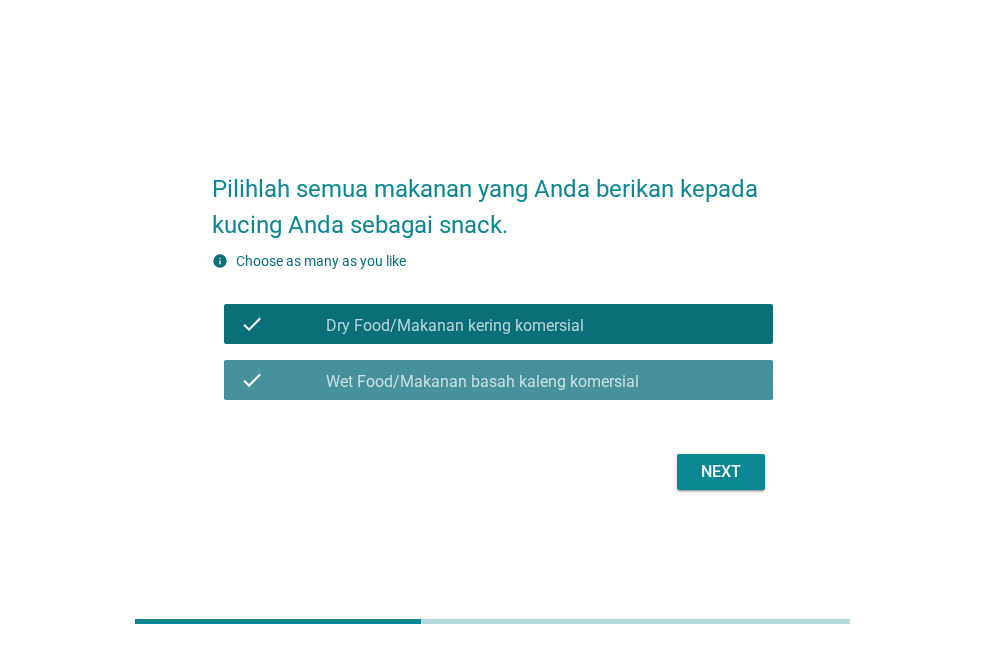 click on "check_box Wet Food/Makanan basah kaleng komersial" at bounding box center [541, 380] 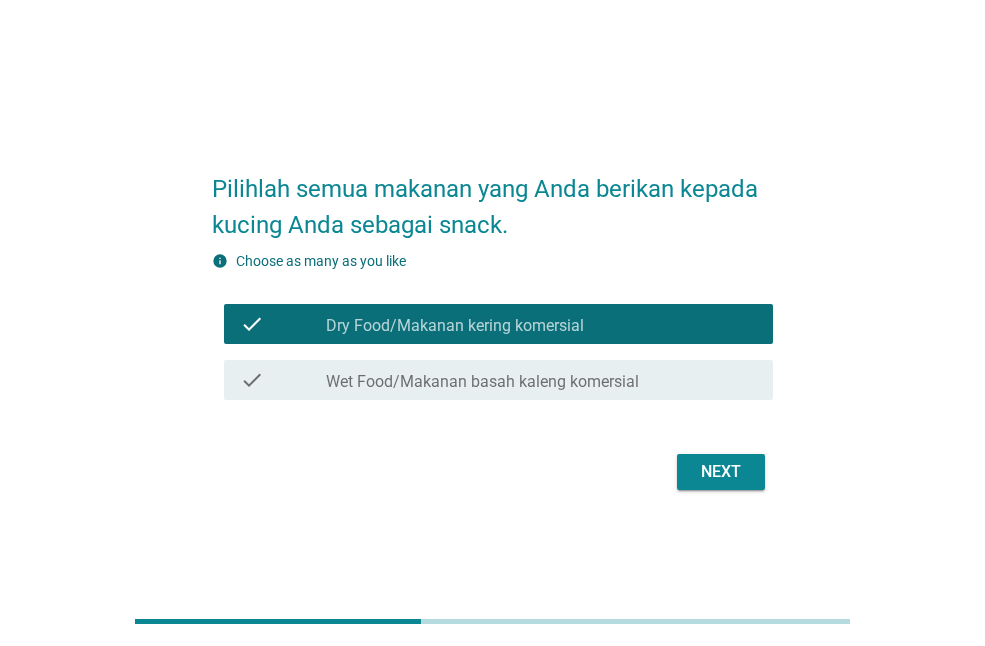 click on "Next" at bounding box center [721, 472] 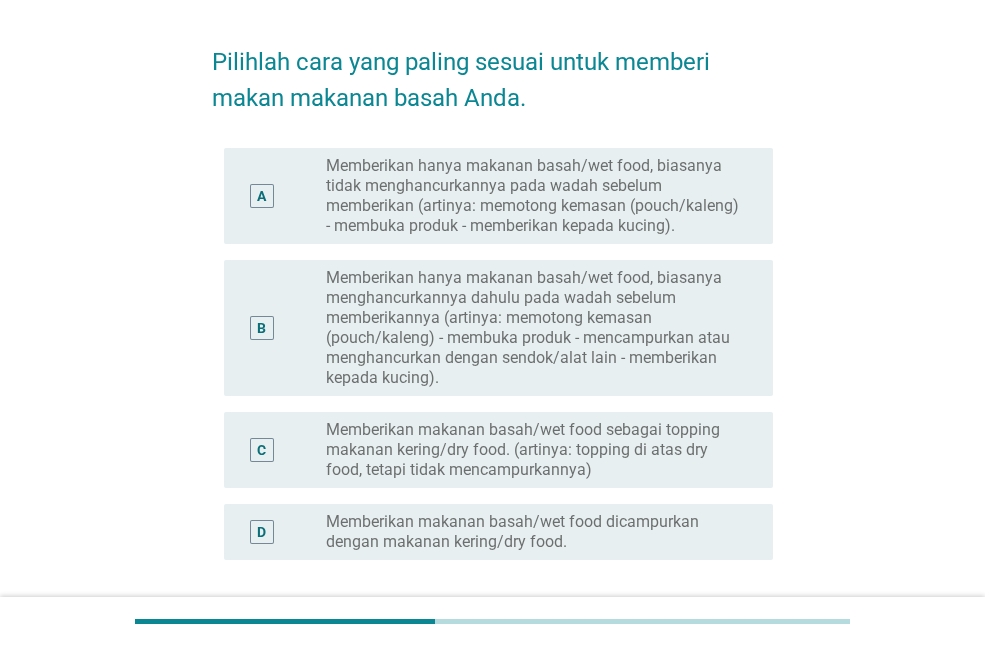scroll, scrollTop: 100, scrollLeft: 0, axis: vertical 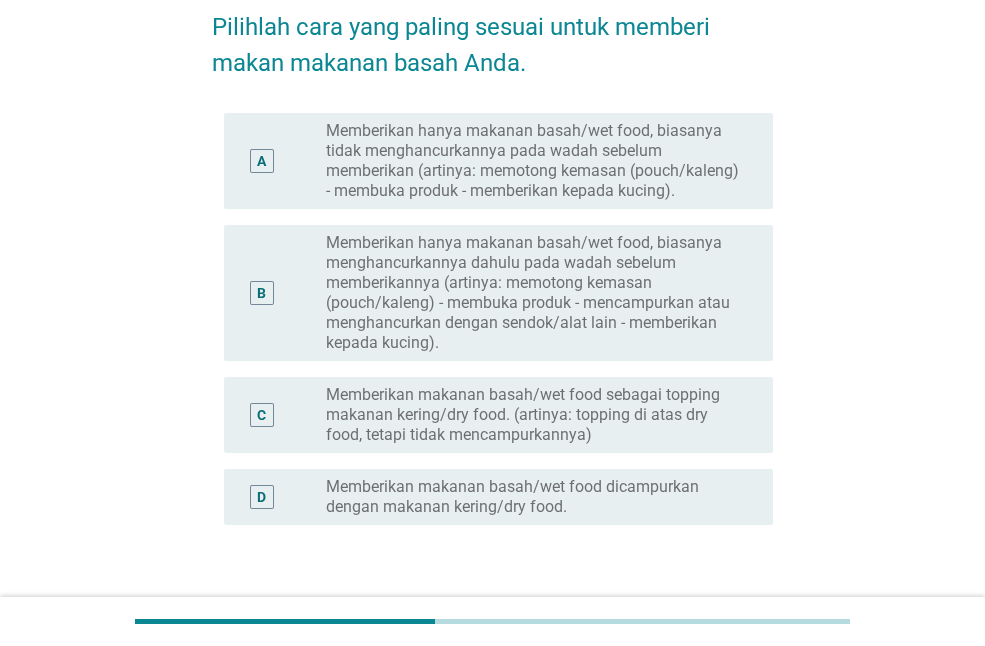click on "Memberikan makanan basah/wet food sebagai topping makanan kering/dry food. (artinya: topping di atas dry food, tetapi tidak mencampurkannya)" at bounding box center (533, 415) 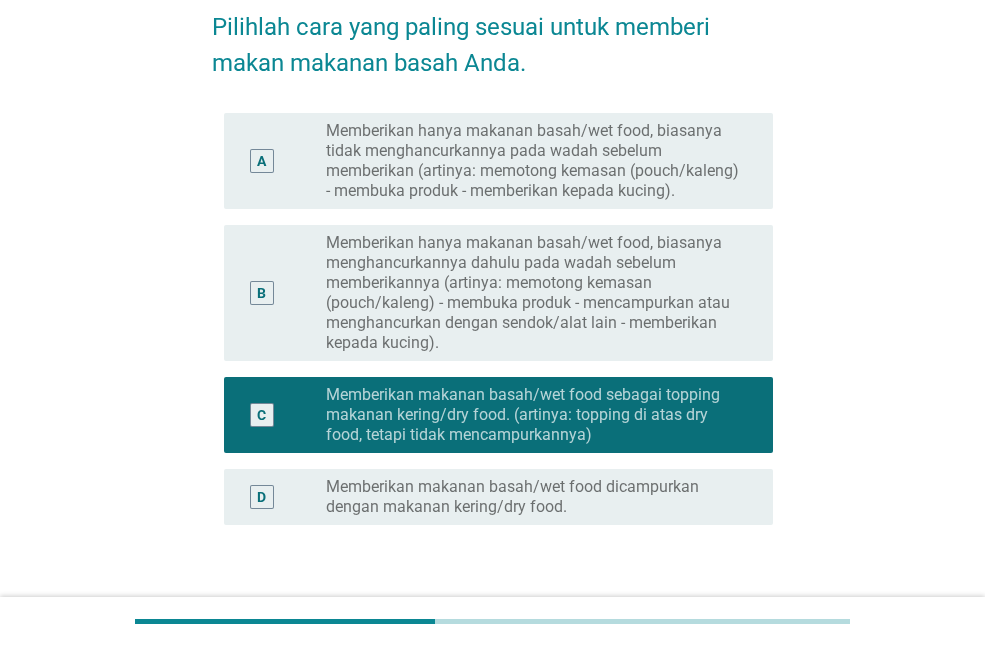 click on "Memberikan makanan basah/wet food dicampurkan dengan makanan kering/dry food." at bounding box center [533, 497] 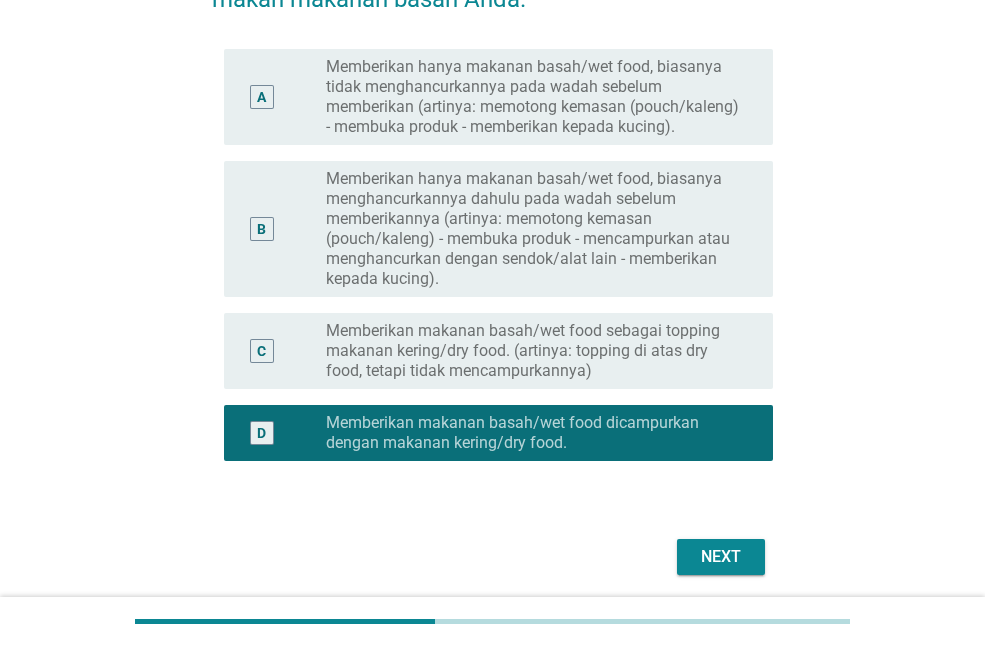 scroll, scrollTop: 236, scrollLeft: 0, axis: vertical 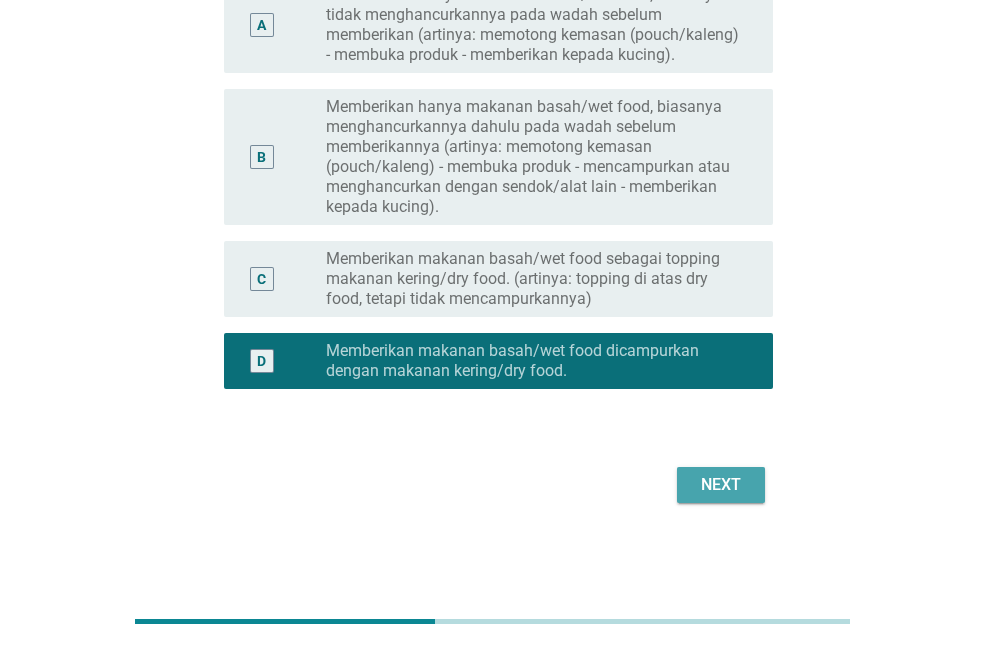click on "Next" at bounding box center [721, 485] 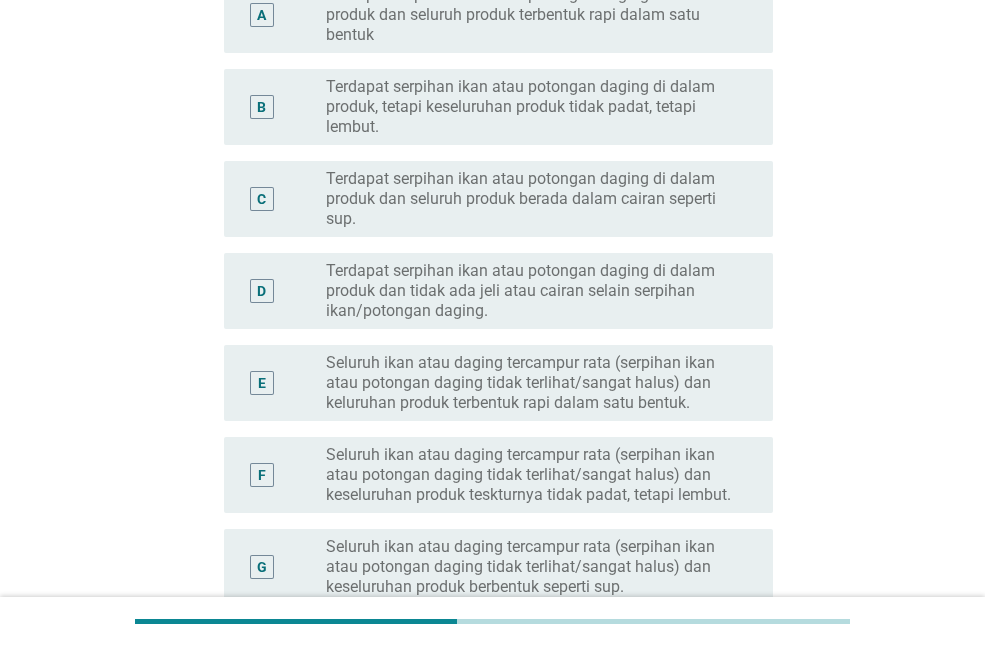 scroll, scrollTop: 0, scrollLeft: 0, axis: both 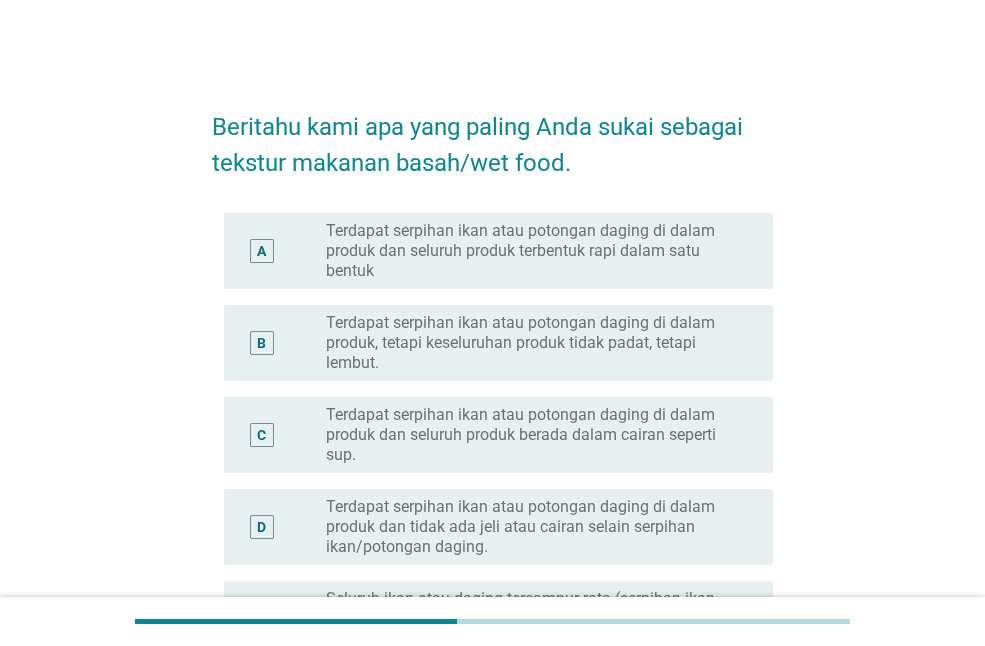 click on "Terdapat serpihan ikan atau potongan daging di dalam produk, tetapi keseluruhan produk tidak padat, tetapi lembut." at bounding box center (533, 343) 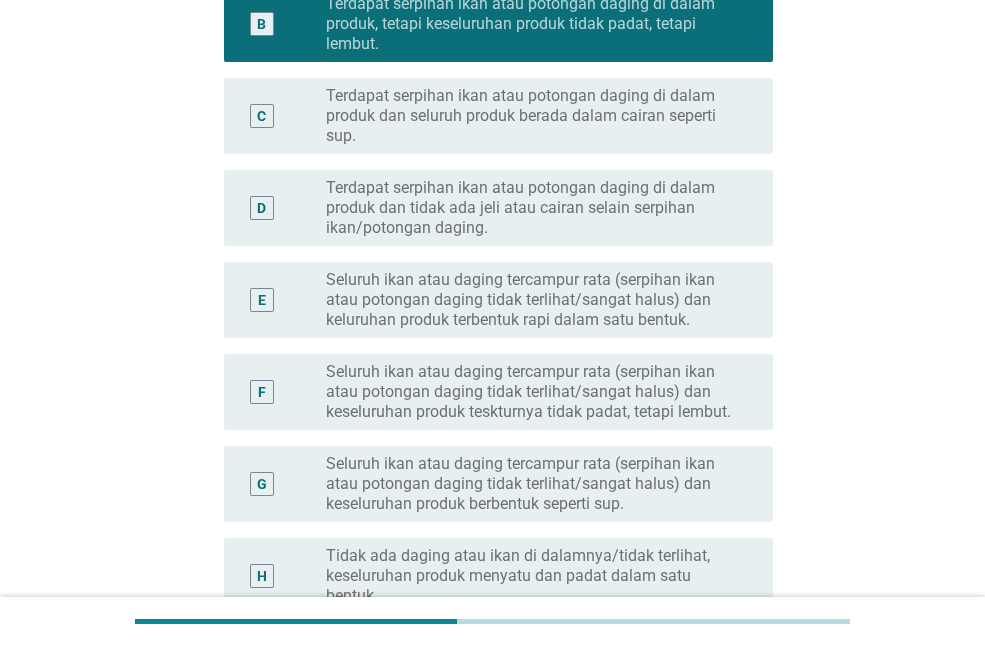 scroll, scrollTop: 300, scrollLeft: 0, axis: vertical 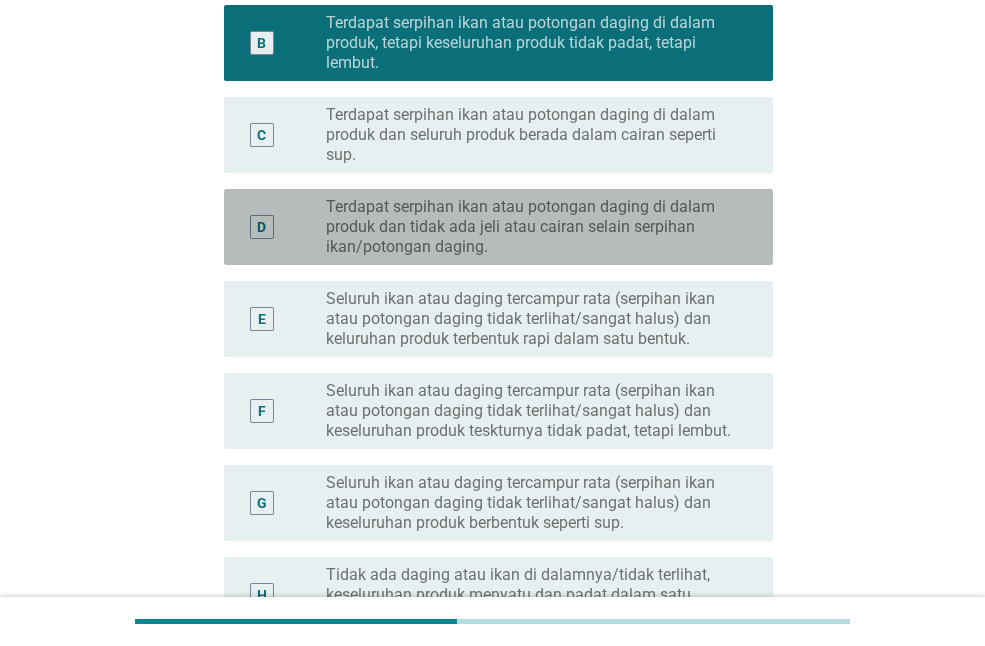 click on "Terdapat serpihan ikan atau potongan daging di dalam produk dan tidak ada jeli atau cairan selain serpihan ikan/potongan daging." at bounding box center (533, 227) 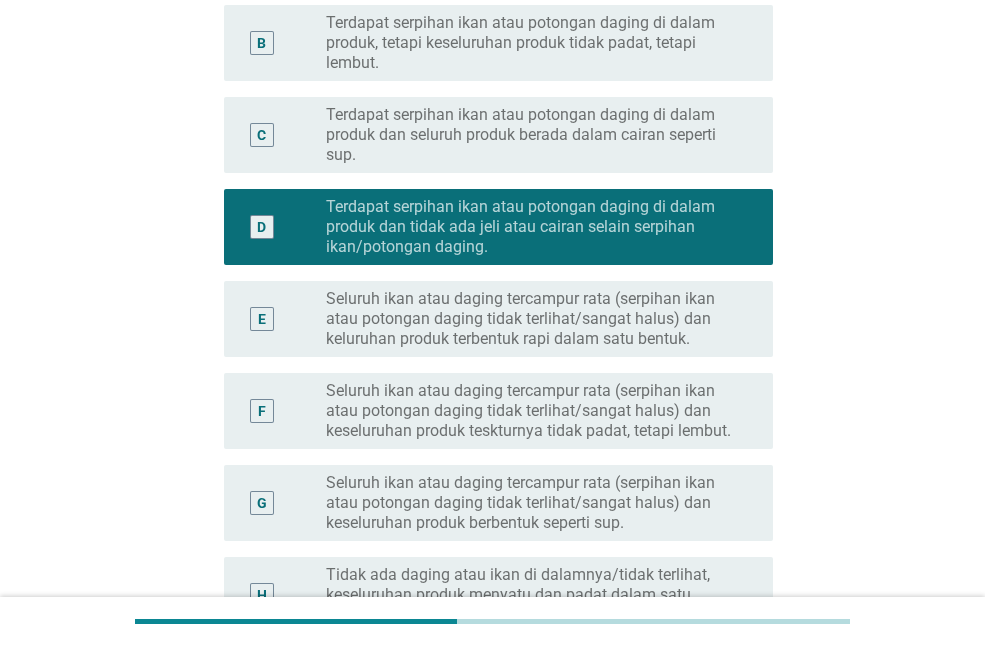 click on "Terdapat serpihan ikan atau potongan daging di dalam produk, tetapi keseluruhan produk tidak padat, tetapi lembut." at bounding box center [533, 43] 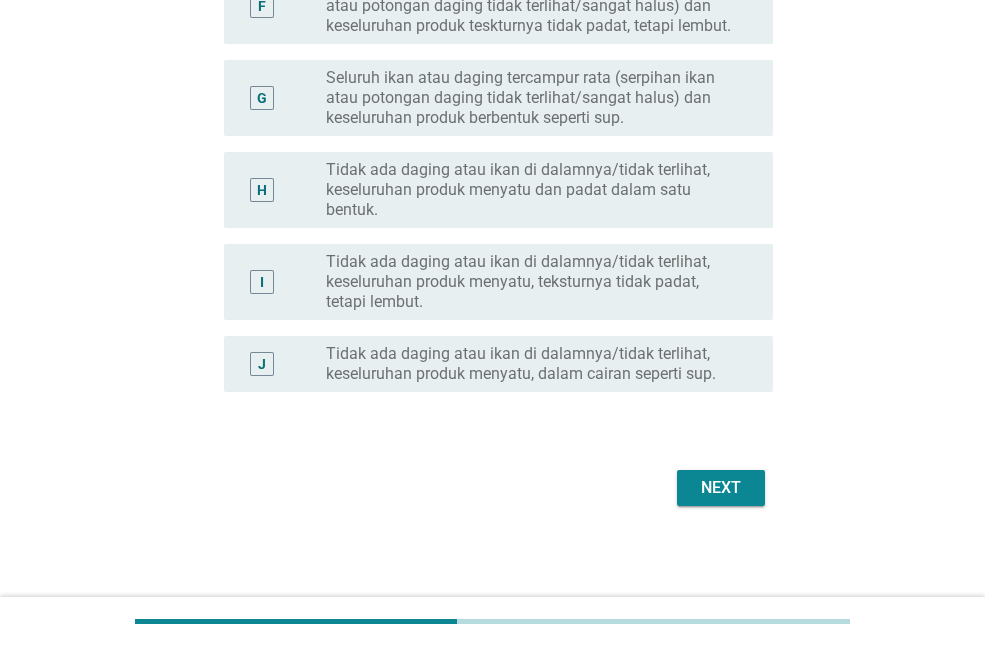 scroll, scrollTop: 708, scrollLeft: 0, axis: vertical 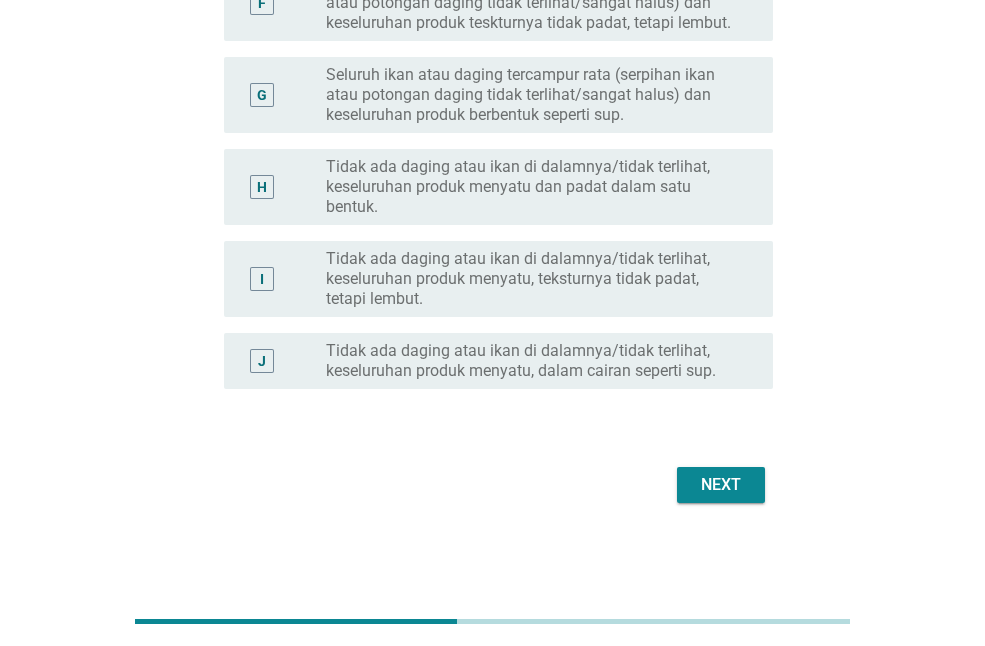 click on "Next" at bounding box center [721, 485] 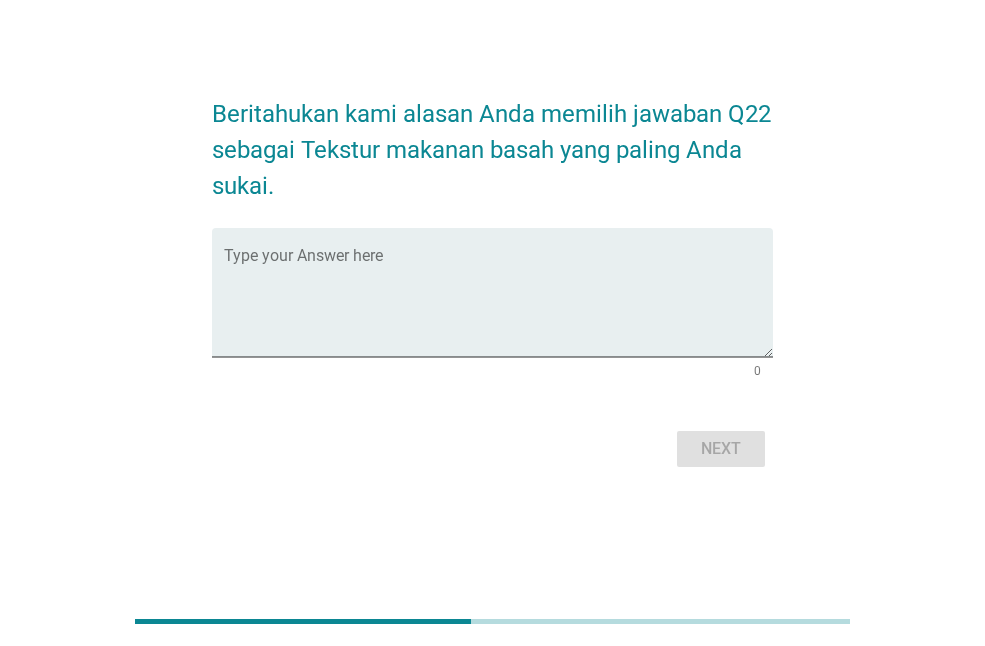 scroll, scrollTop: 0, scrollLeft: 0, axis: both 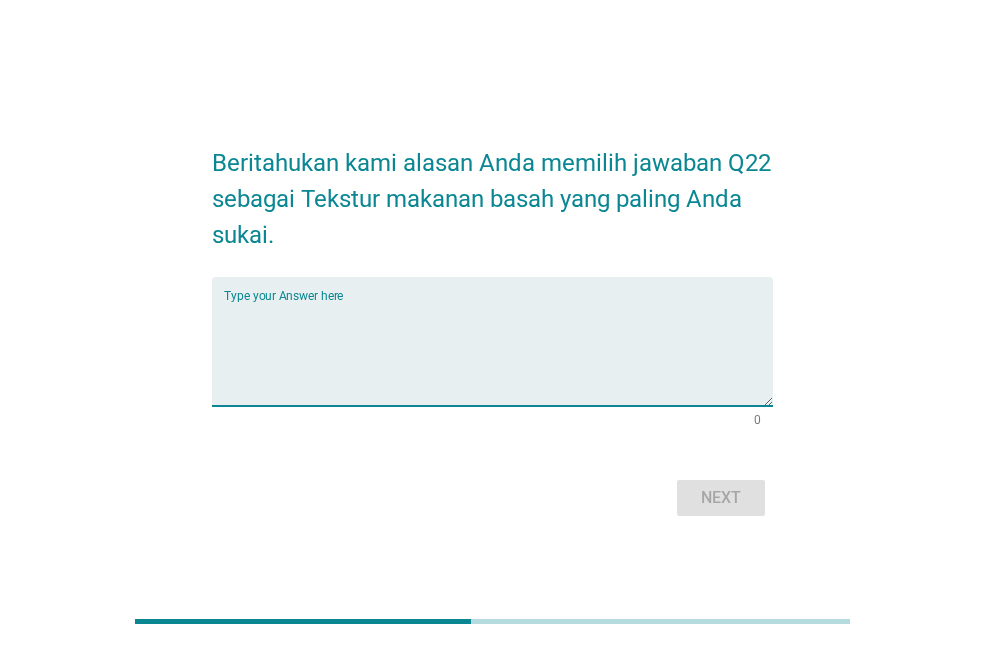 click at bounding box center [498, 353] 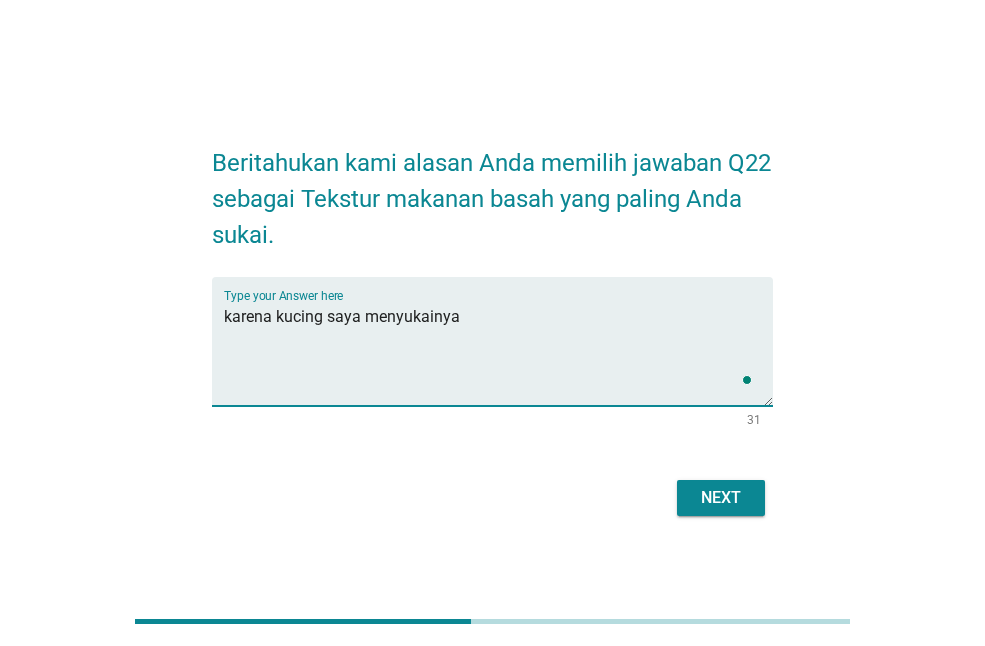 type on "karena kucing saya menyukainya" 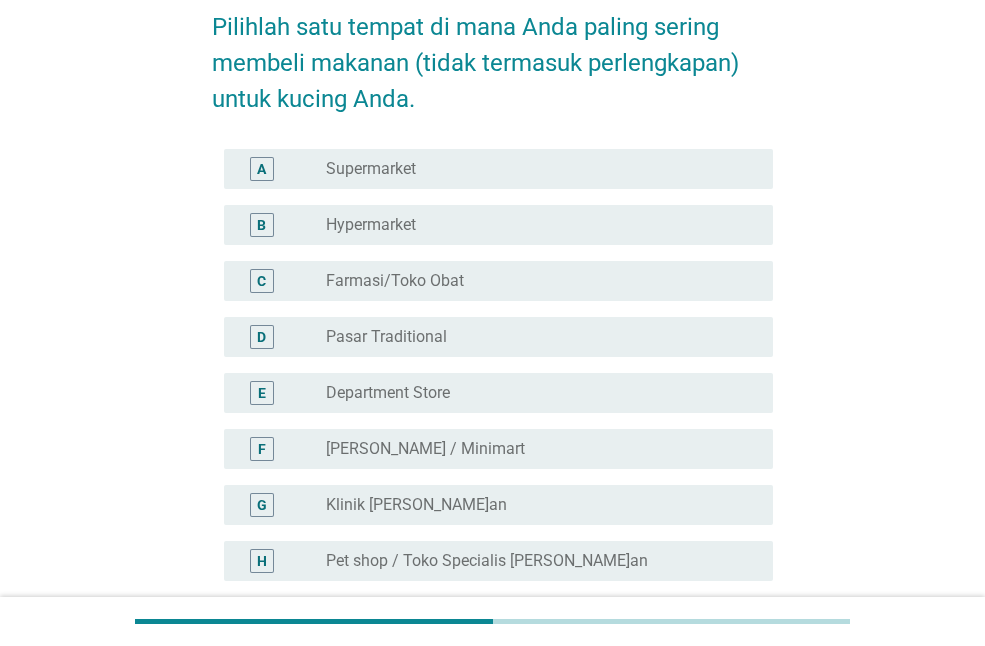 scroll, scrollTop: 200, scrollLeft: 0, axis: vertical 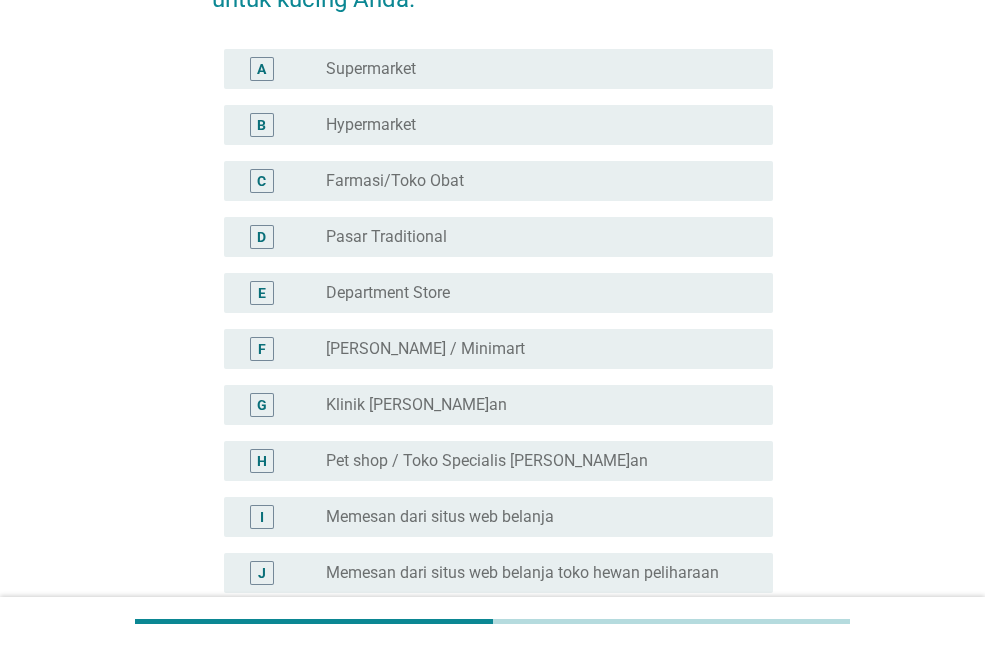 click on "radio_button_unchecked [PERSON_NAME] / Minimart" at bounding box center (533, 349) 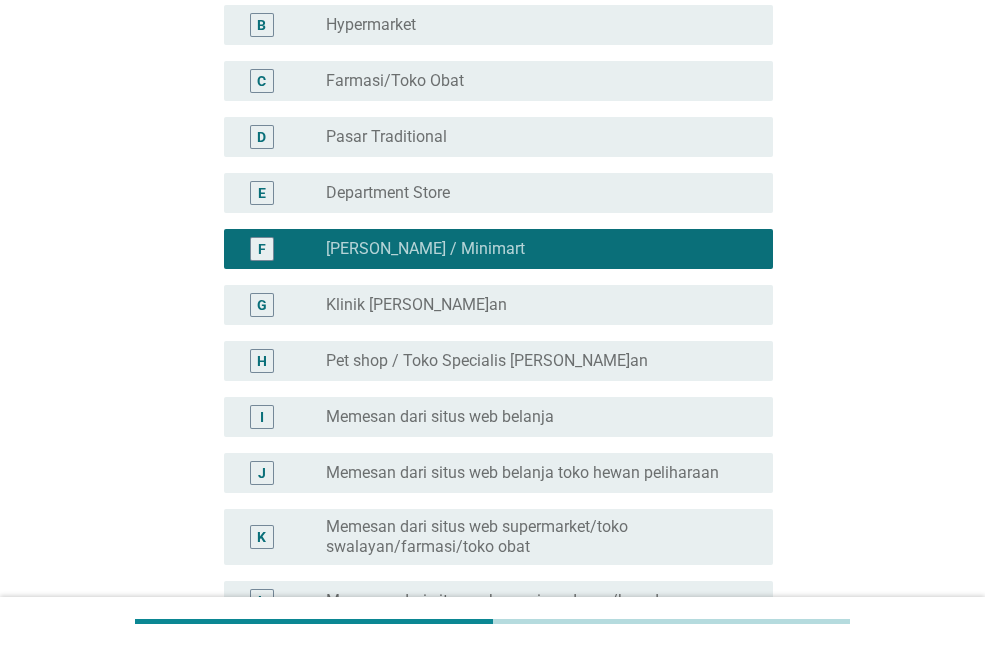 scroll, scrollTop: 400, scrollLeft: 0, axis: vertical 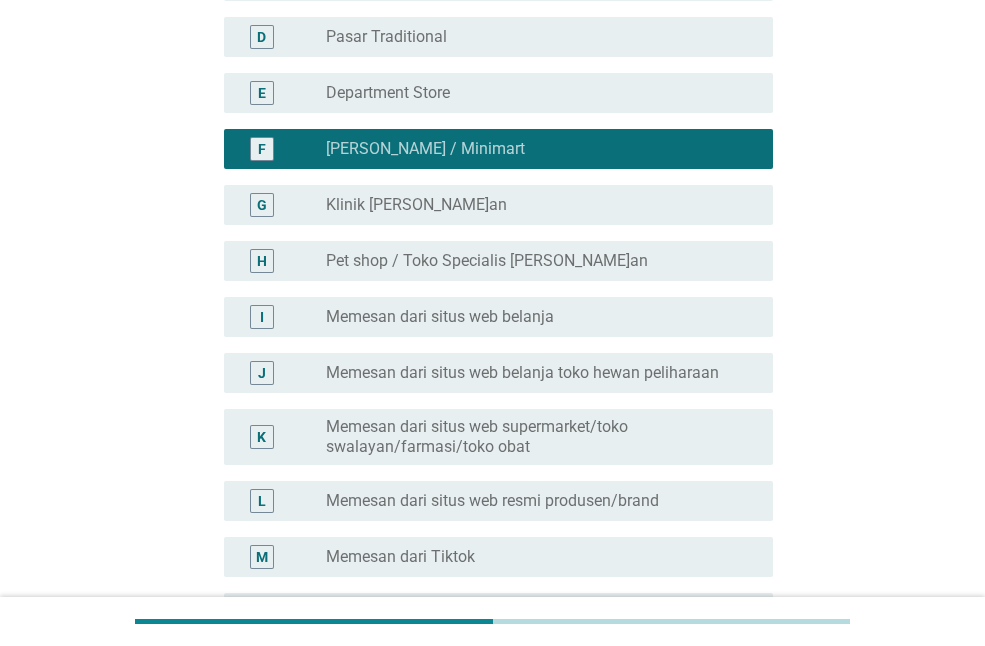 click on "radio_button_unchecked Memesan dari situs web belanja" at bounding box center [533, 317] 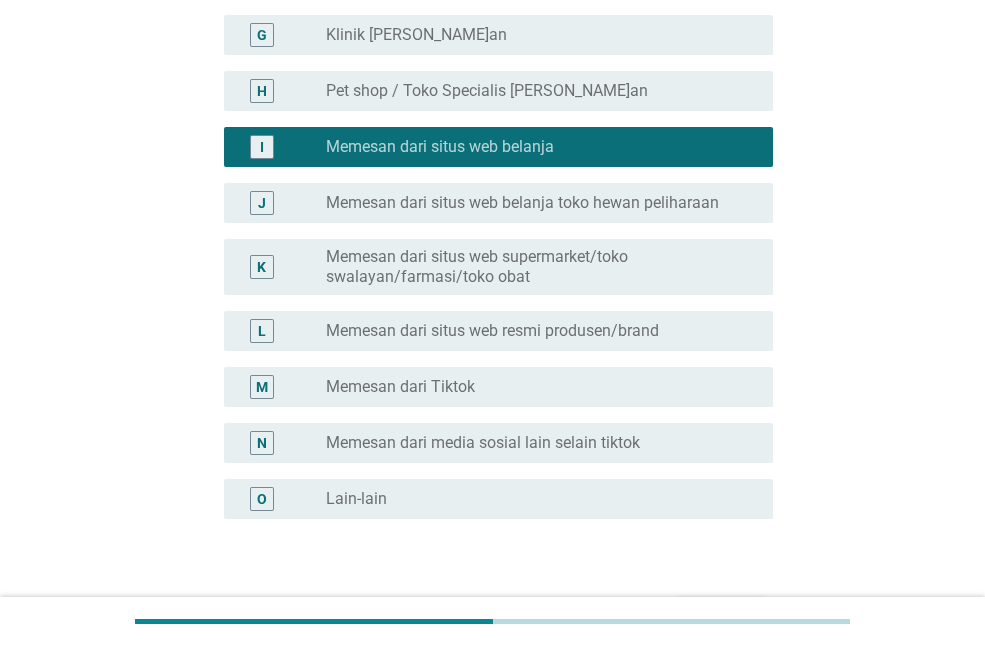 scroll, scrollTop: 700, scrollLeft: 0, axis: vertical 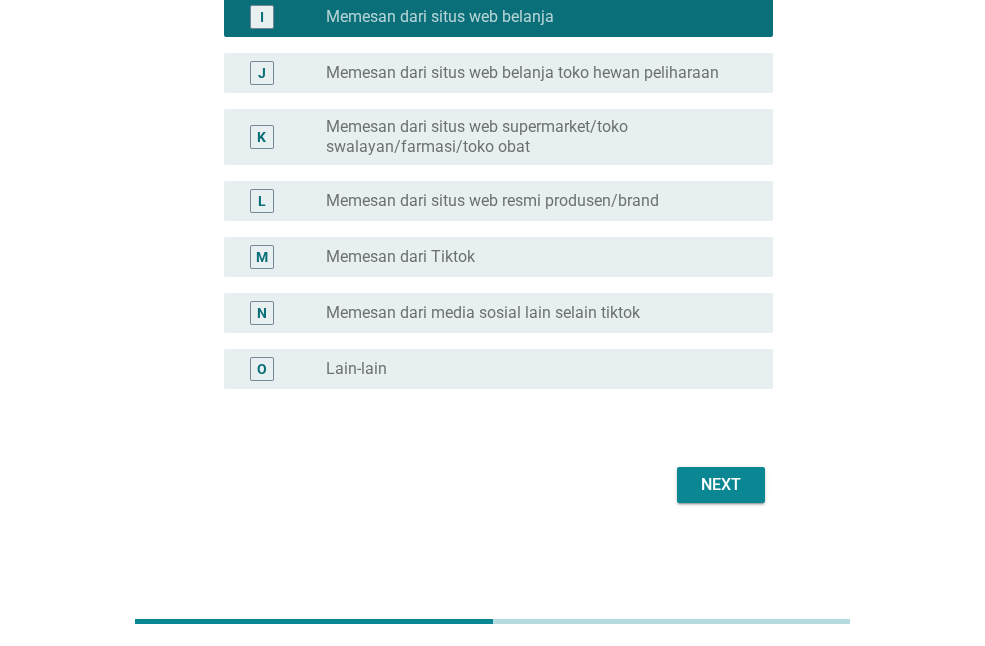click on "Next" at bounding box center (721, 485) 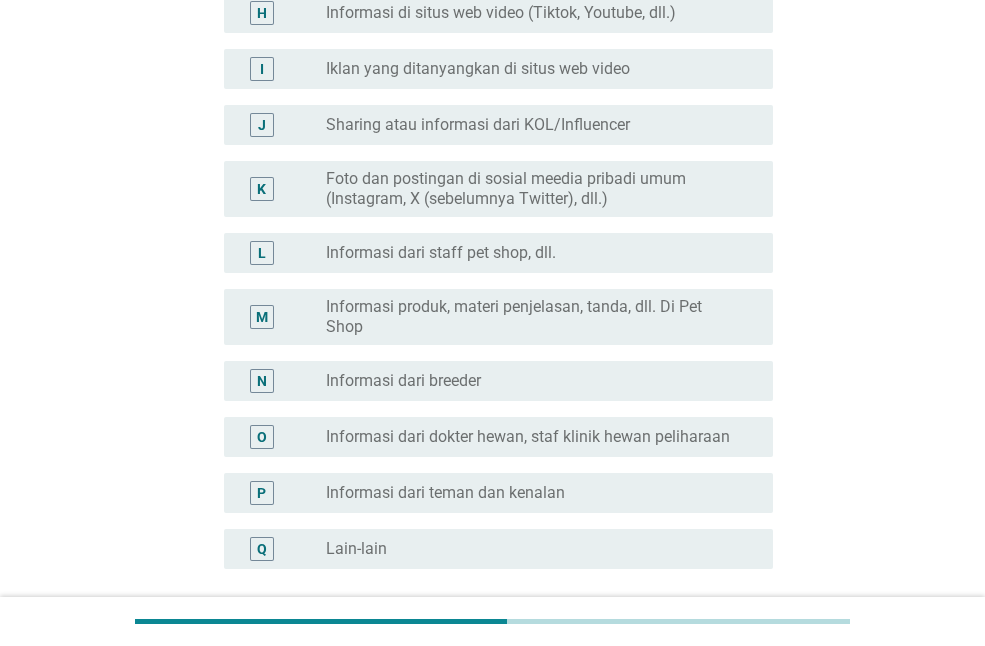 scroll, scrollTop: 0, scrollLeft: 0, axis: both 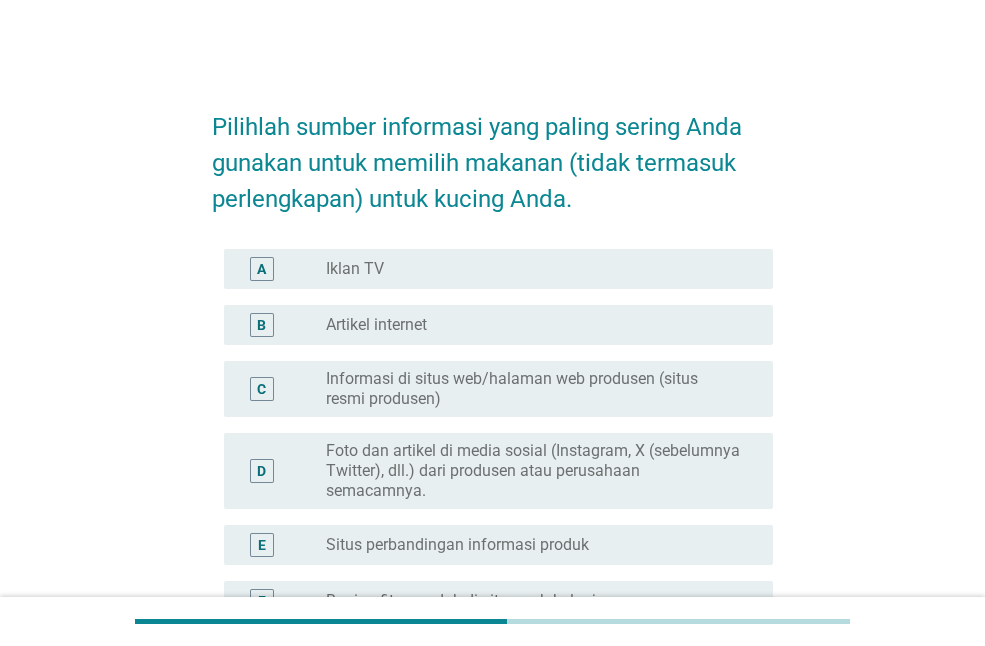 click on "radio_button_unchecked Iklan TV" at bounding box center (533, 269) 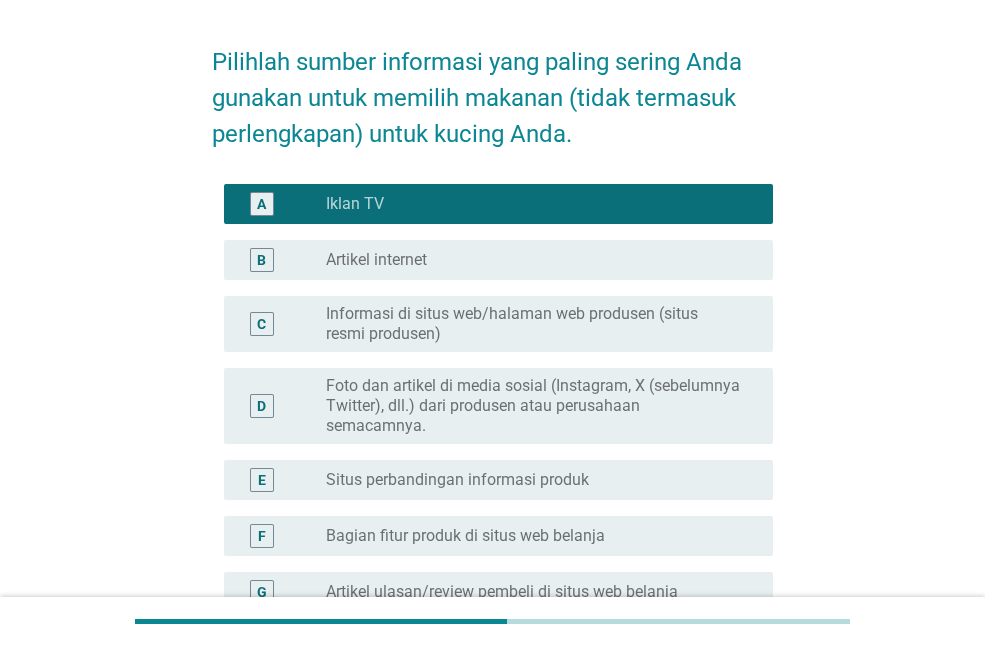 scroll, scrollTop: 100, scrollLeft: 0, axis: vertical 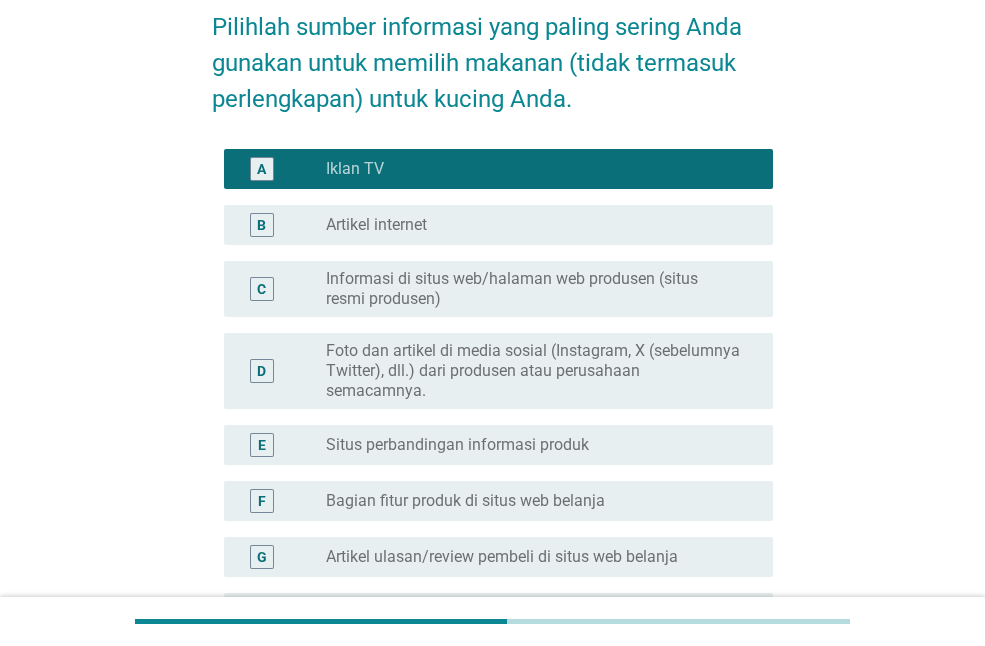 click on "Foto dan artikel di media sosial (Instagram, X (sebelumnya Twitter), dll.) dari produsen atau perusahaan semacamnya." at bounding box center [533, 371] 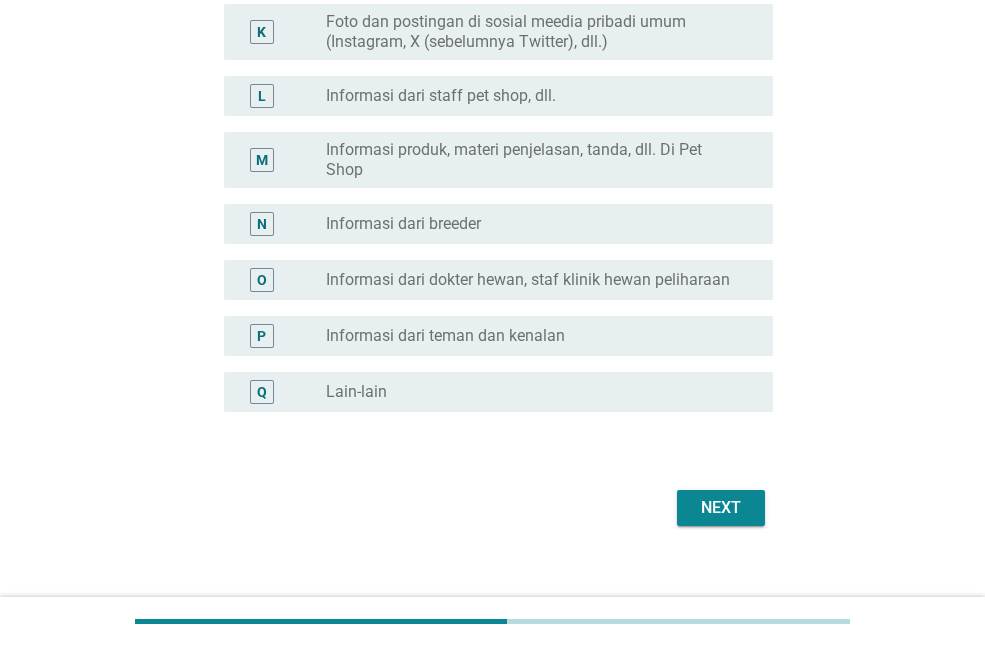scroll, scrollTop: 880, scrollLeft: 0, axis: vertical 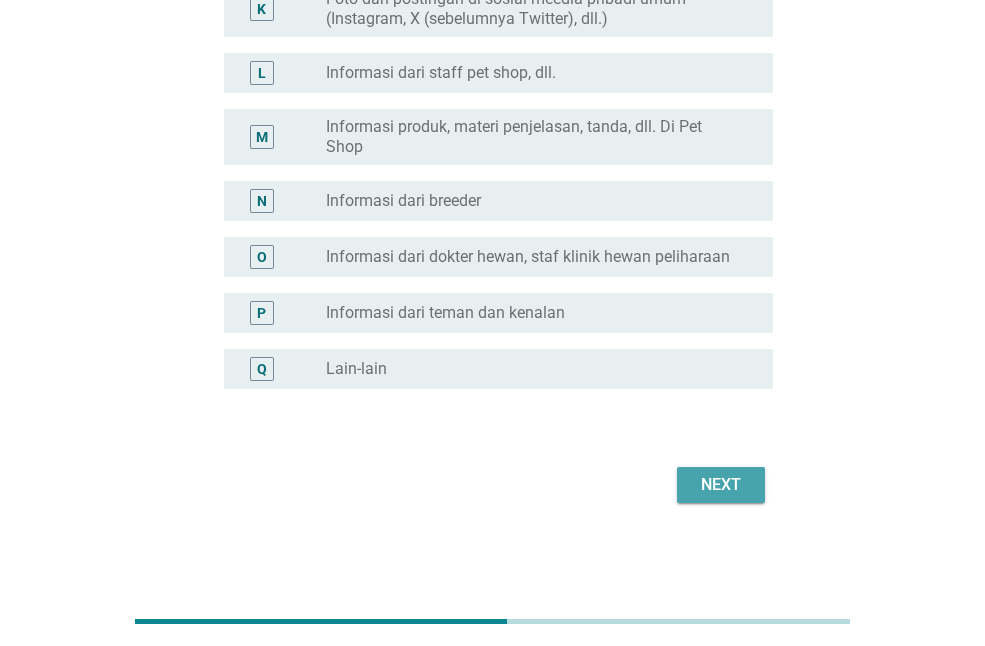 click on "Next" at bounding box center [721, 485] 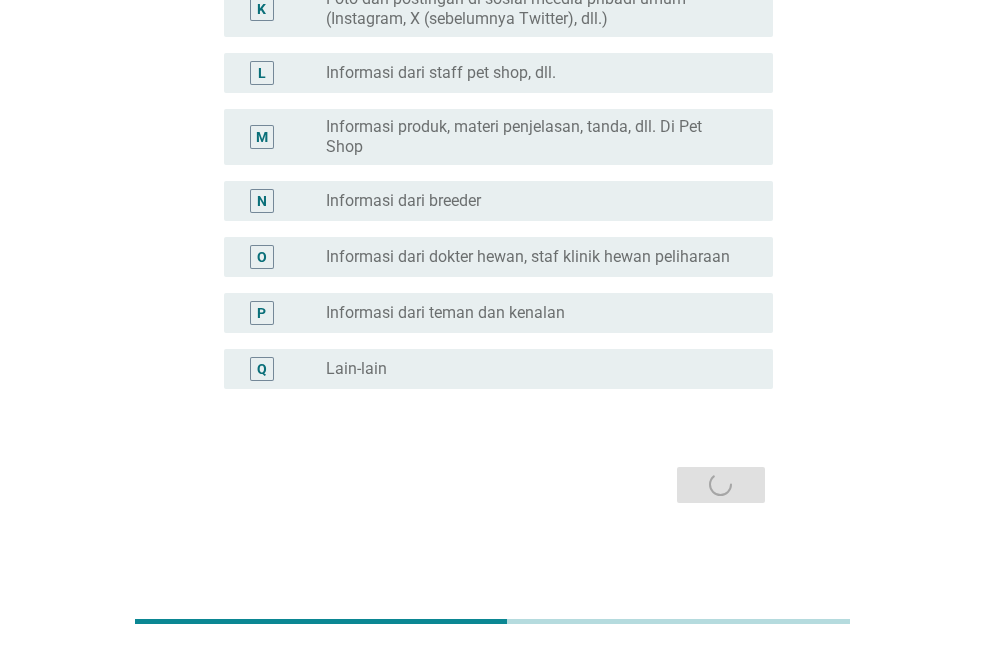 scroll, scrollTop: 0, scrollLeft: 0, axis: both 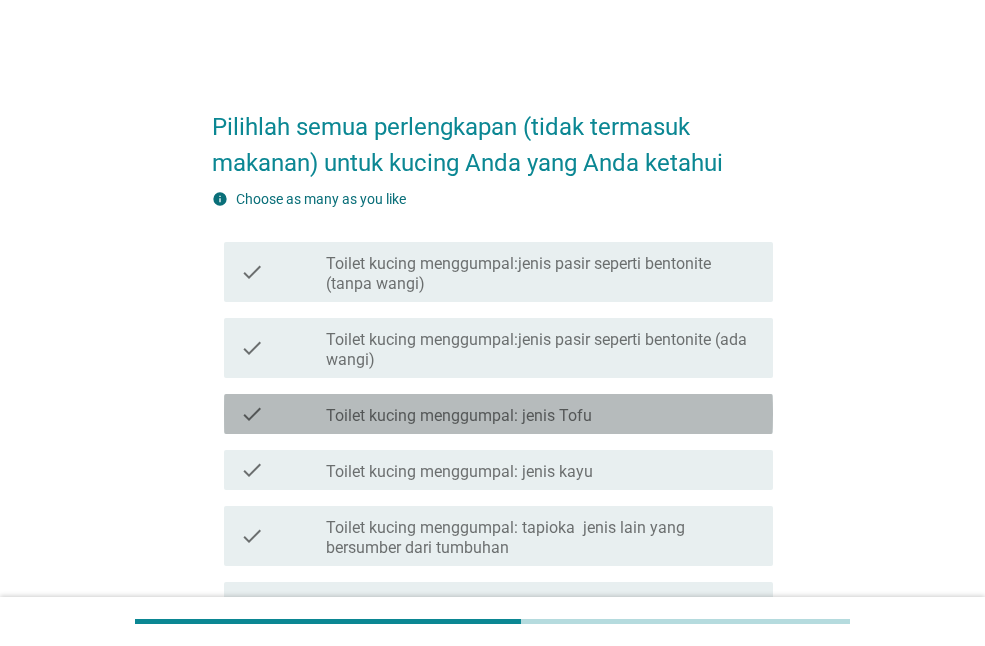 click on "check_box_outline_blank Toilet kucing menggumpal: jenis Tofu" at bounding box center (541, 414) 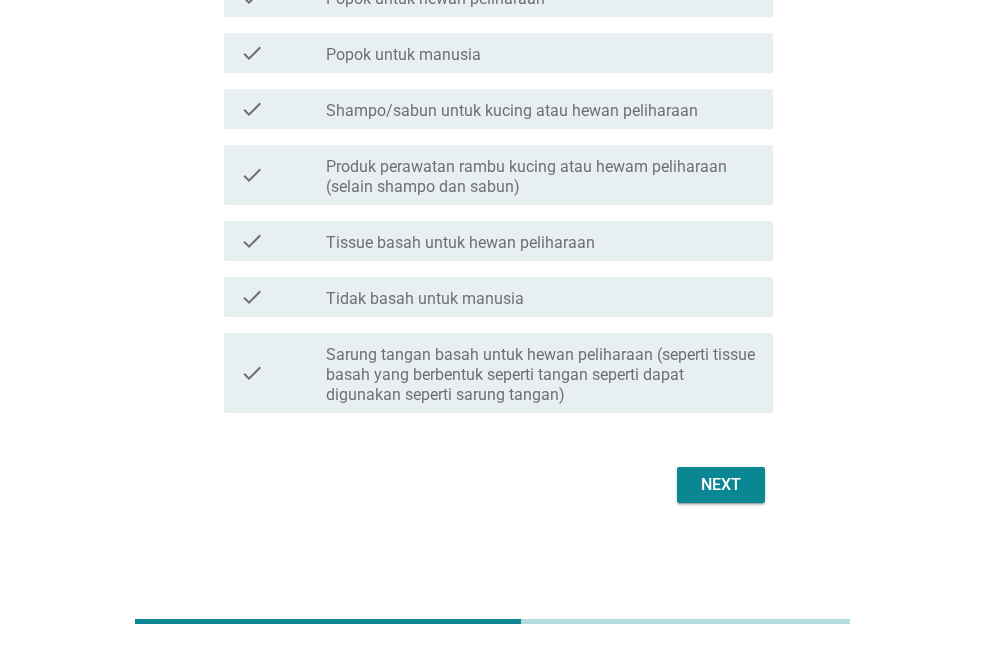 click on "check_box_outline_blank Produk perawatan rambu kucing atau hewam peliharaan (selain shampo dan sabun)" at bounding box center [541, 175] 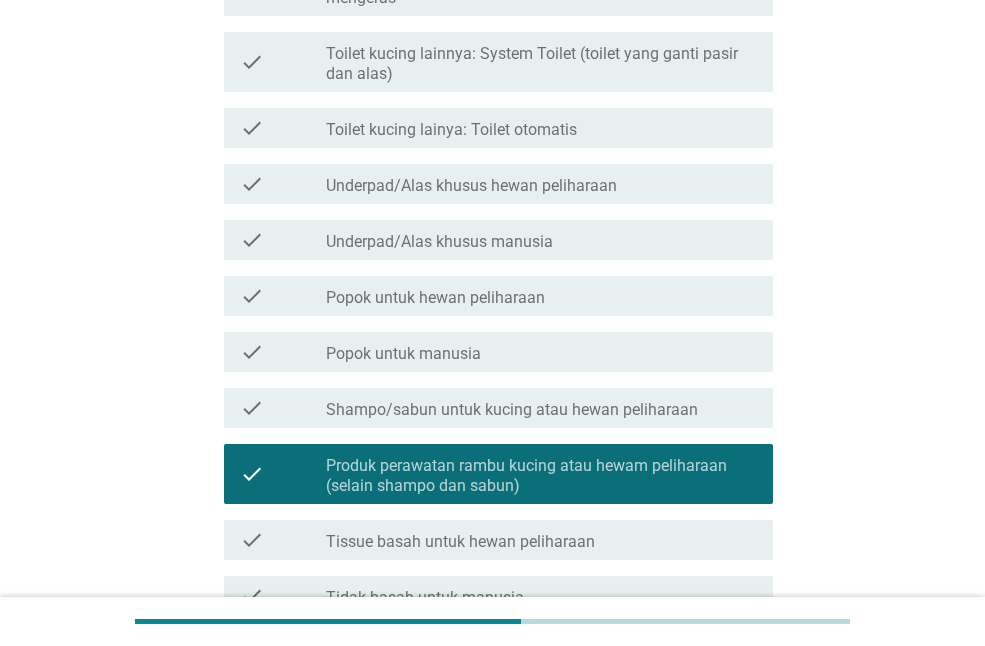 scroll, scrollTop: 825, scrollLeft: 0, axis: vertical 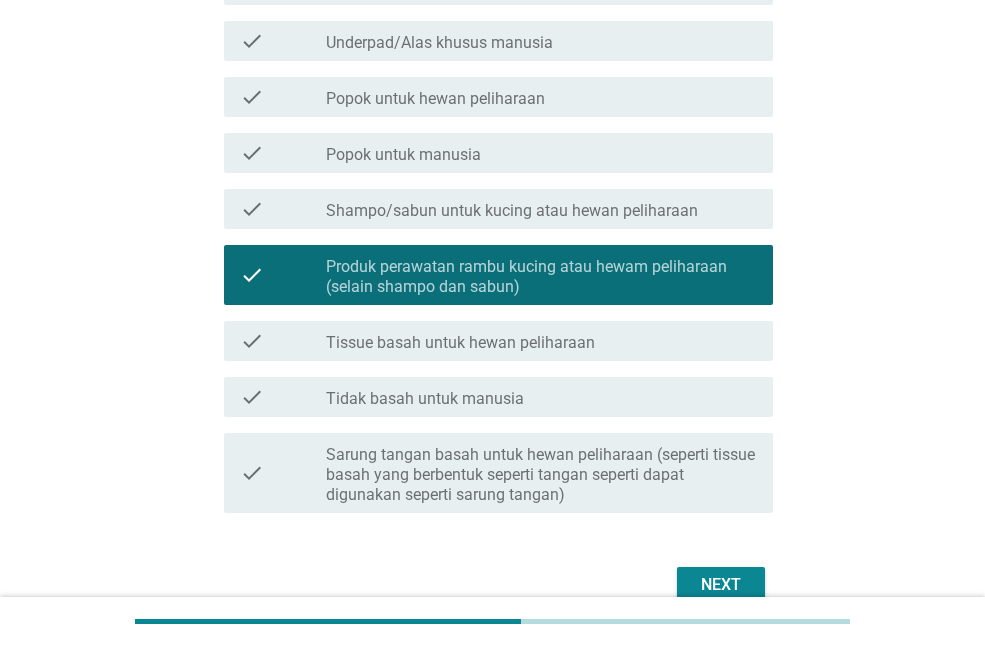 click on "Produk perawatan rambu kucing atau hewam peliharaan (selain shampo dan sabun)" at bounding box center (541, 277) 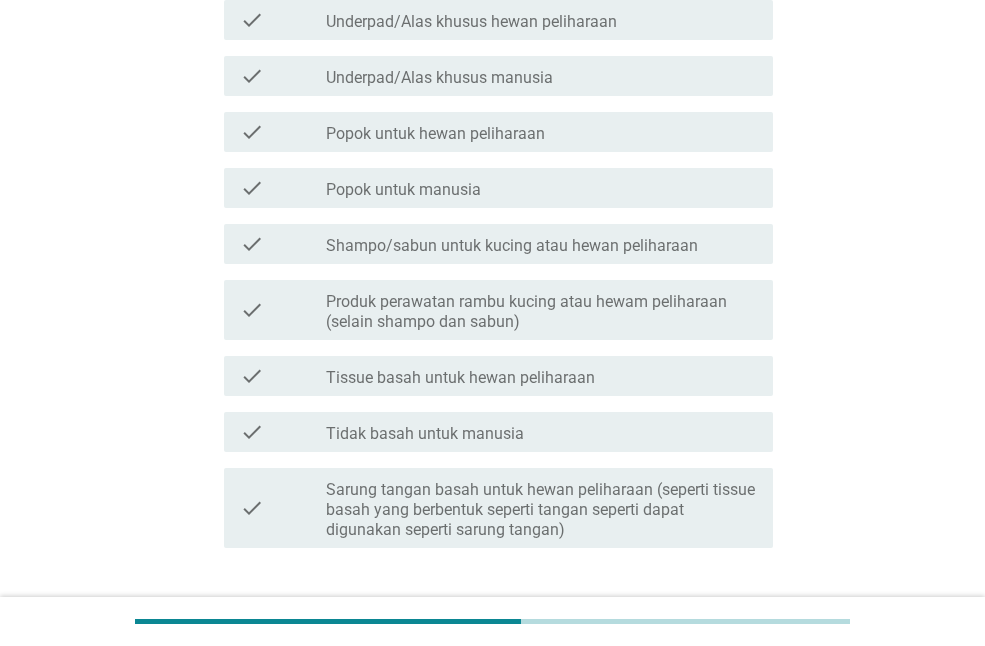 scroll, scrollTop: 825, scrollLeft: 0, axis: vertical 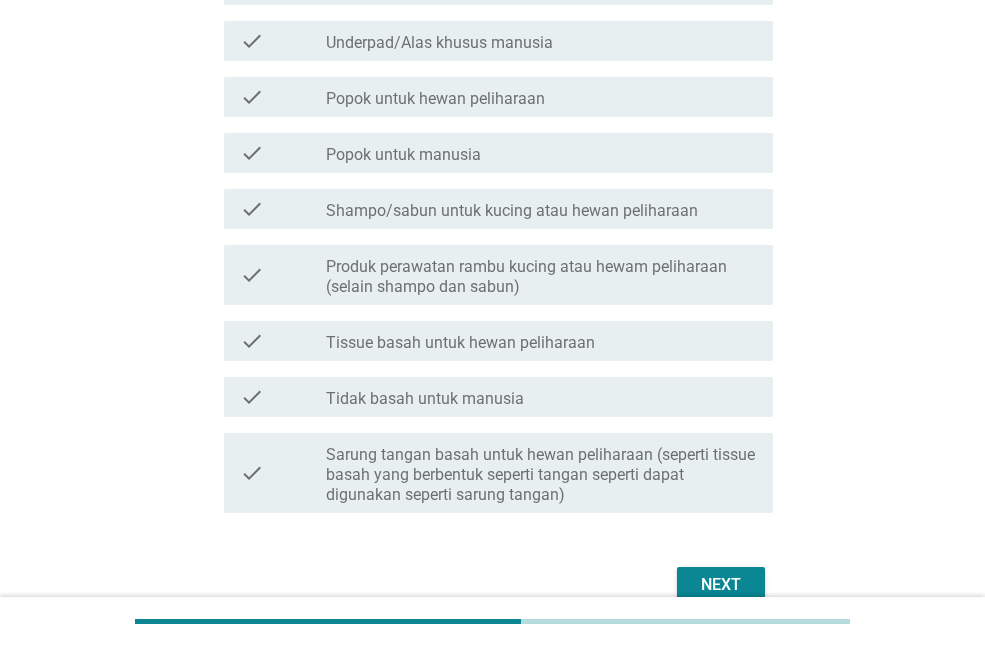 click on "Sarung tangan basah untuk hewan peliharaan (seperti tissue basah yang berbentuk seperti tangan seperti dapat digunakan seperti sarung tangan)" at bounding box center [541, 475] 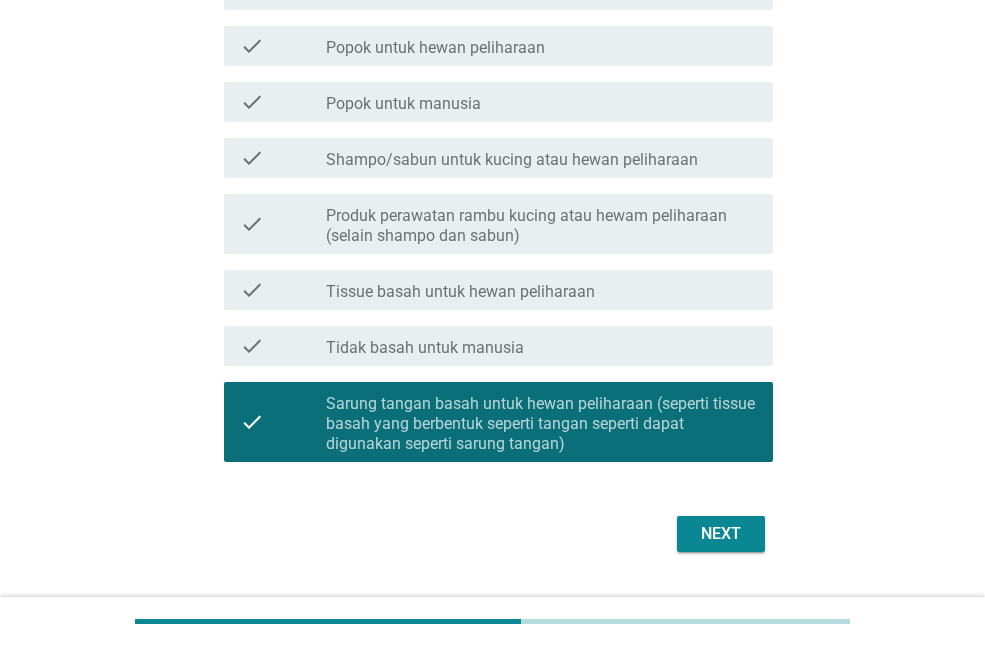 scroll, scrollTop: 925, scrollLeft: 0, axis: vertical 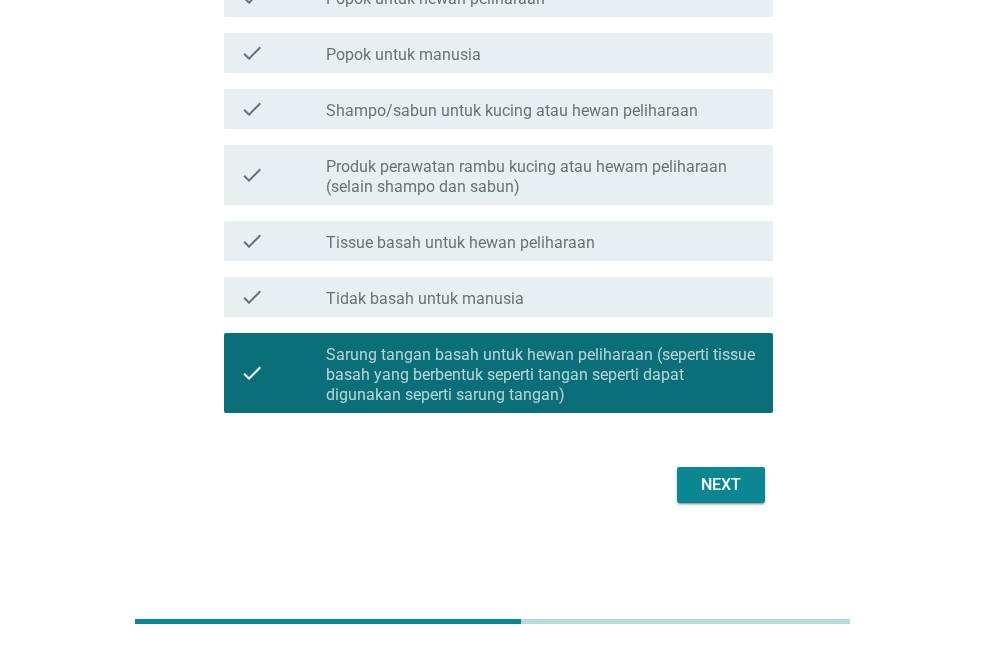click on "Next" at bounding box center [721, 485] 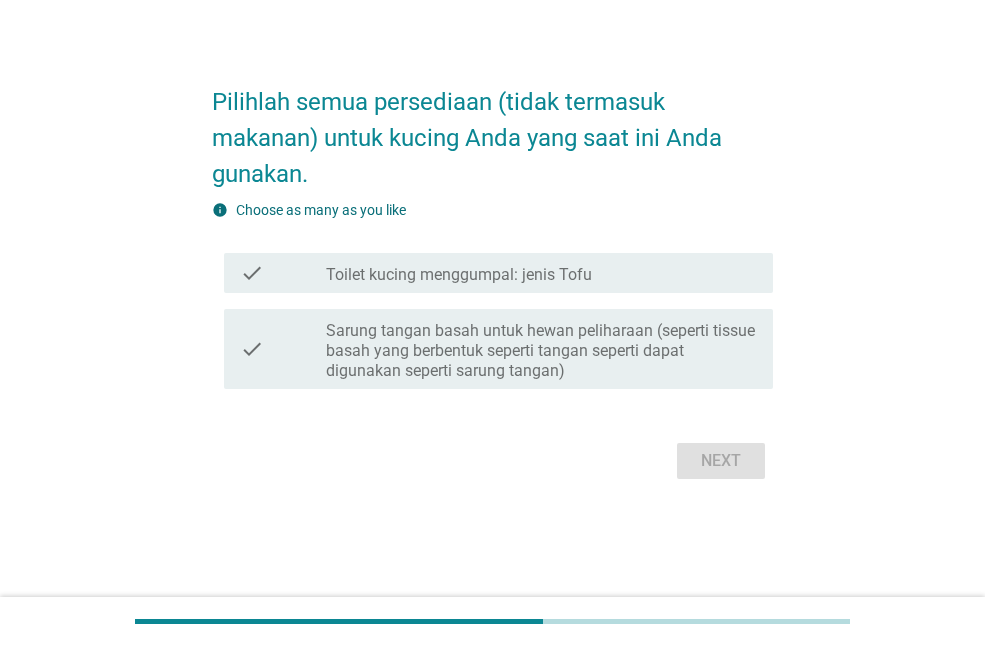 scroll, scrollTop: 0, scrollLeft: 0, axis: both 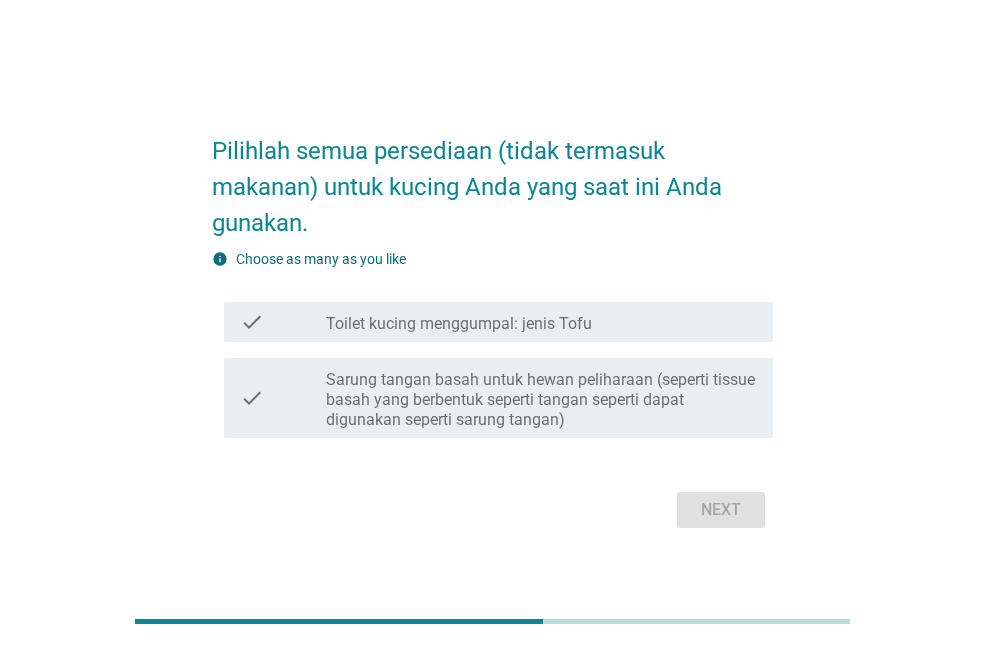 click on "Toilet kucing menggumpal: jenis Tofu" at bounding box center [459, 324] 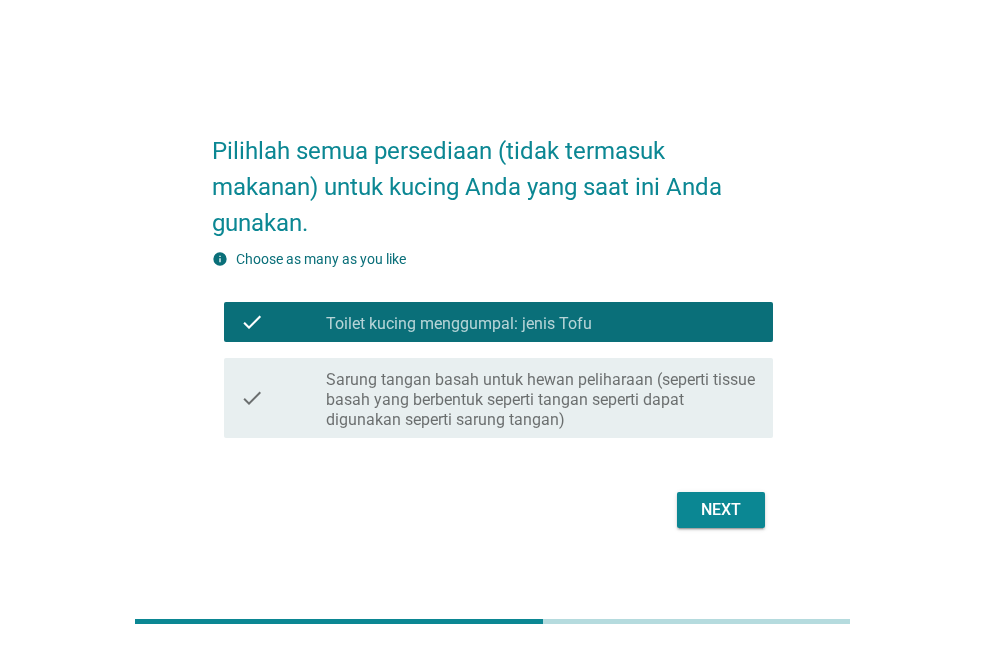 click on "Sarung tangan basah untuk hewan peliharaan (seperti tissue basah yang berbentuk seperti tangan seperti dapat digunakan seperti sarung tangan)" at bounding box center (541, 400) 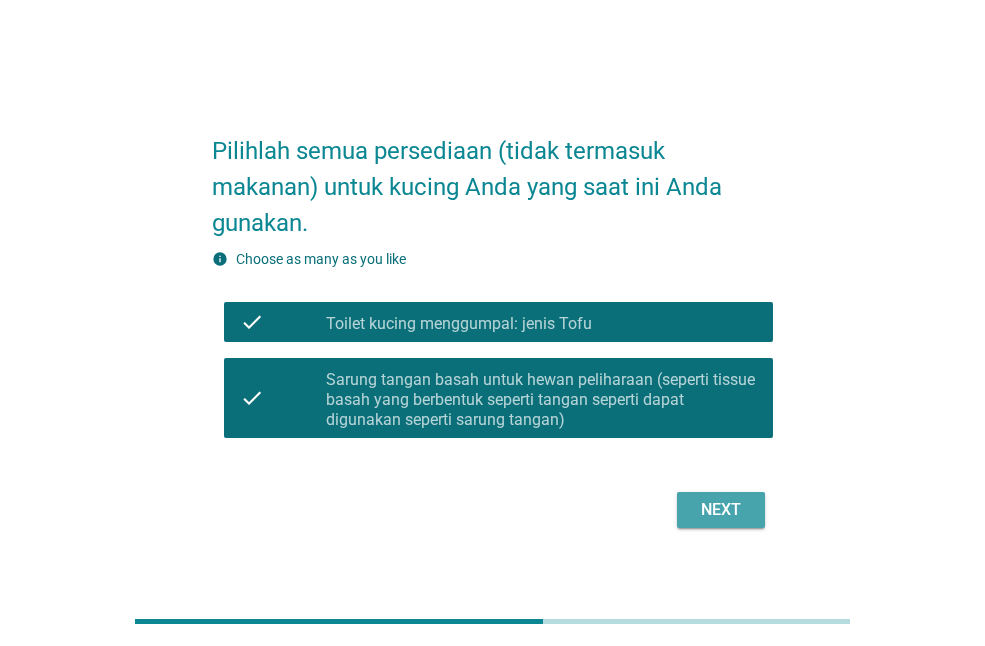 click on "Next" at bounding box center [721, 510] 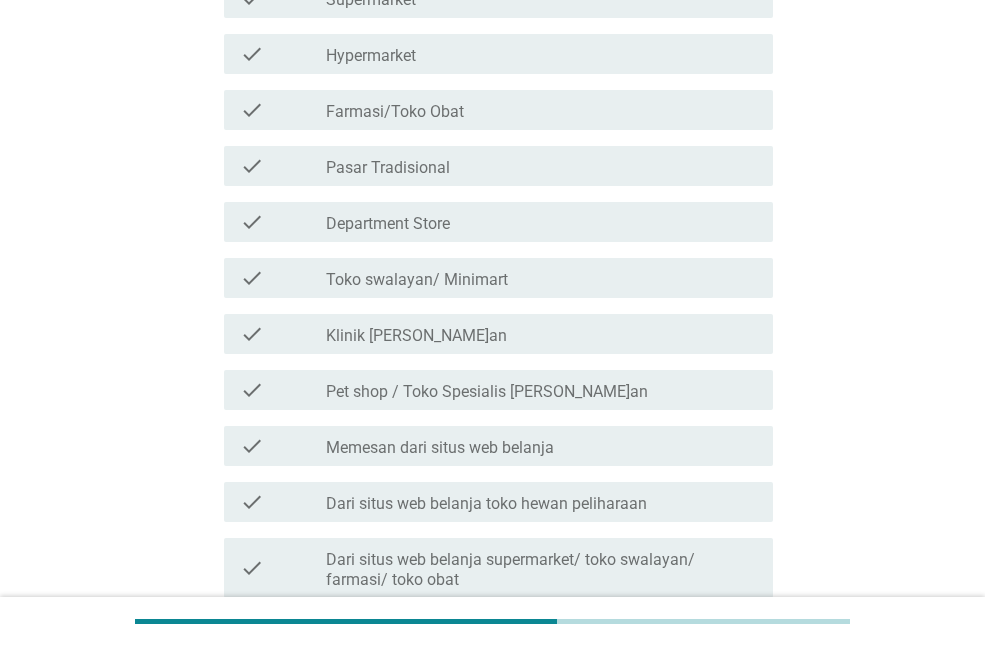 scroll, scrollTop: 400, scrollLeft: 0, axis: vertical 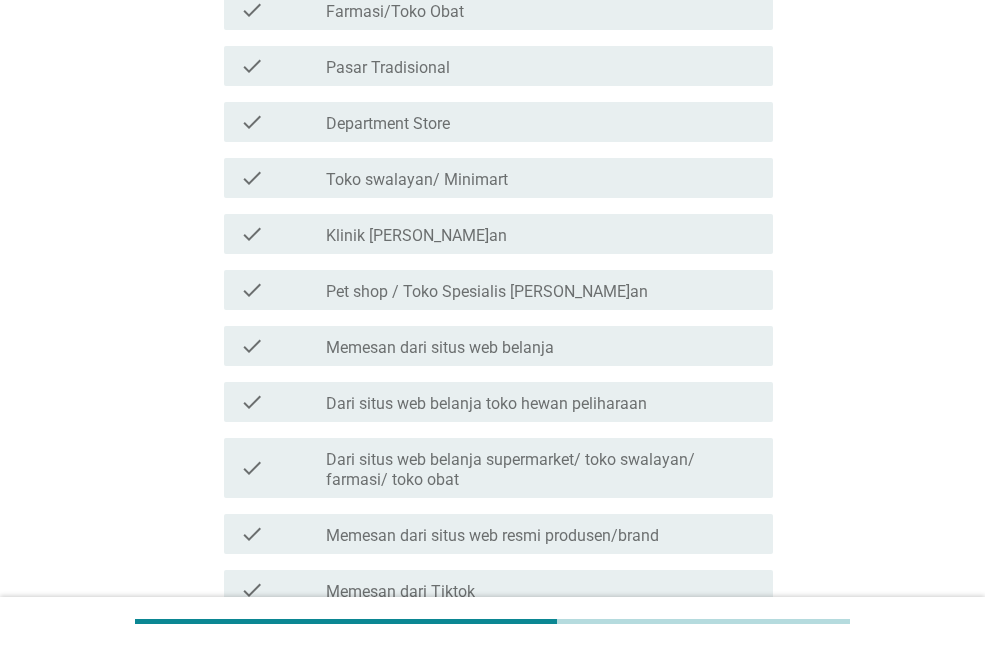 click on "Memesan dari situs web belanja" at bounding box center [440, 348] 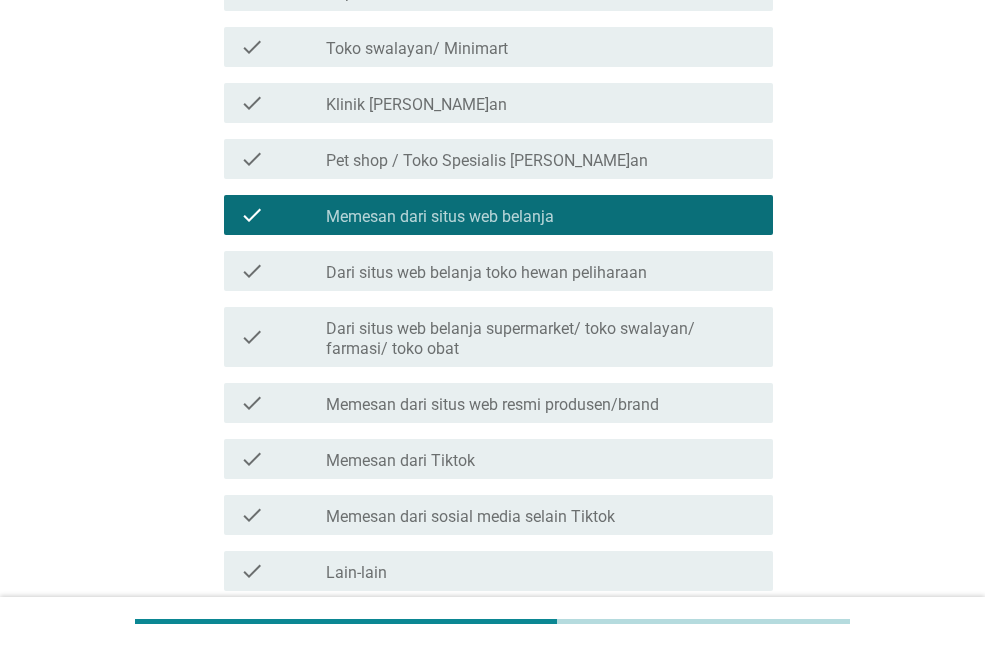 scroll, scrollTop: 709, scrollLeft: 0, axis: vertical 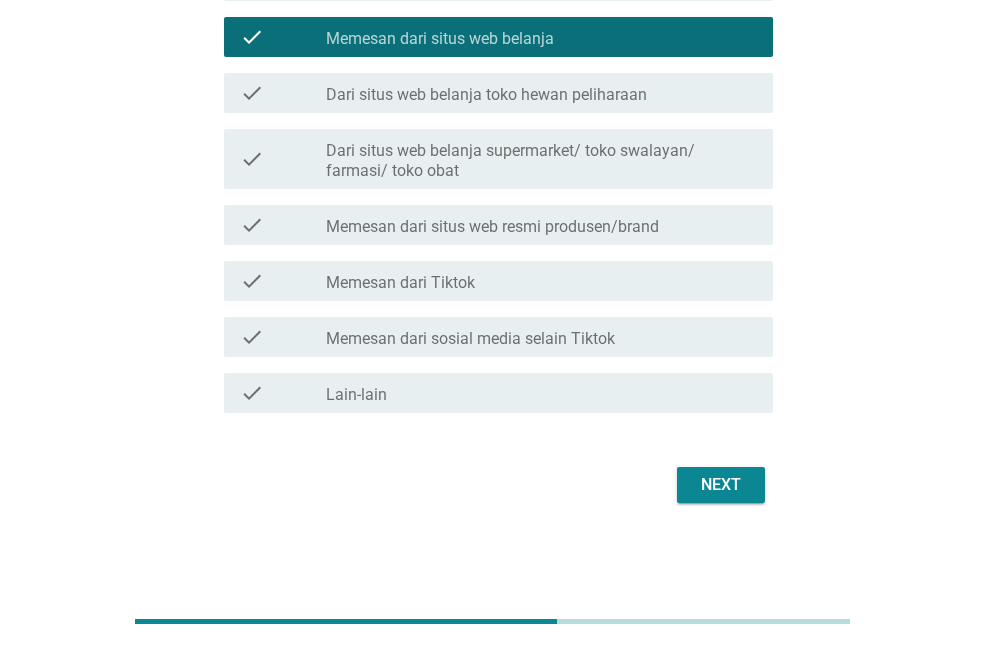 click on "Dari situs web belanja supermarket/ toko swalayan/ farmasi/ toko obat" at bounding box center (541, 161) 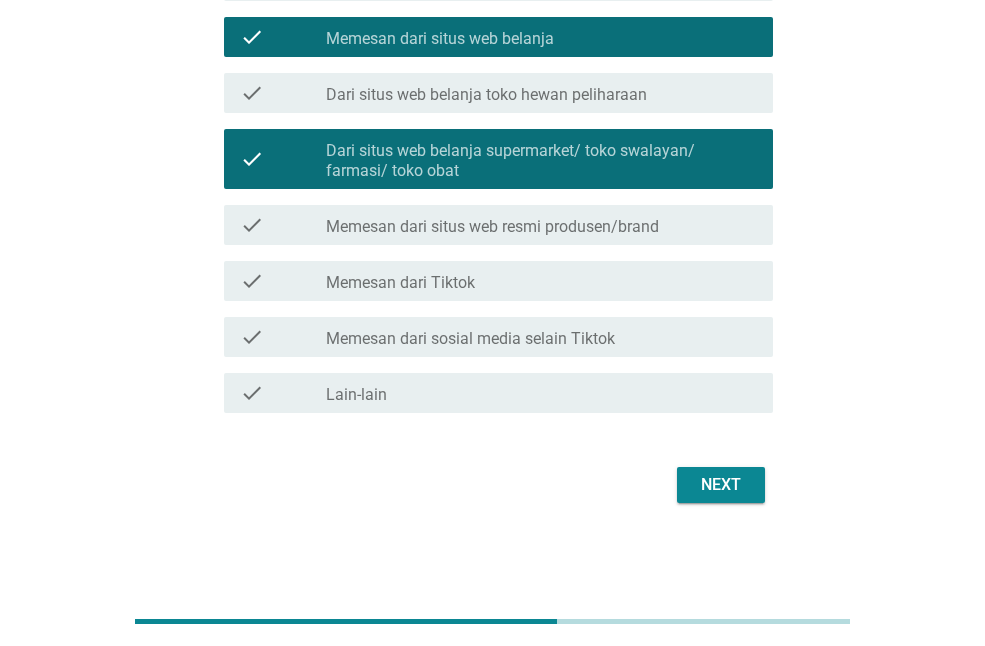 click on "check     check_box Dari situs web belanja supermarket/ toko swalayan/ farmasi/ toko obat" at bounding box center [498, 159] 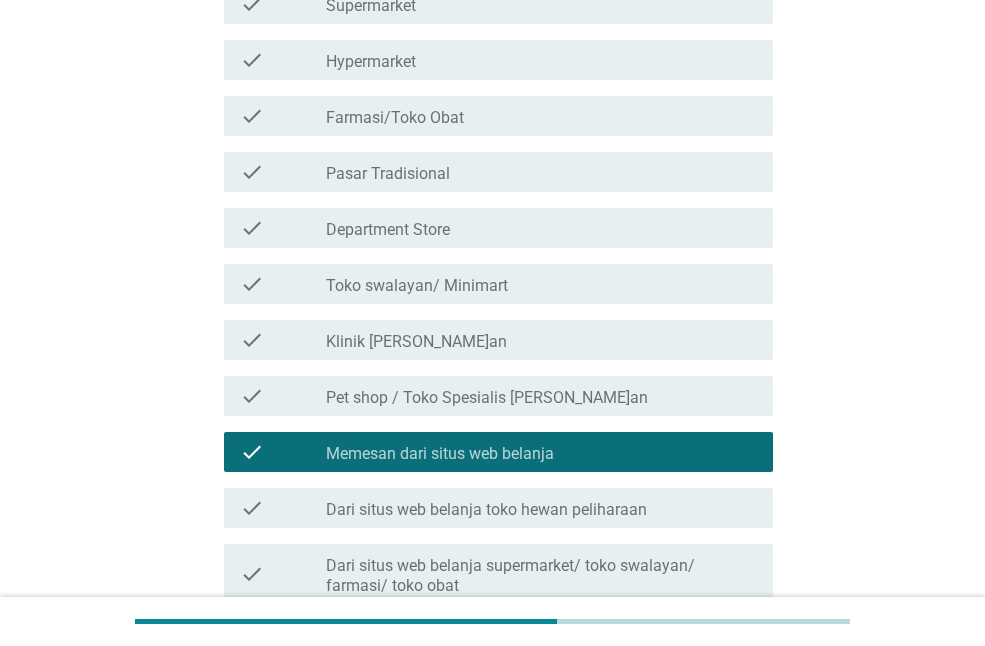 scroll, scrollTop: 209, scrollLeft: 0, axis: vertical 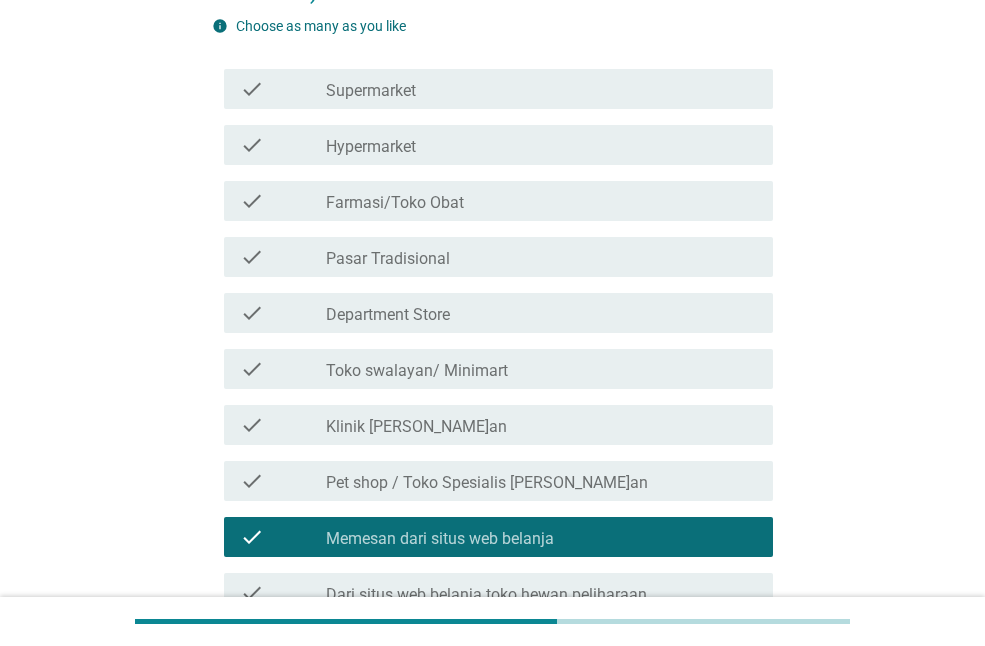 click on "check     check_box_outline_blank Pet shop / Toko Spesialis [PERSON_NAME]an" at bounding box center [492, 481] 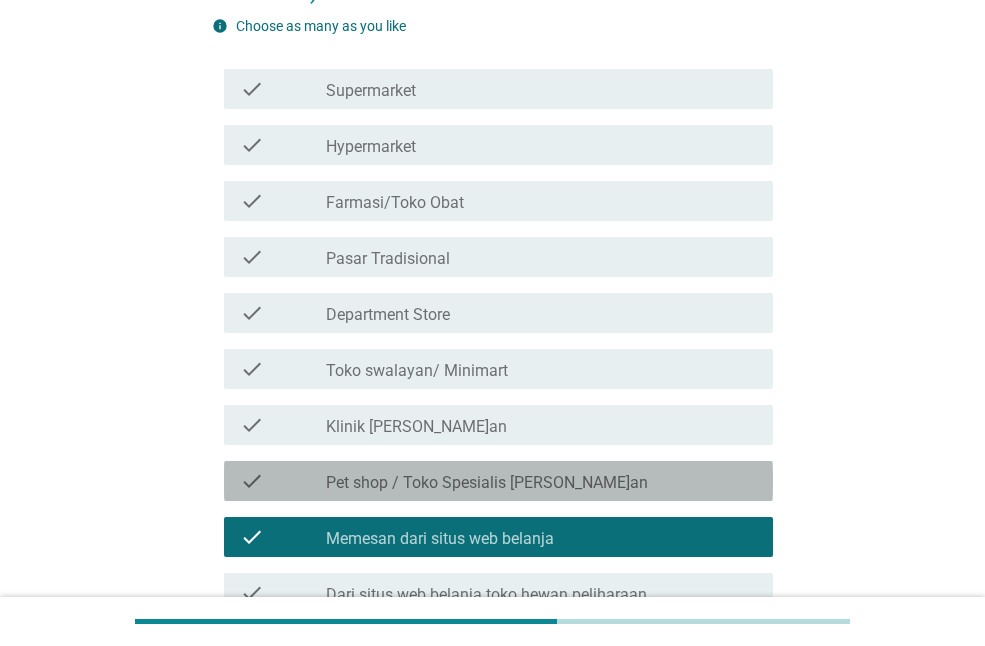 click on "check     check_box_outline_blank Pet shop / Toko Spesialis [PERSON_NAME]an" at bounding box center (498, 481) 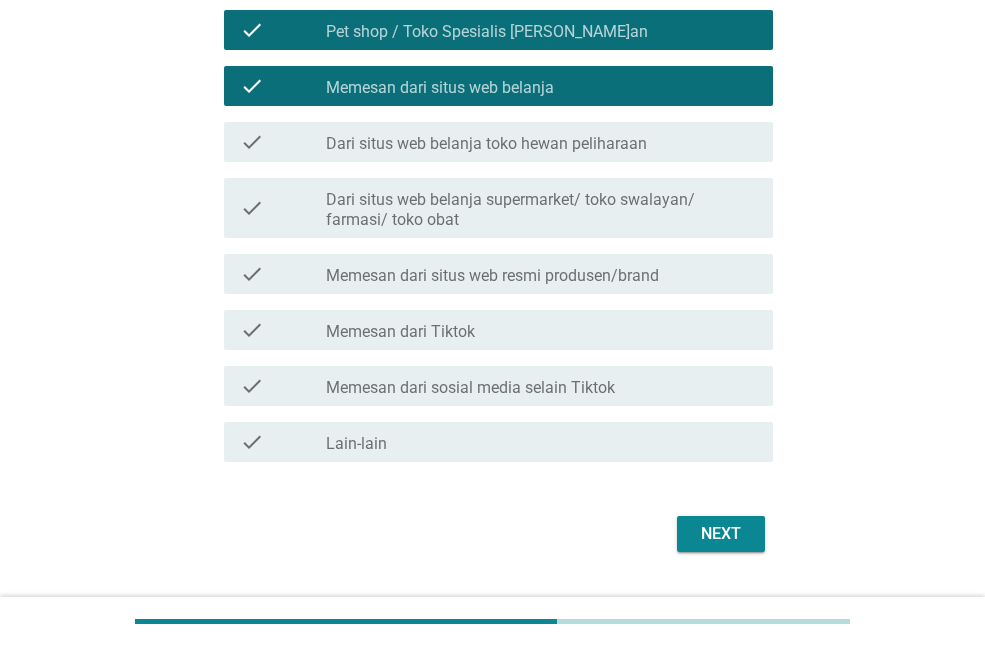 scroll, scrollTop: 709, scrollLeft: 0, axis: vertical 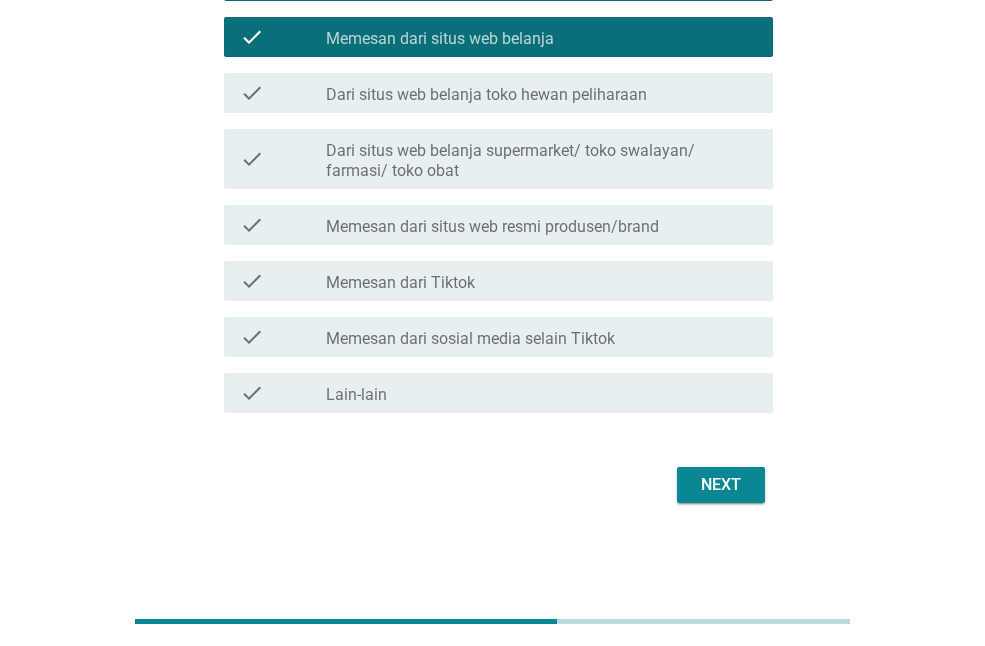 click on "Next" at bounding box center (721, 485) 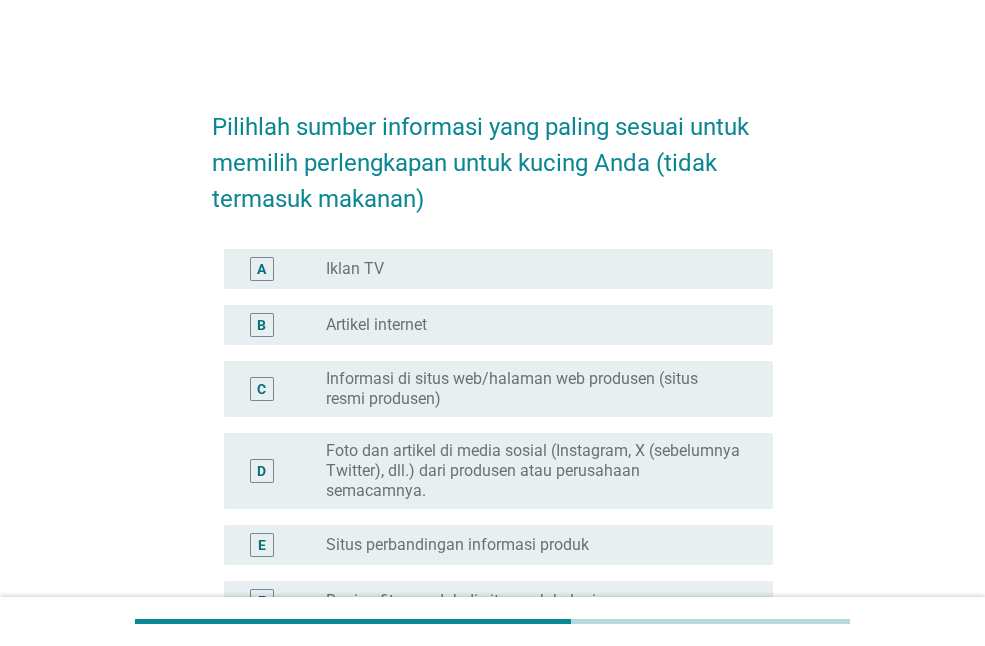 scroll, scrollTop: 100, scrollLeft: 0, axis: vertical 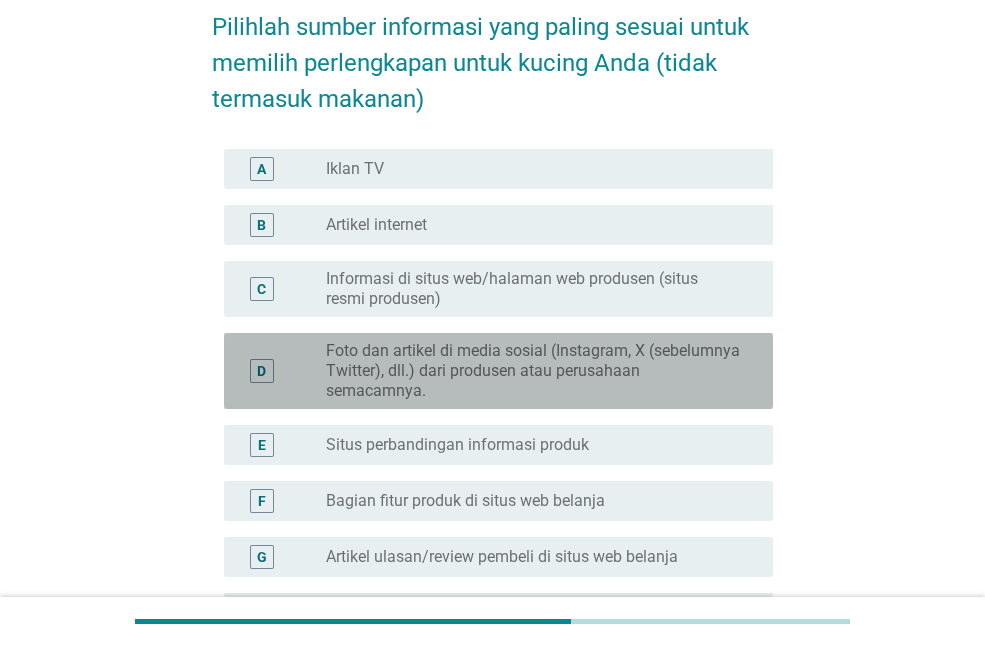 click on "Foto dan artikel di media sosial (Instagram, X (sebelumnya Twitter), dll.) dari produsen atau perusahaan semacamnya." at bounding box center [533, 371] 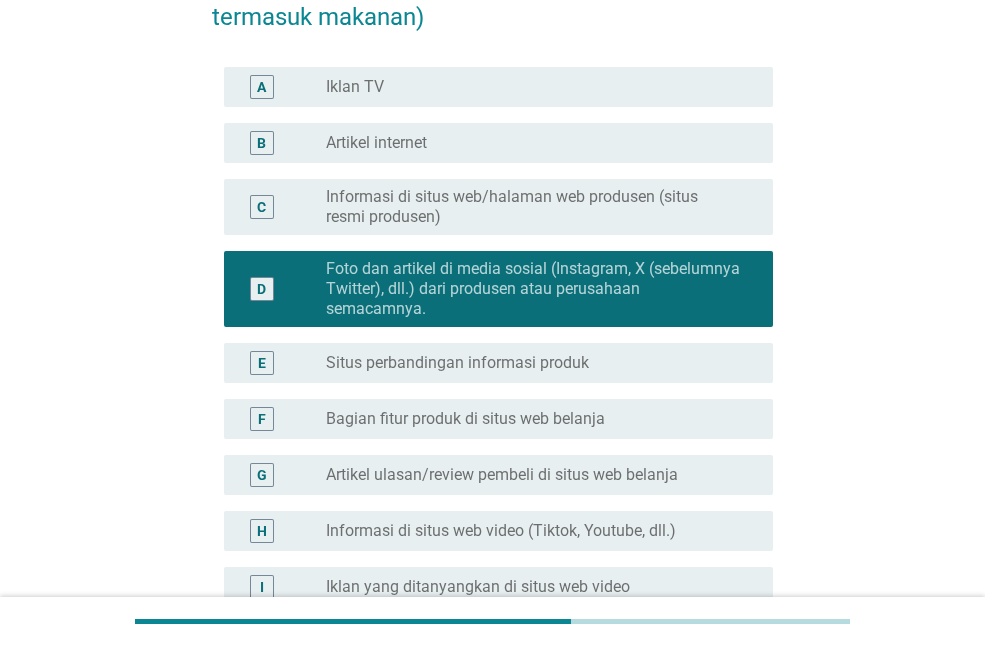 scroll, scrollTop: 300, scrollLeft: 0, axis: vertical 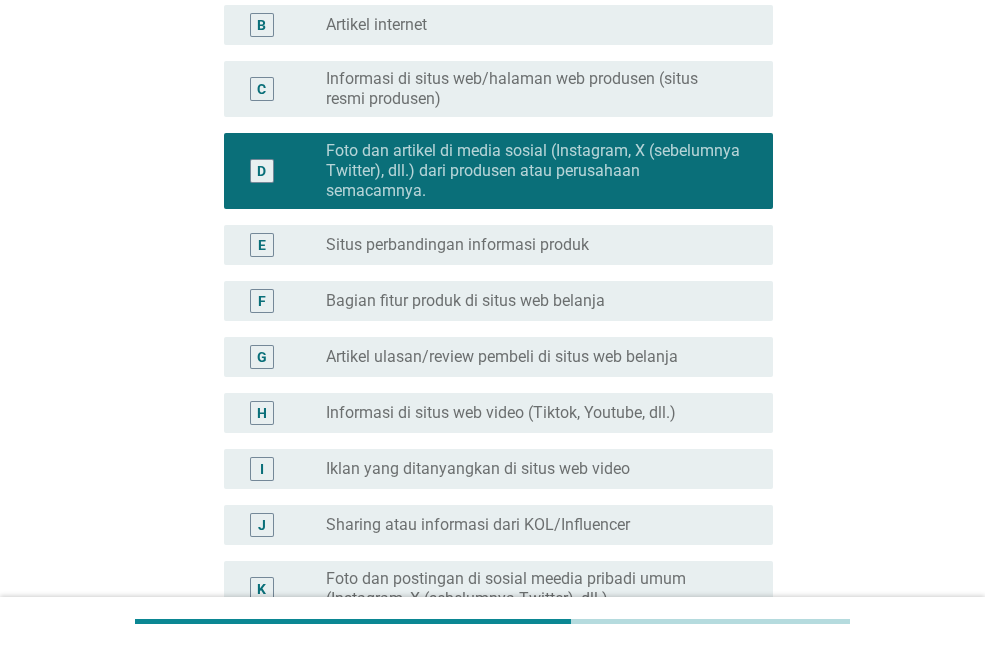 click on "radio_button_unchecked Bagian fitur produk di situs web belanja" at bounding box center (541, 301) 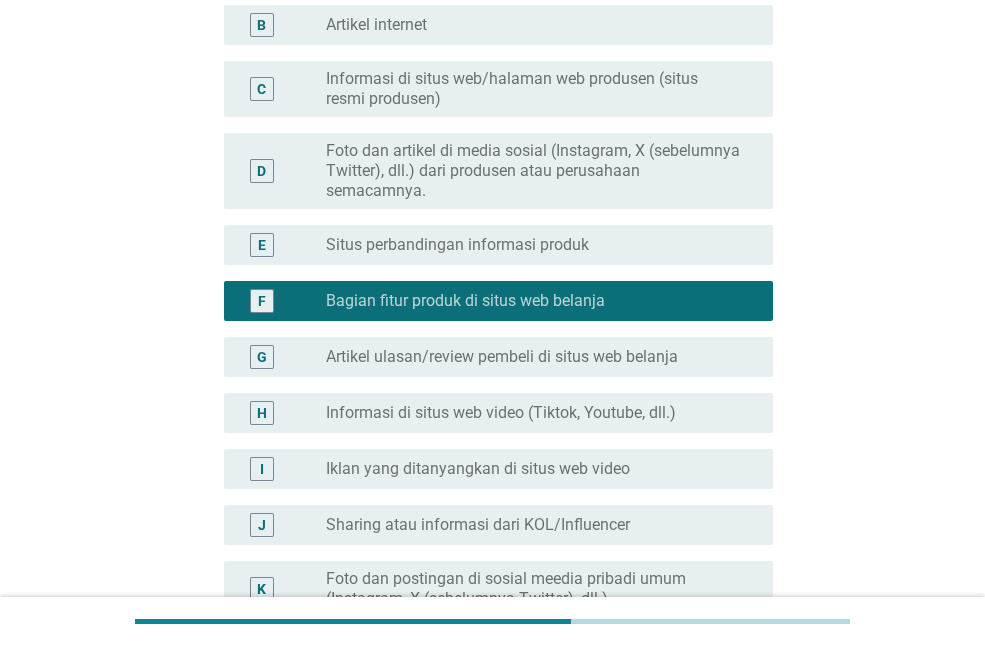 click on "D     radio_button_unchecked Foto dan artikel di media sosial (Instagram, X (sebelumnya Twitter), dll.) dari produsen atau perusahaan semacamnya." at bounding box center (492, 171) 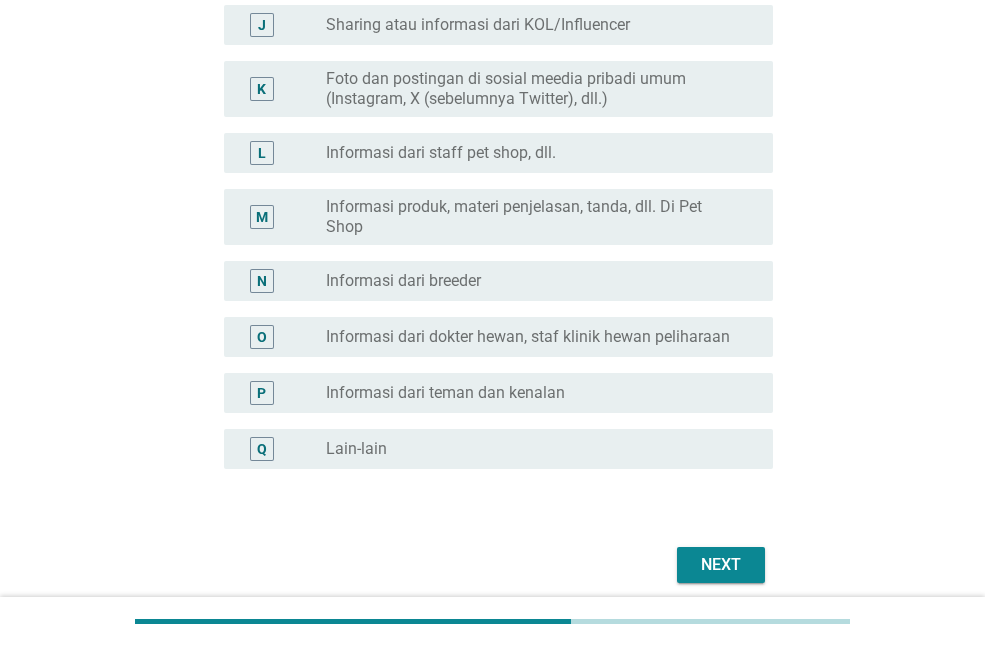 scroll, scrollTop: 880, scrollLeft: 0, axis: vertical 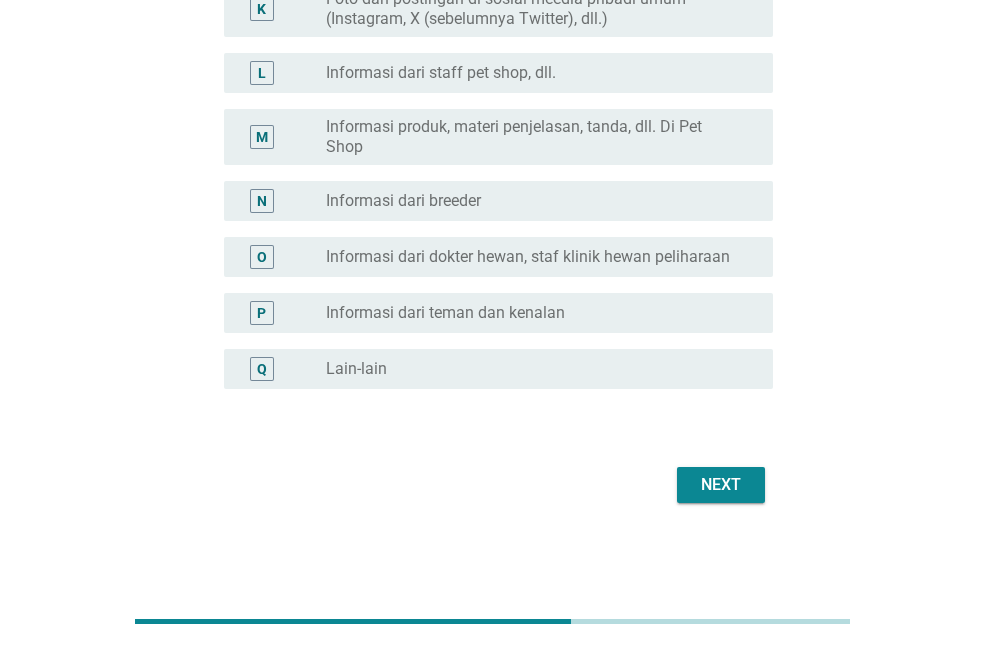 click on "Next" at bounding box center [492, 485] 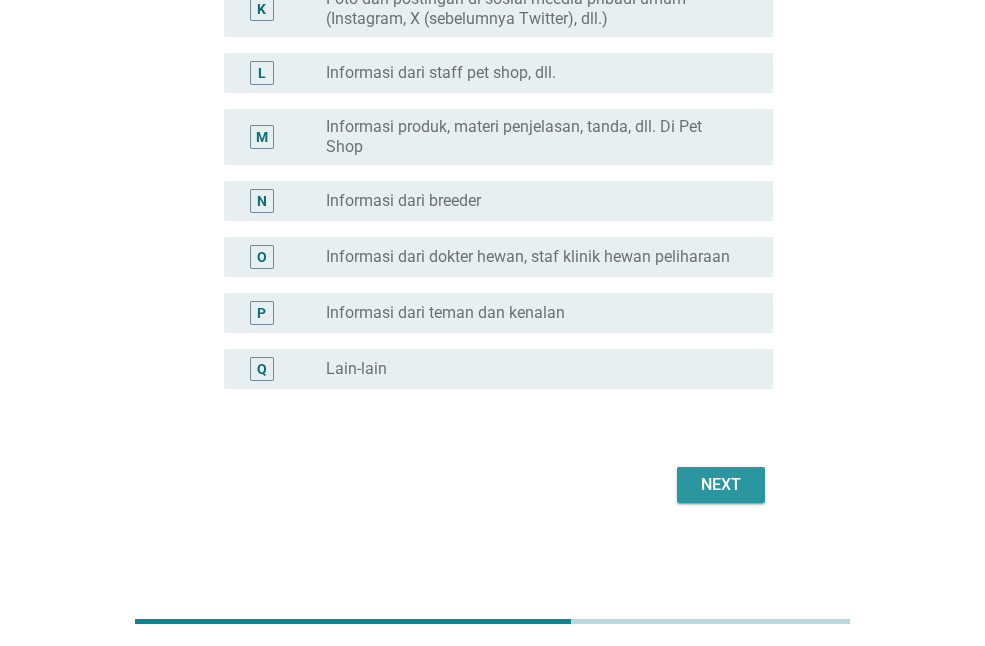 click on "Next" at bounding box center (721, 485) 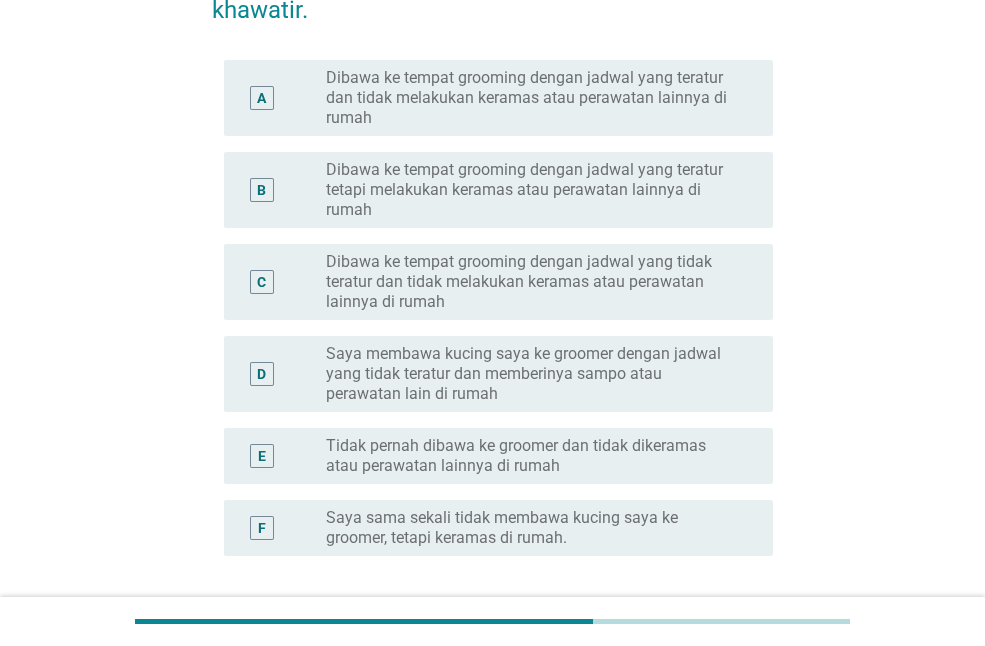 scroll, scrollTop: 400, scrollLeft: 0, axis: vertical 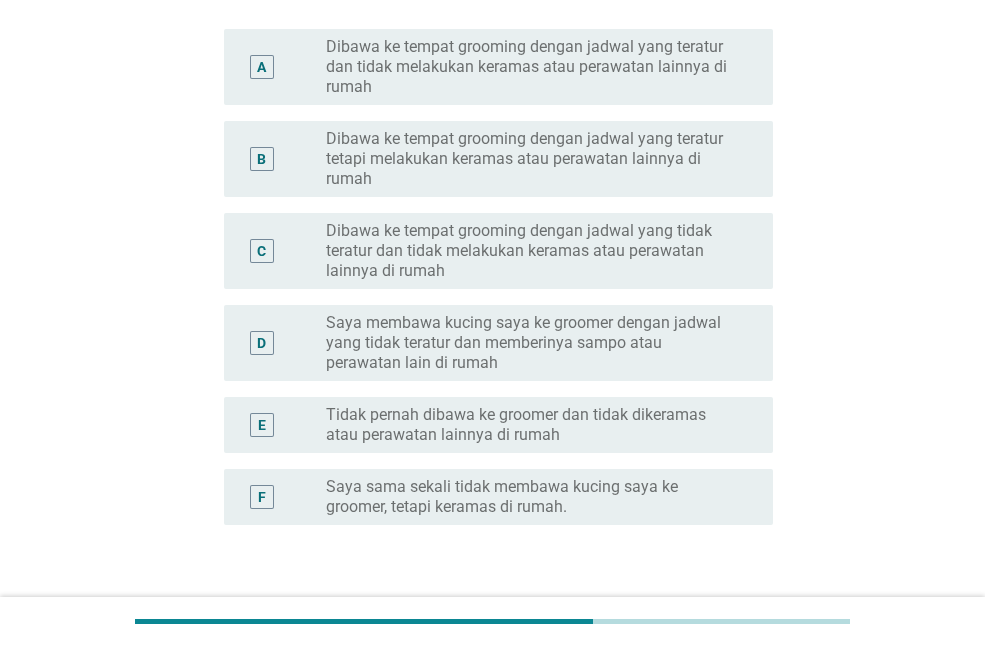 click on "Saya sama sekali tidak membawa kucing saya ke groomer, tetapi keramas di rumah." at bounding box center (533, 497) 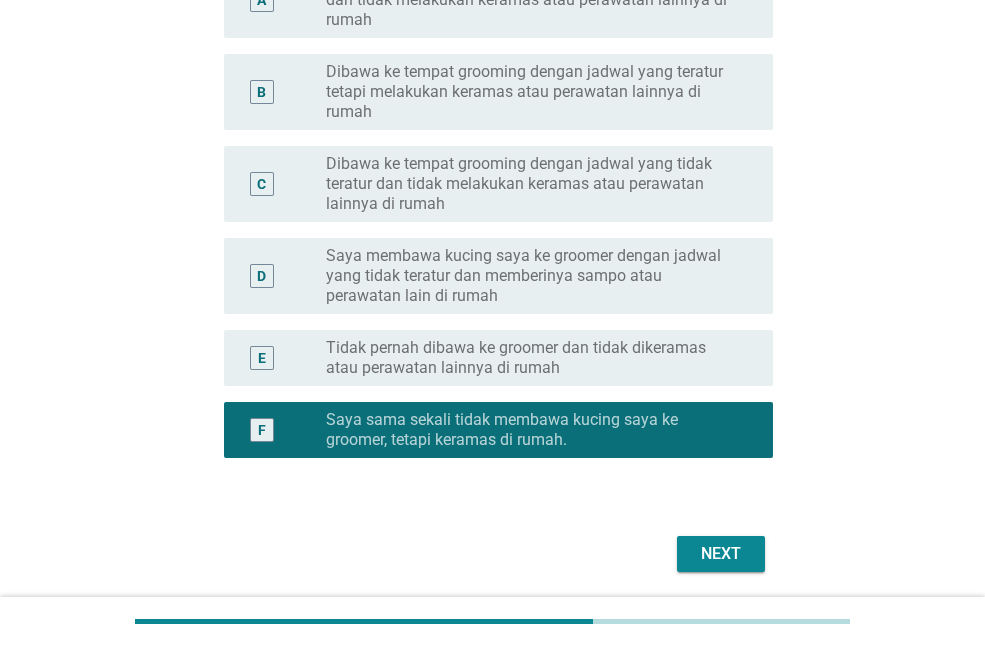 scroll, scrollTop: 536, scrollLeft: 0, axis: vertical 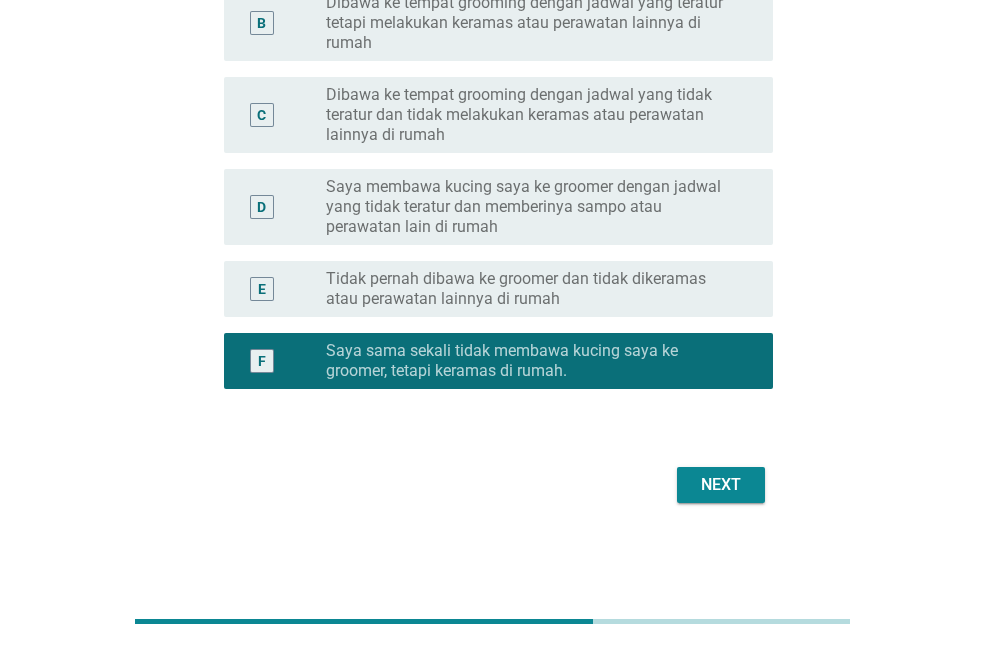 click on "Next" at bounding box center (721, 485) 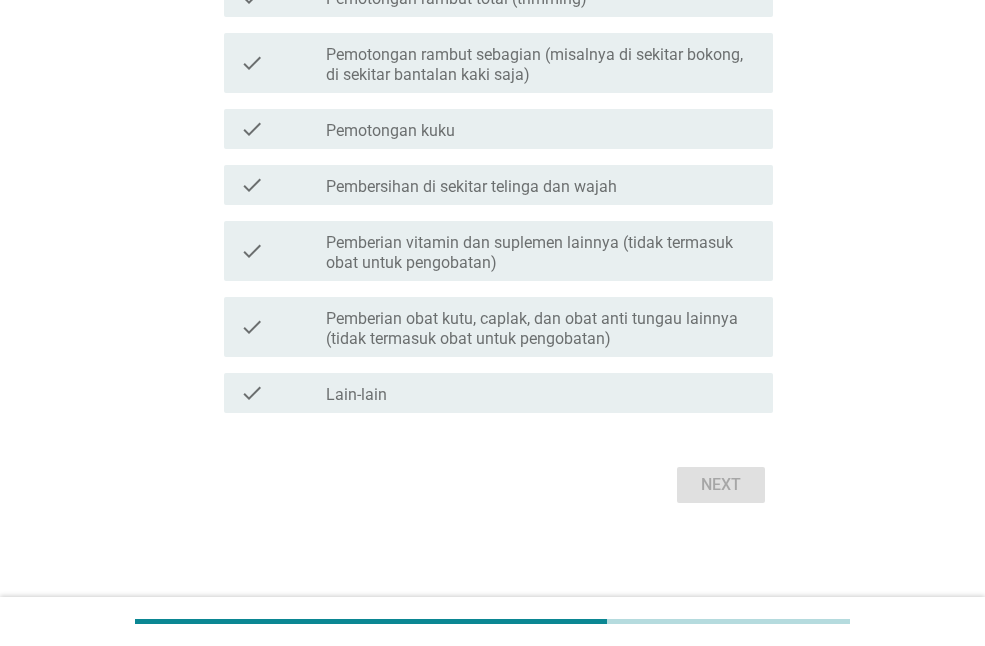 scroll, scrollTop: 0, scrollLeft: 0, axis: both 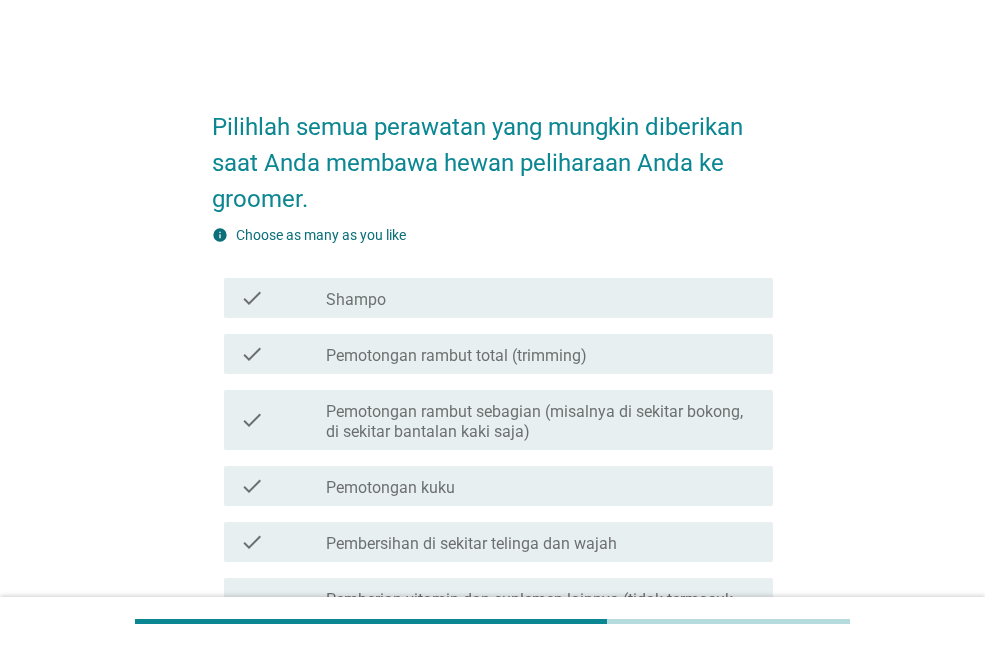 click on "check_box_outline_blank Shampo" at bounding box center (541, 298) 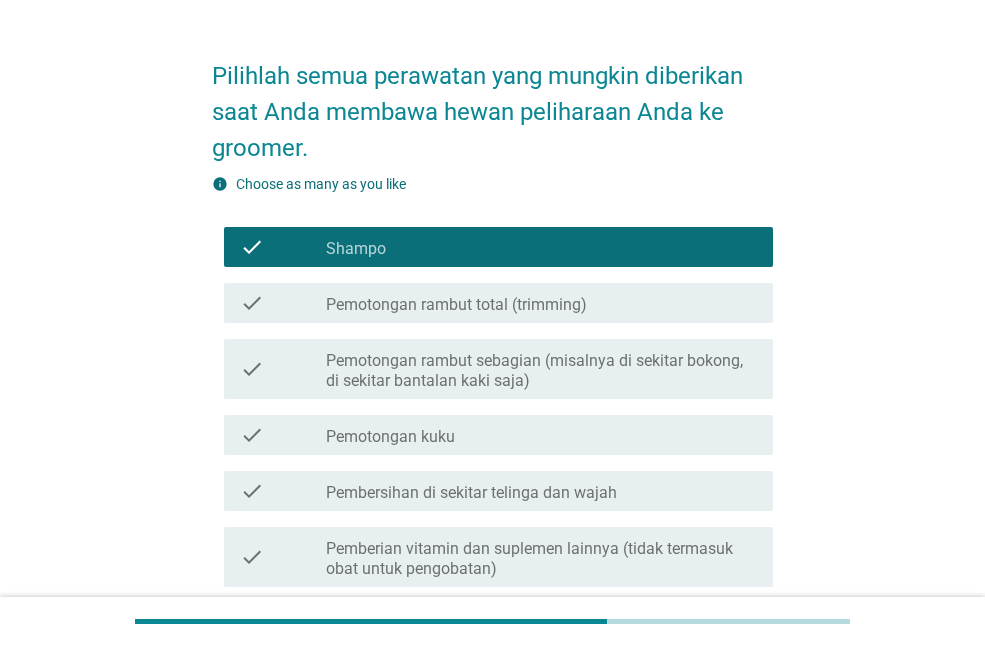 scroll, scrollTop: 100, scrollLeft: 0, axis: vertical 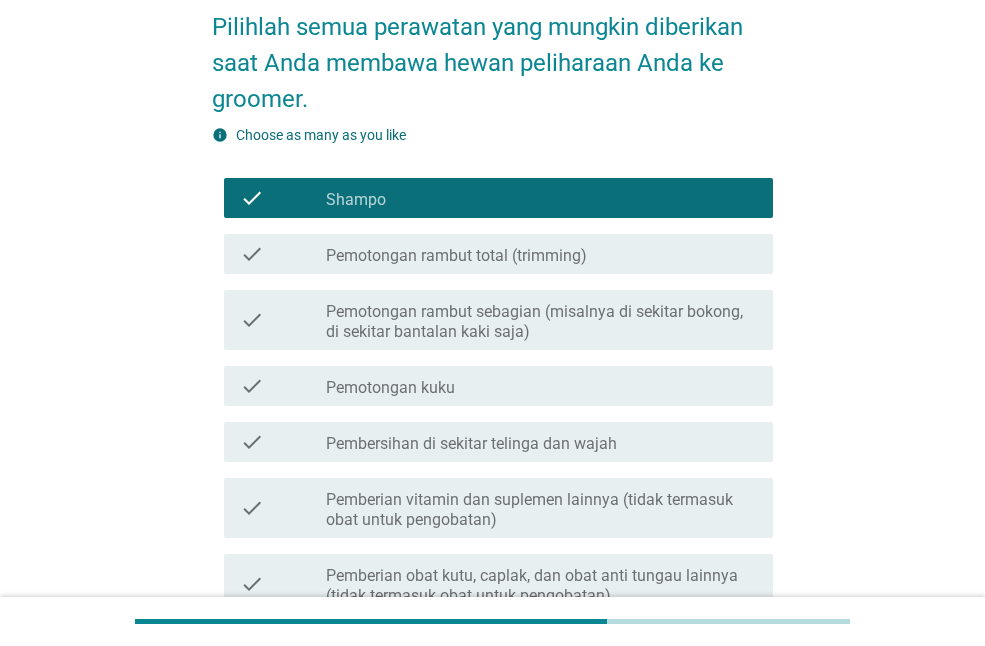 click on "check_box_outline_blank Pemotongan kuku" at bounding box center [541, 386] 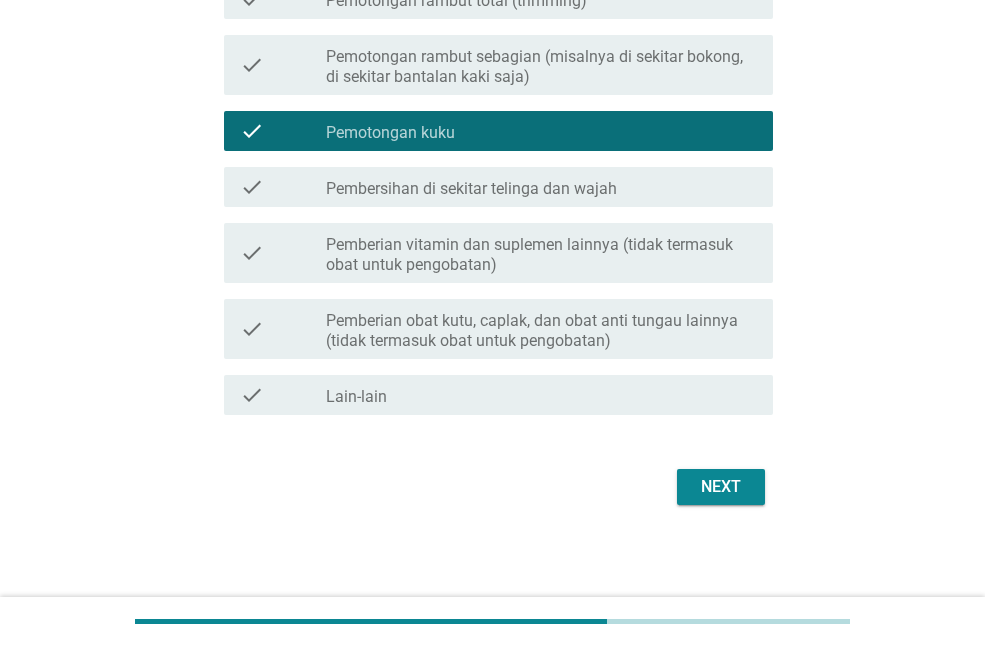 scroll, scrollTop: 357, scrollLeft: 0, axis: vertical 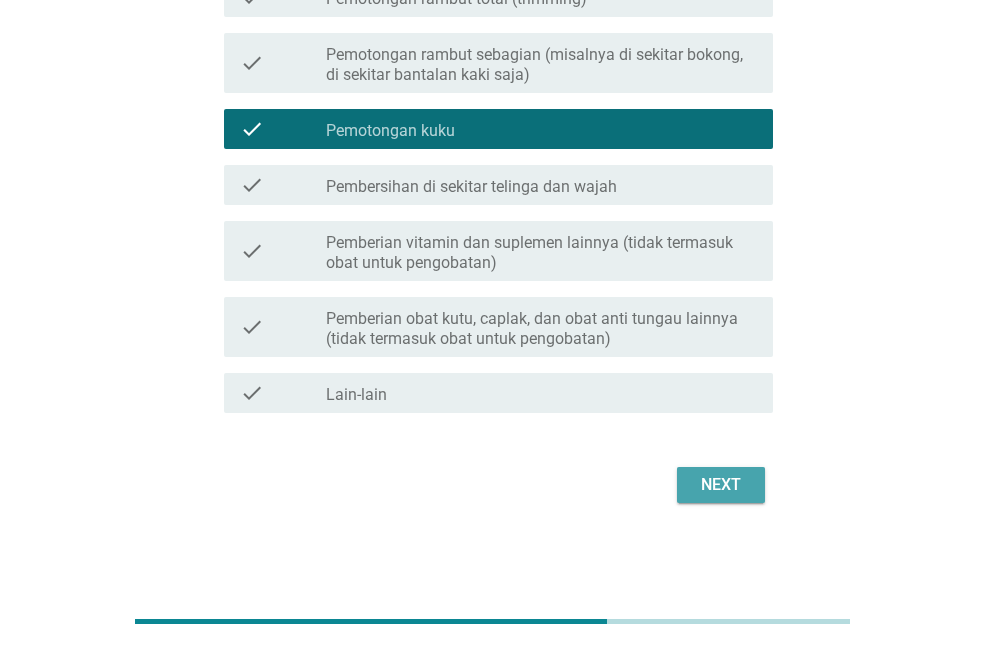 click on "Next" at bounding box center (721, 485) 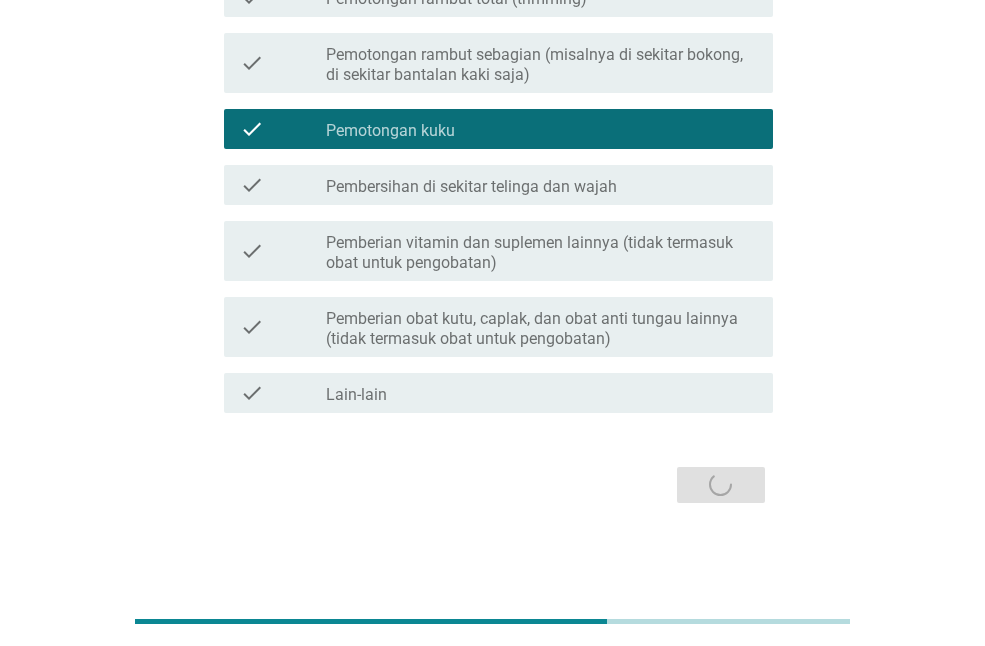 scroll, scrollTop: 0, scrollLeft: 0, axis: both 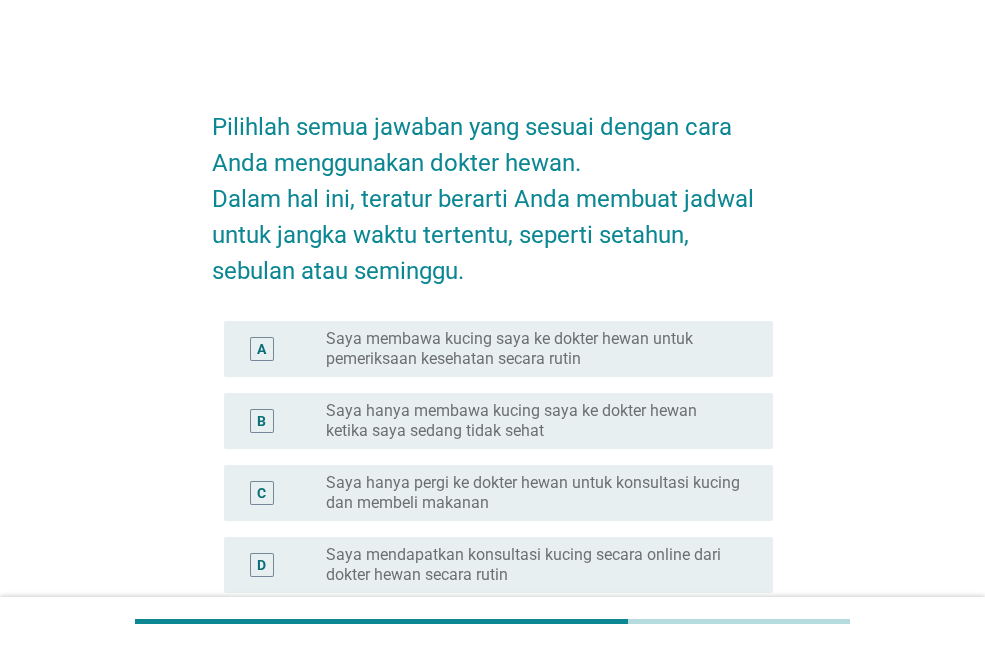 click on "Saya hanya membawa kucing saya ke dokter hewan ketika saya sedang tidak sehat" at bounding box center (533, 421) 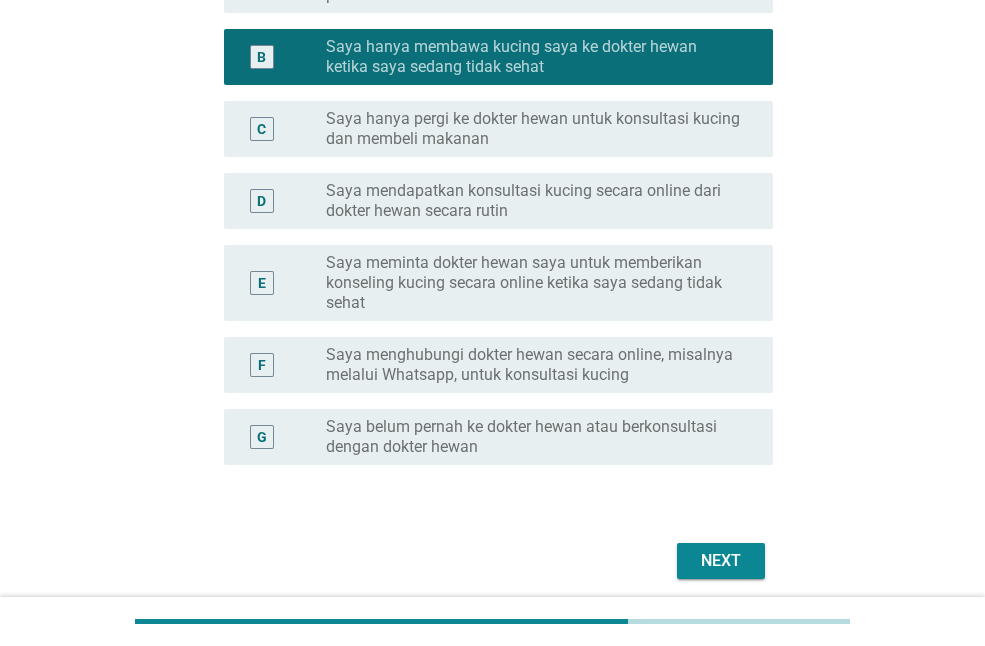scroll, scrollTop: 440, scrollLeft: 0, axis: vertical 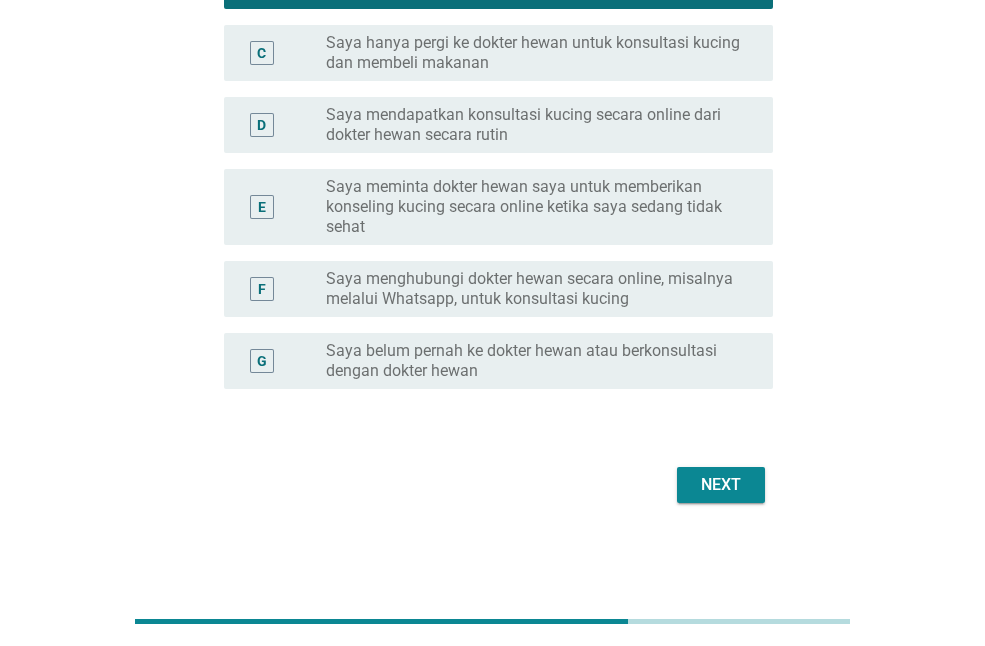 click on "Next" at bounding box center (721, 485) 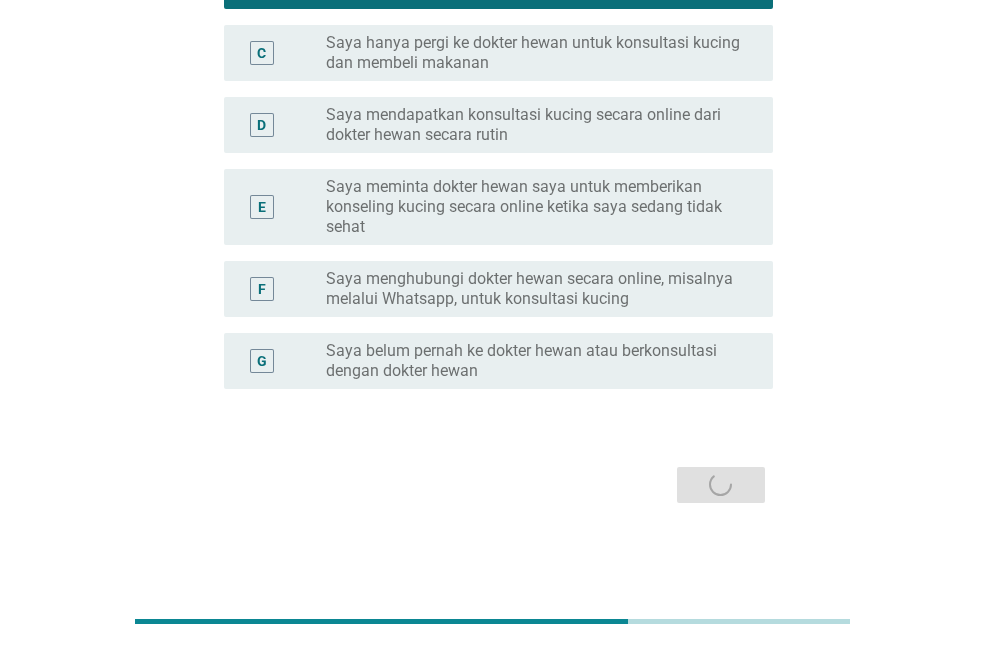 scroll, scrollTop: 0, scrollLeft: 0, axis: both 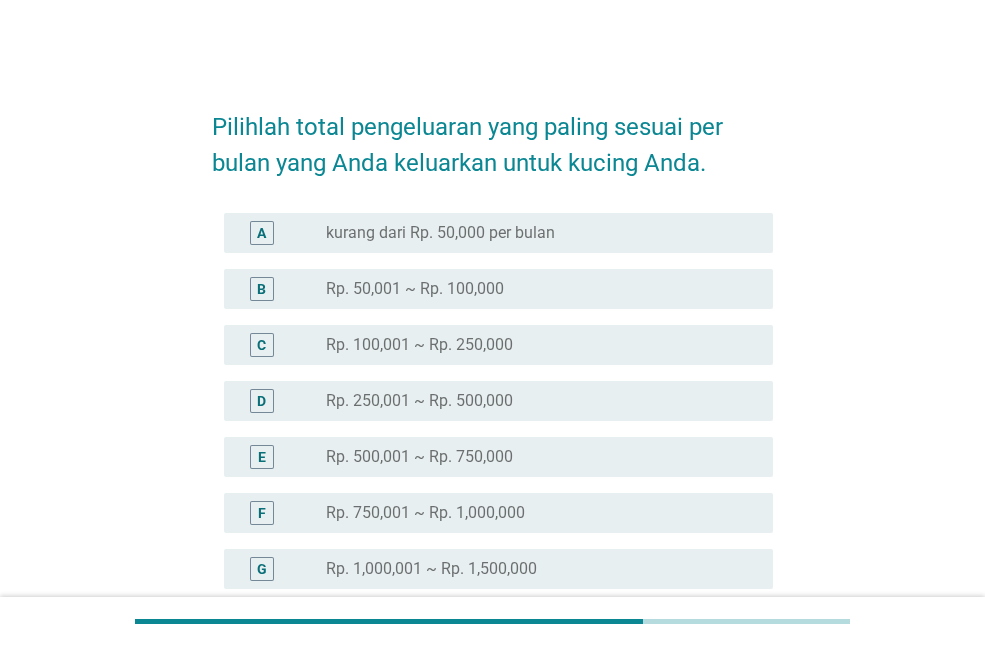 click on "Rp. 100,001 ~ Rp. 250,000" at bounding box center (419, 345) 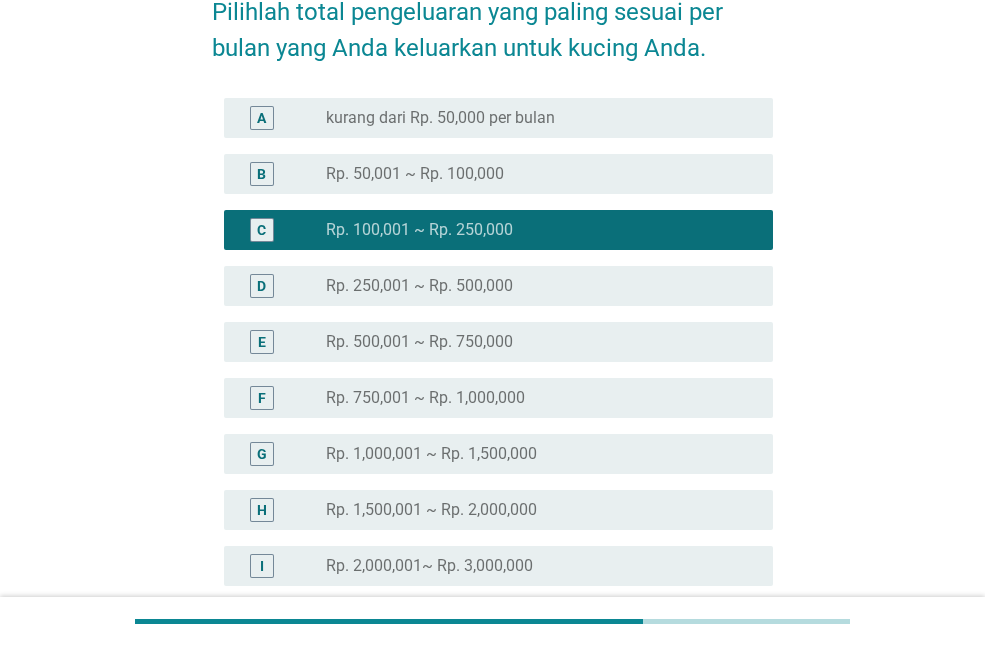 scroll, scrollTop: 480, scrollLeft: 0, axis: vertical 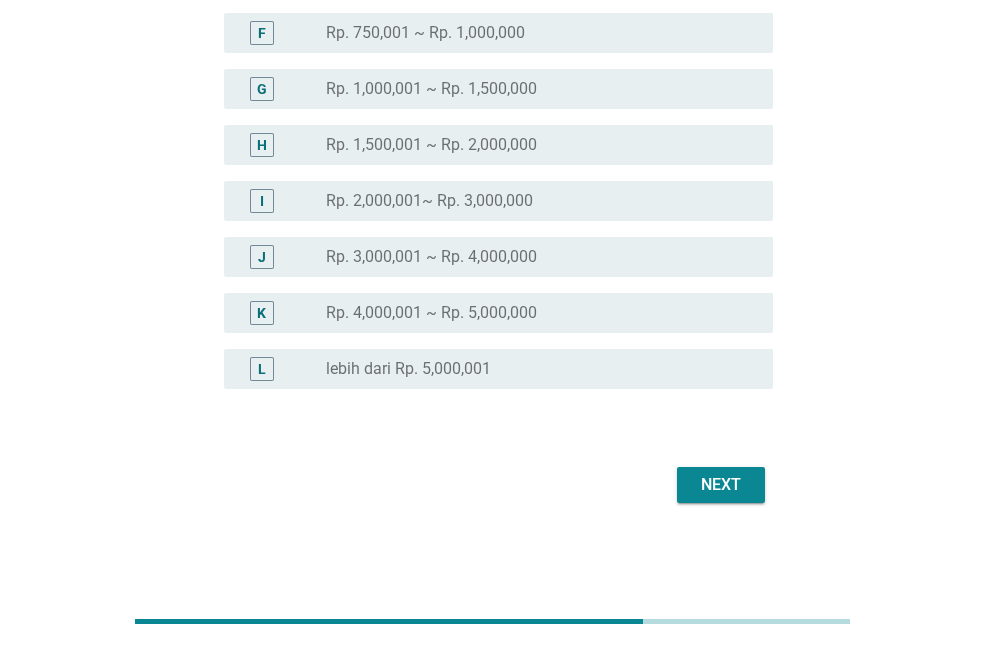 click on "Next" at bounding box center [721, 485] 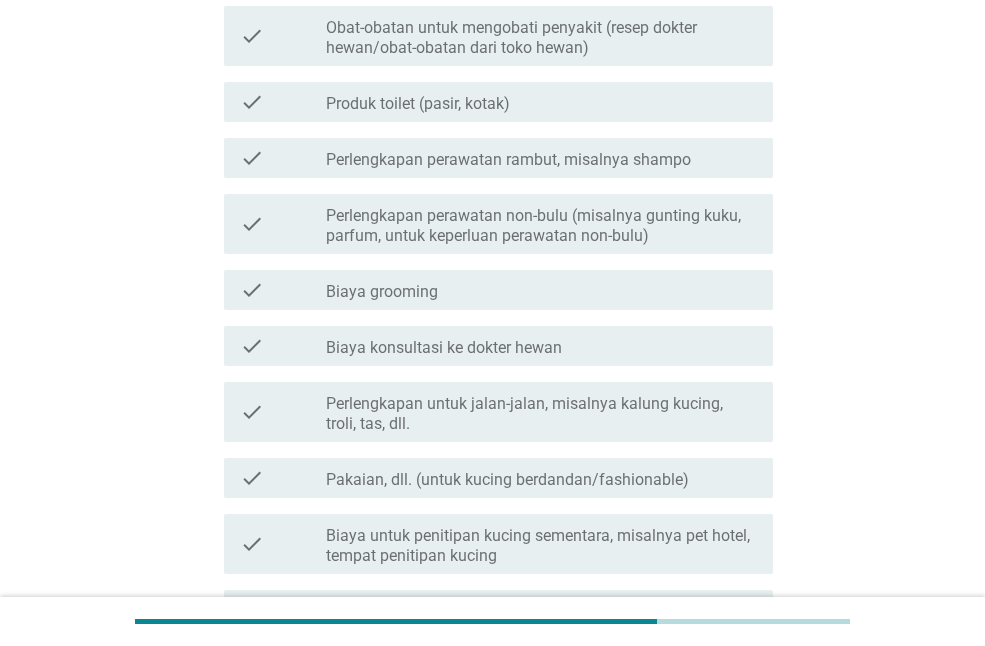 scroll, scrollTop: 0, scrollLeft: 0, axis: both 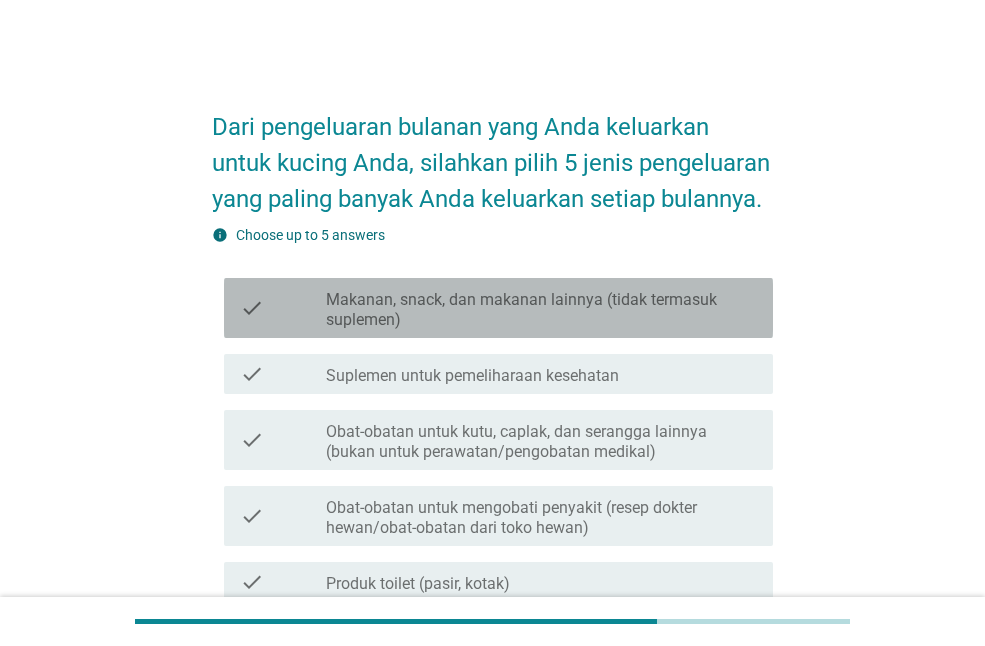 click on "Makanan, snack, dan makanan lainnya (tidak termasuk suplemen)" at bounding box center [541, 310] 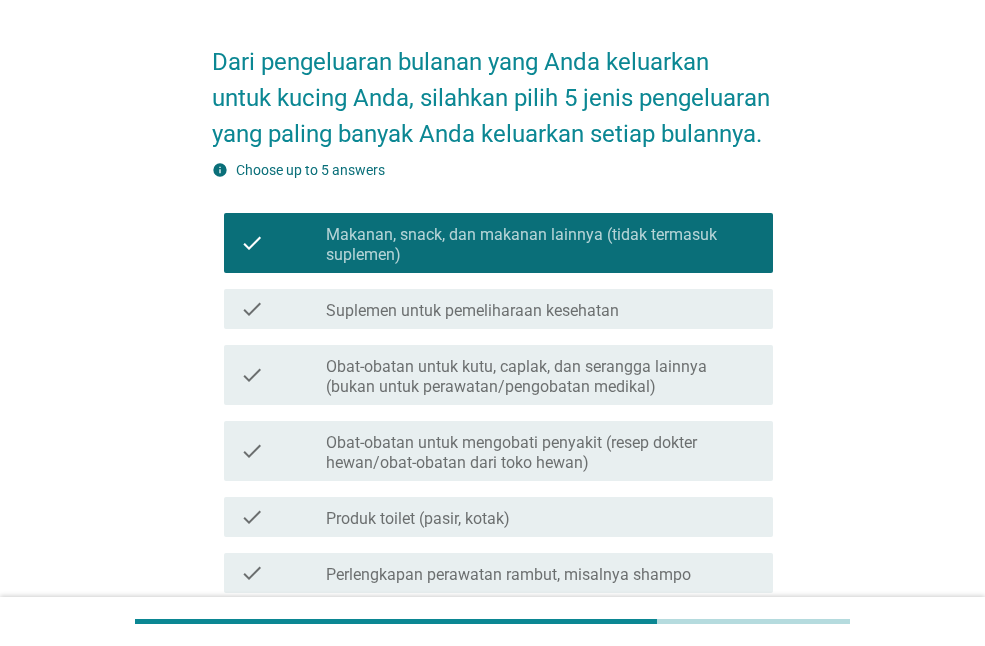 scroll, scrollTop: 100, scrollLeft: 0, axis: vertical 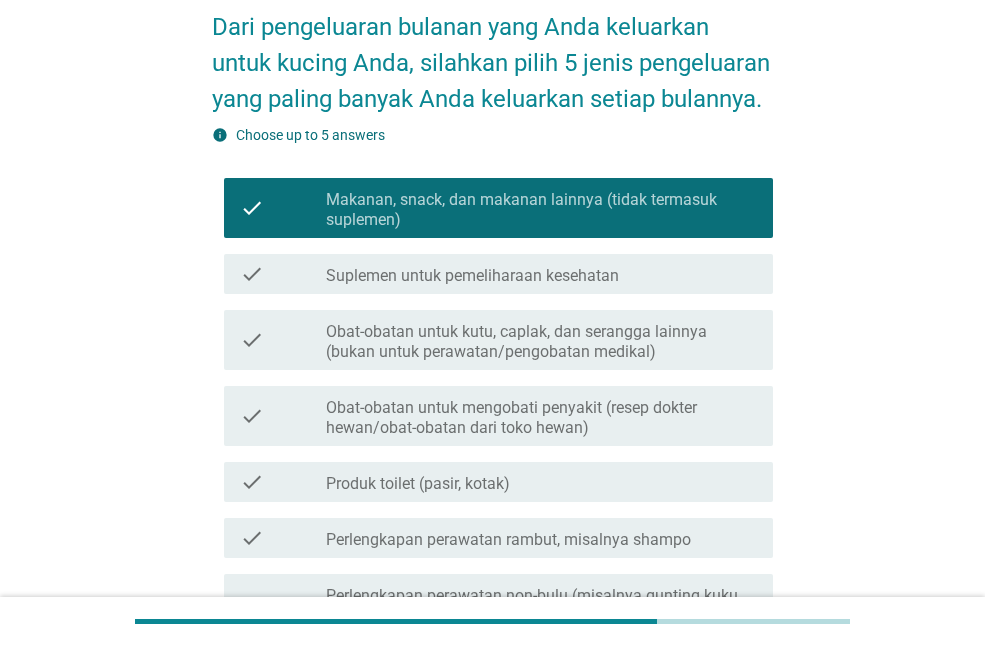 click on "check_box_outline_blank Produk toilet (pasir, kotak)" at bounding box center (541, 482) 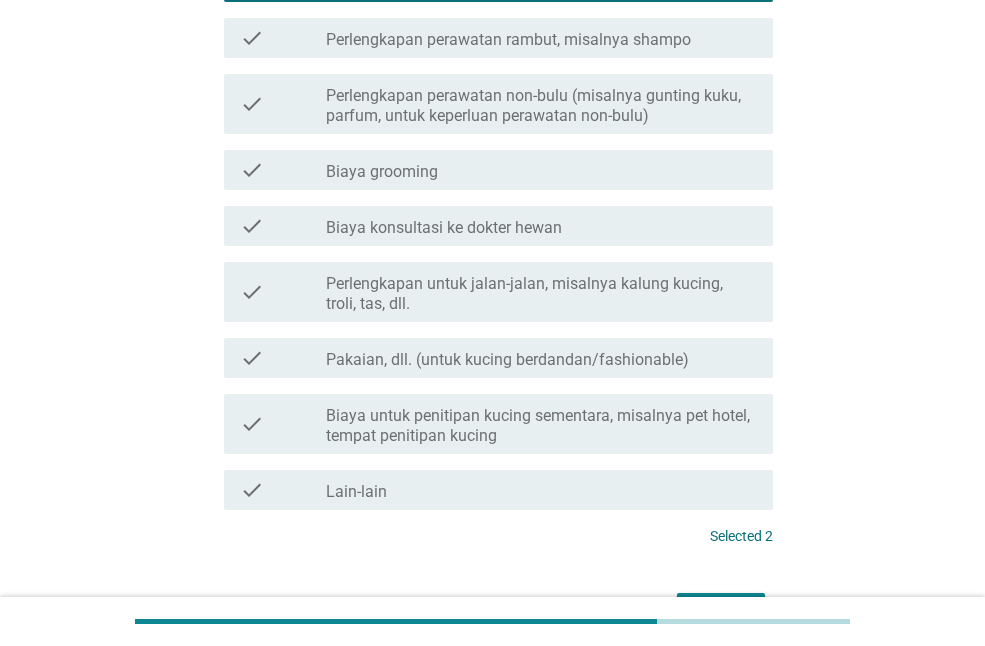 scroll, scrollTop: 726, scrollLeft: 0, axis: vertical 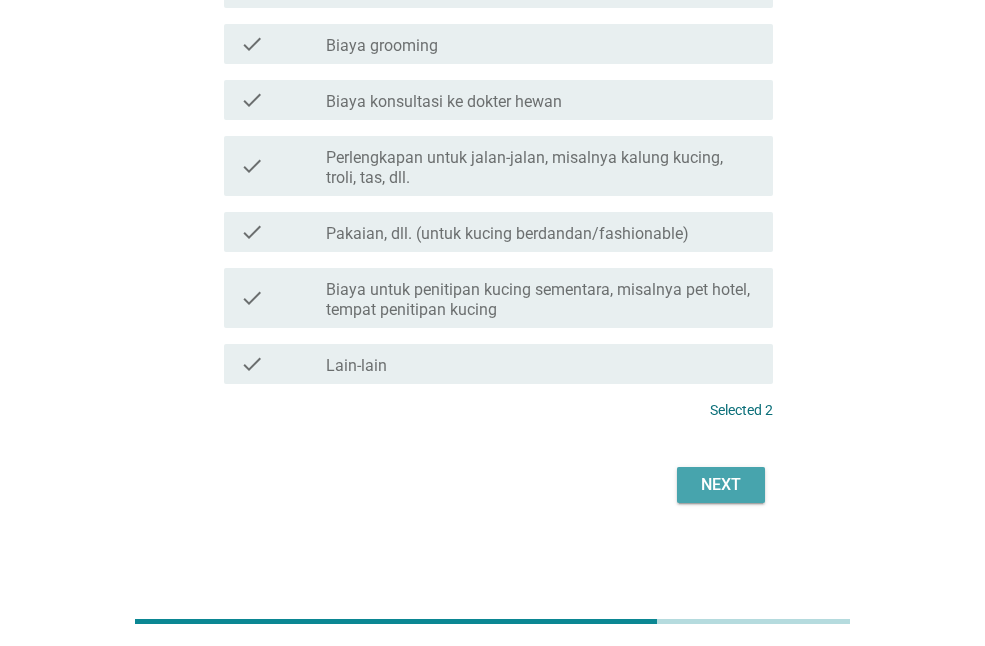 click on "Next" at bounding box center (721, 485) 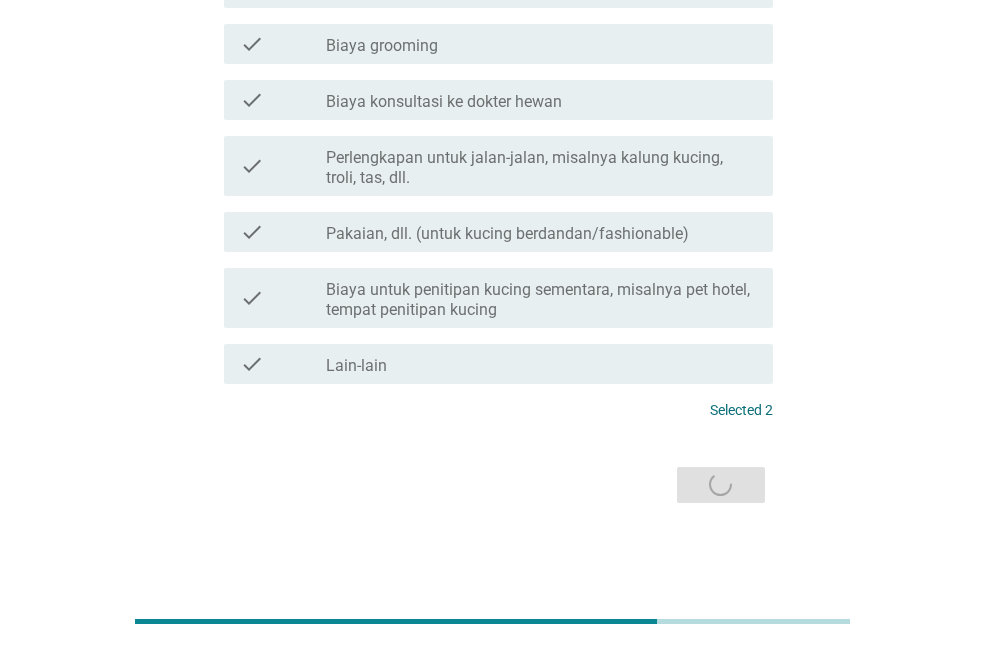 scroll, scrollTop: 0, scrollLeft: 0, axis: both 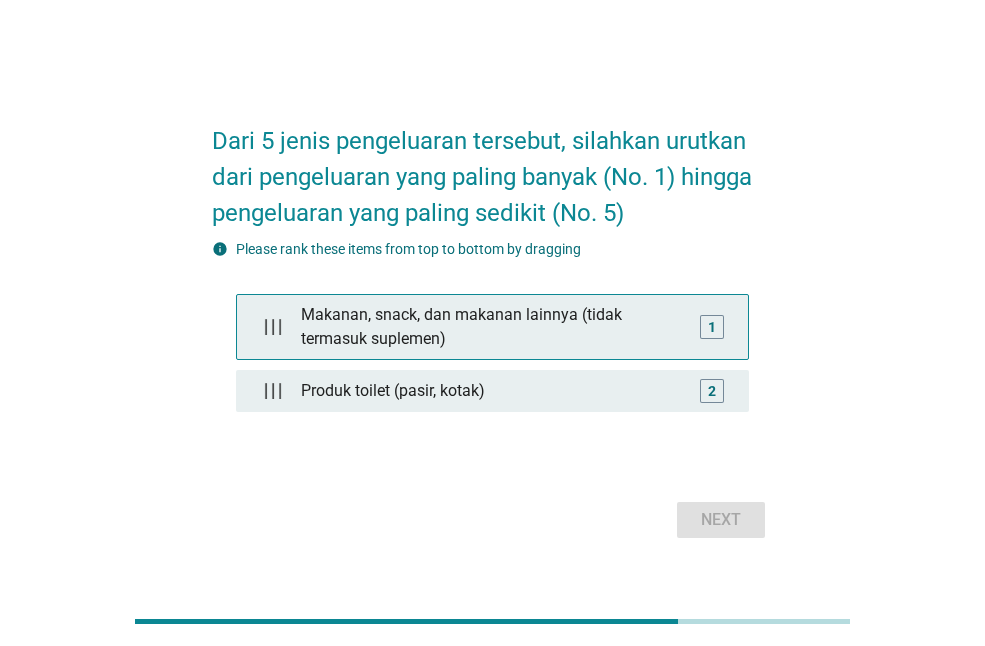click on "Makanan, snack, dan makanan lainnya (tidak termasuk suplemen)" at bounding box center (492, 327) 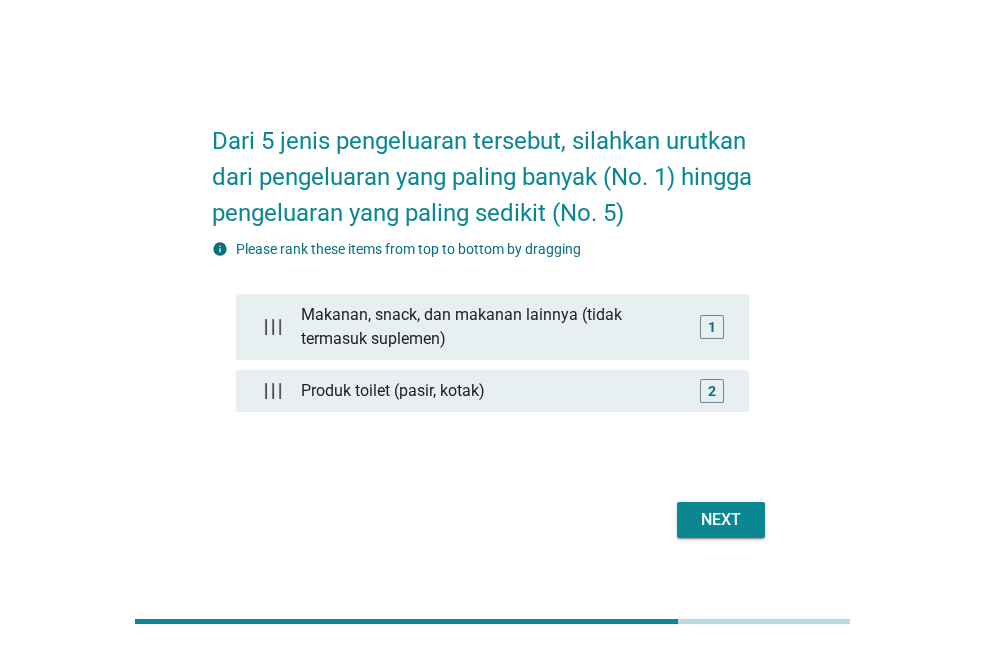 click on "Next" at bounding box center [721, 520] 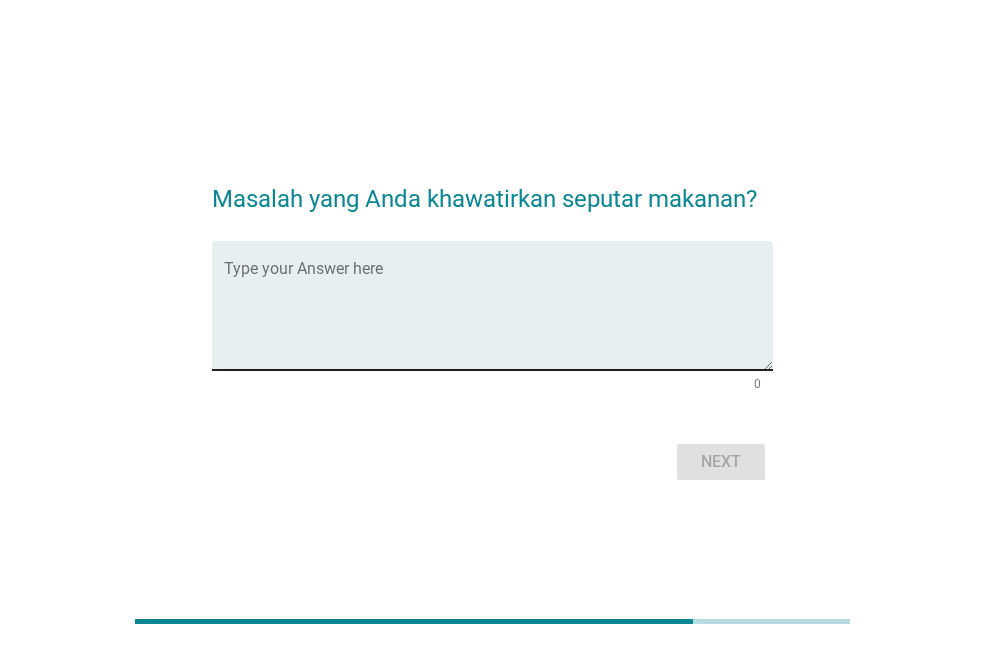 click at bounding box center [498, 317] 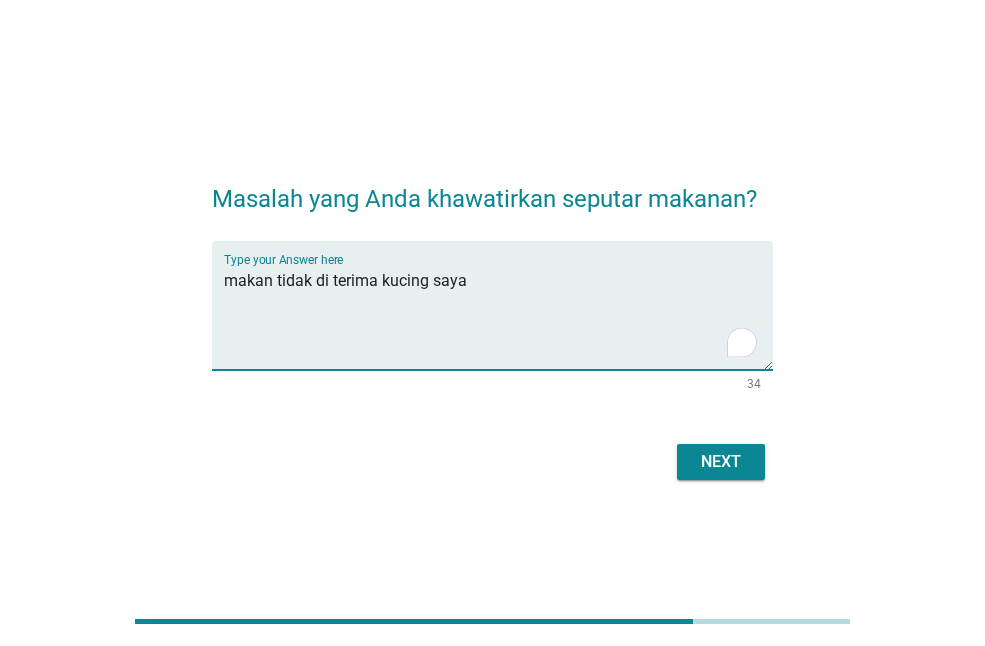 type on "makan tidak di terima kucing saya" 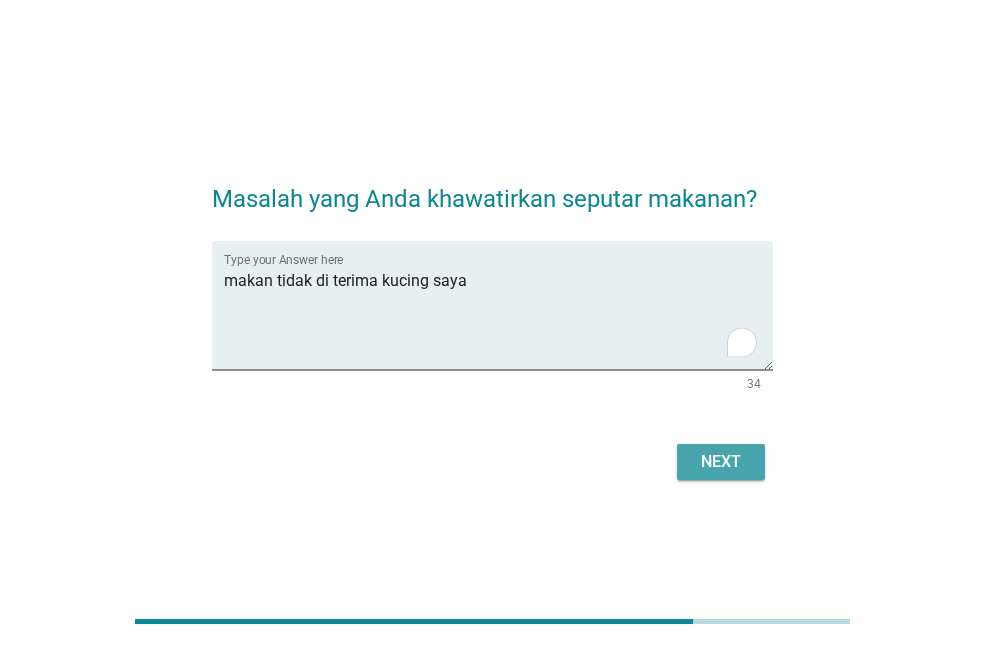 click on "Next" at bounding box center (721, 462) 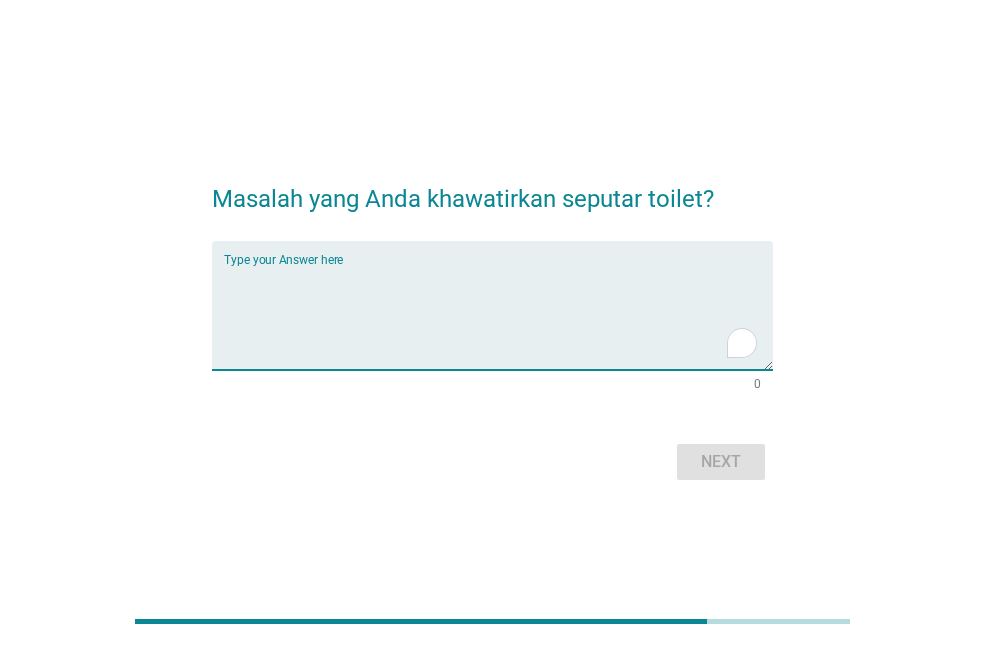click at bounding box center (498, 317) 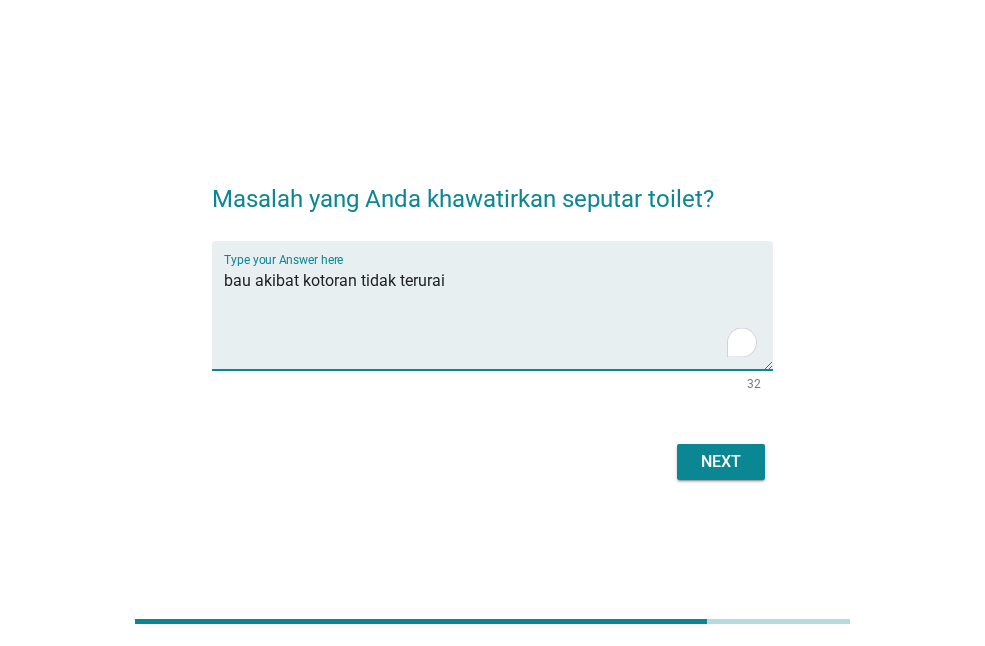 type on "bau akibat kotoran tidak terurai" 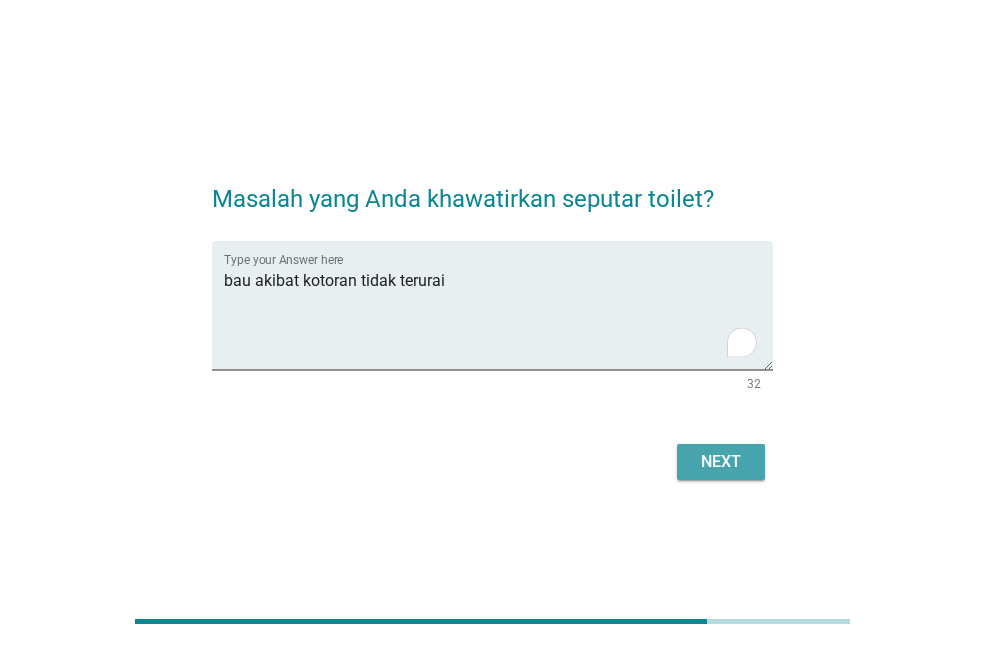 click on "Next" at bounding box center (721, 462) 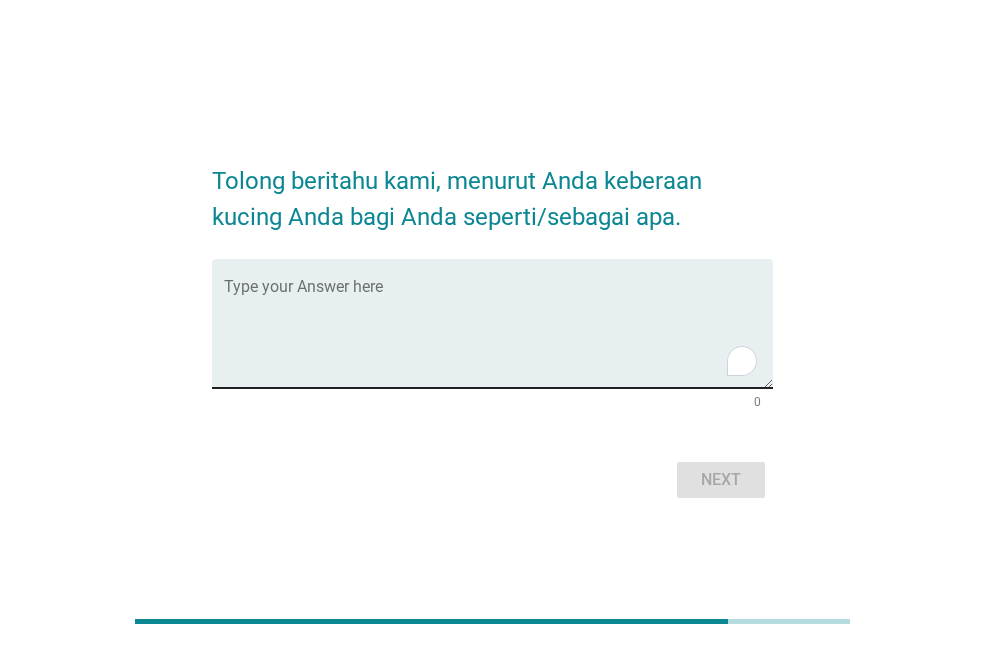 click at bounding box center (498, 335) 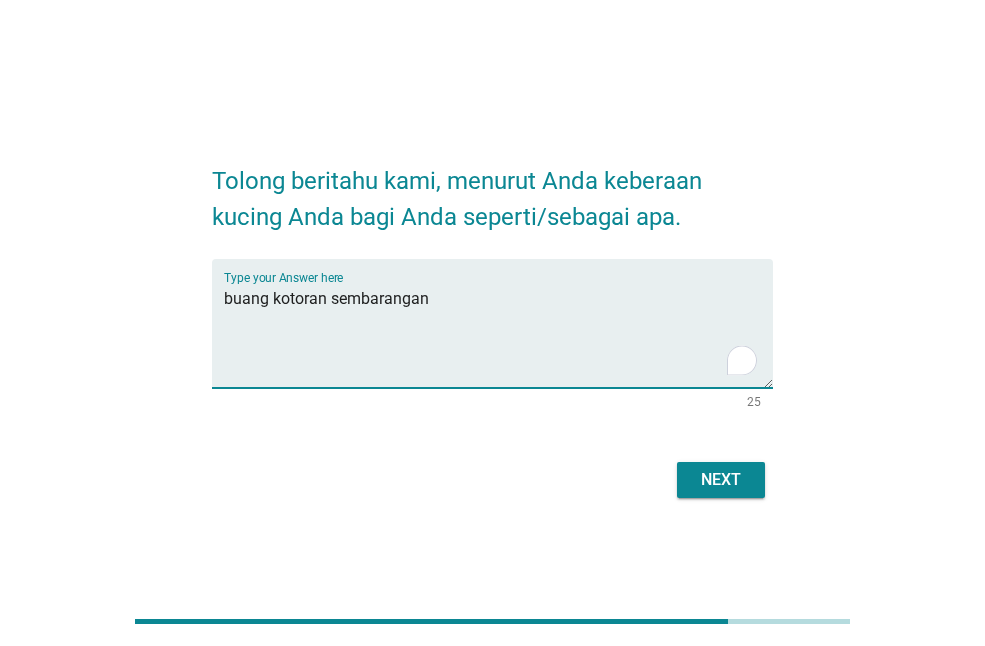 type on "buang kotoran sembarangan" 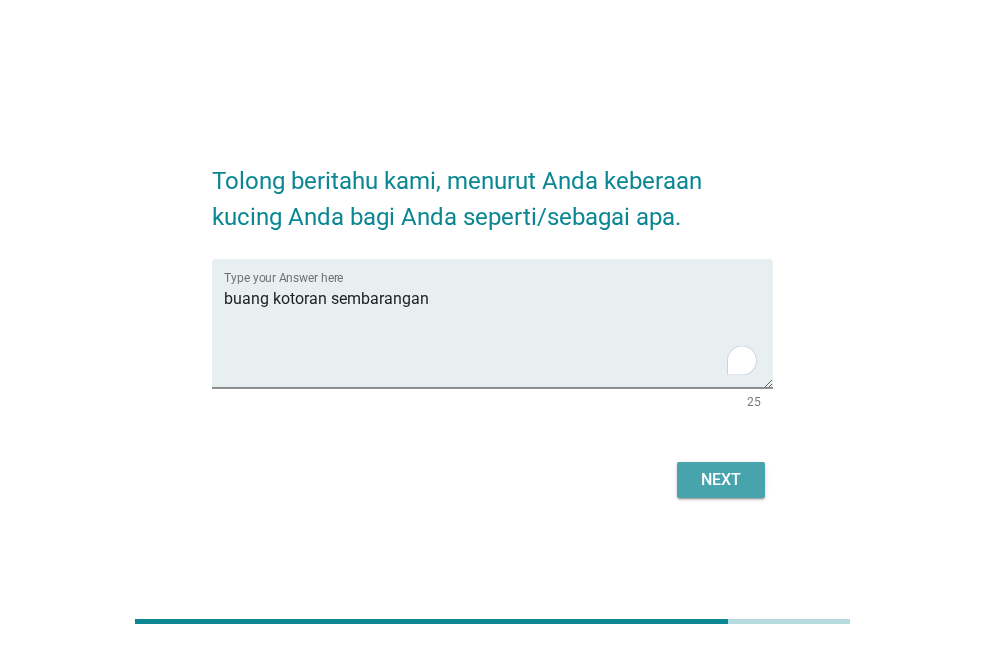 click on "Next" at bounding box center [721, 480] 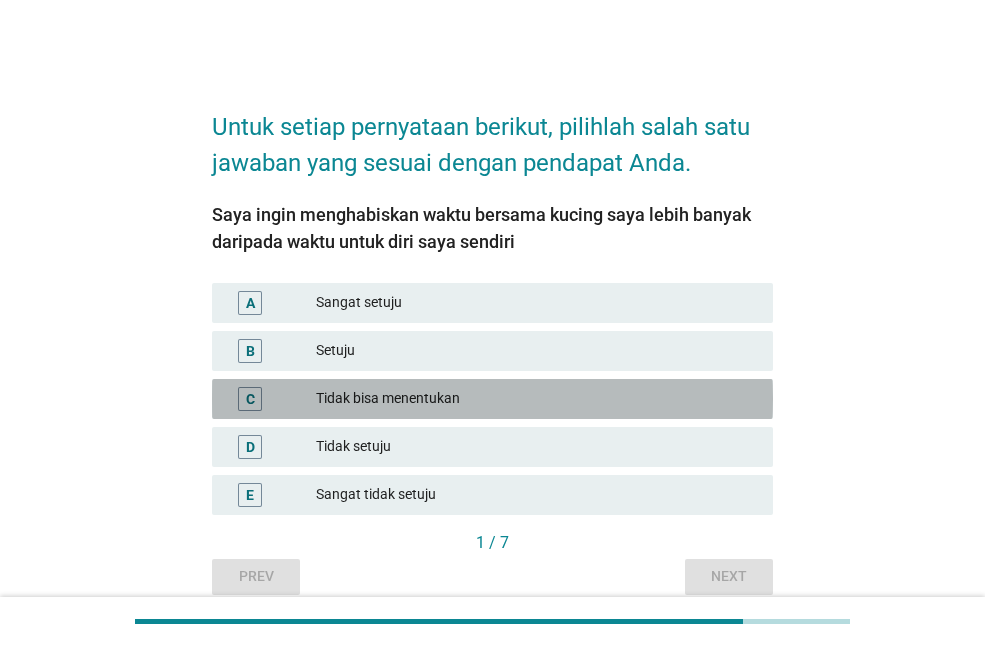 click on "Tidak bisa menentukan" at bounding box center [536, 399] 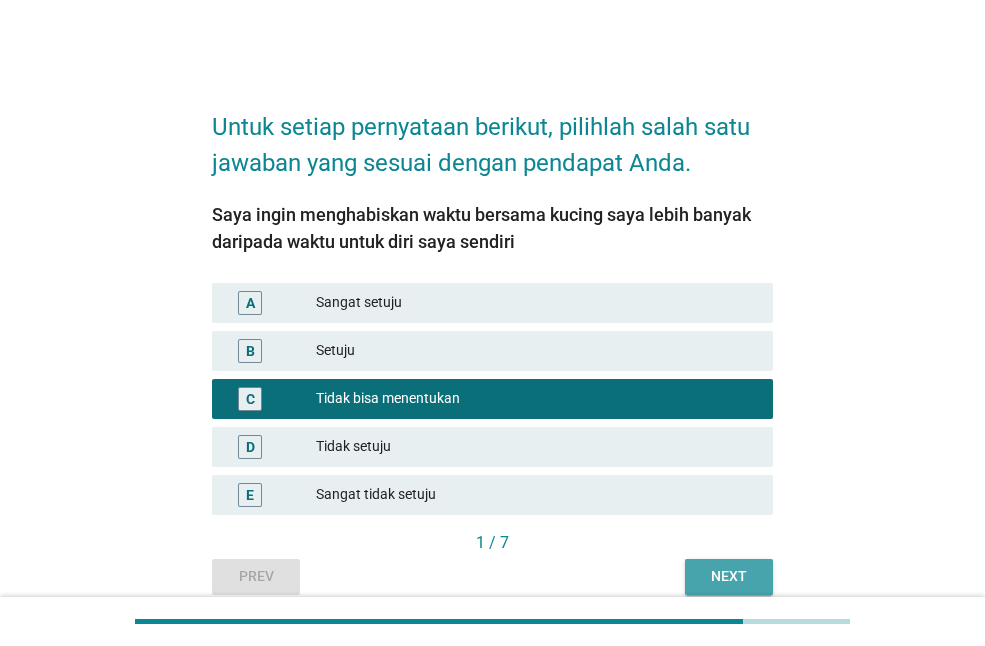 click on "Next" at bounding box center [729, 576] 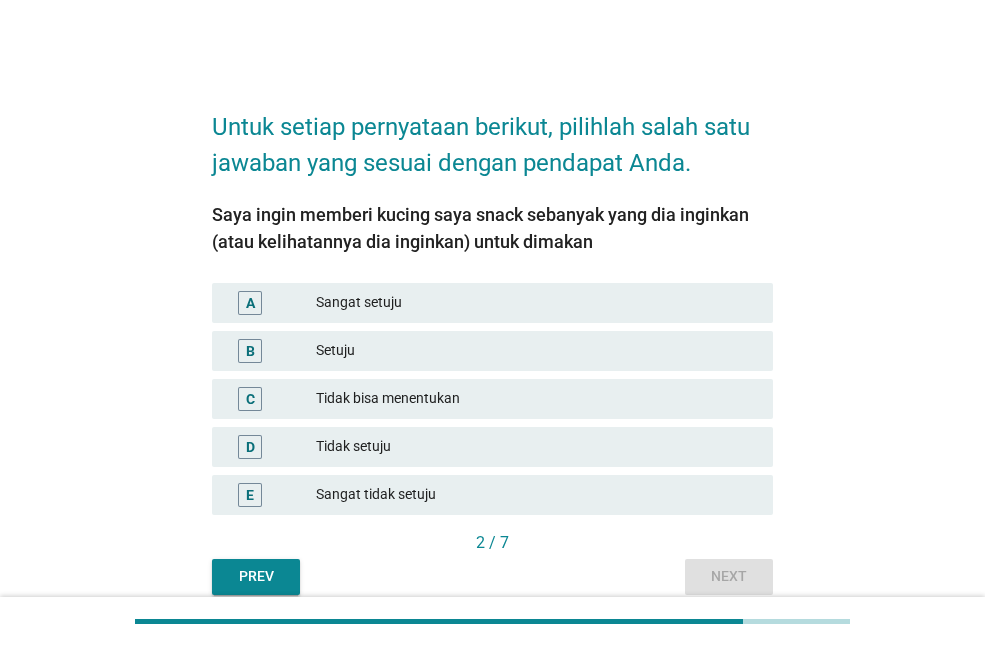 click on "Setuju" at bounding box center [536, 351] 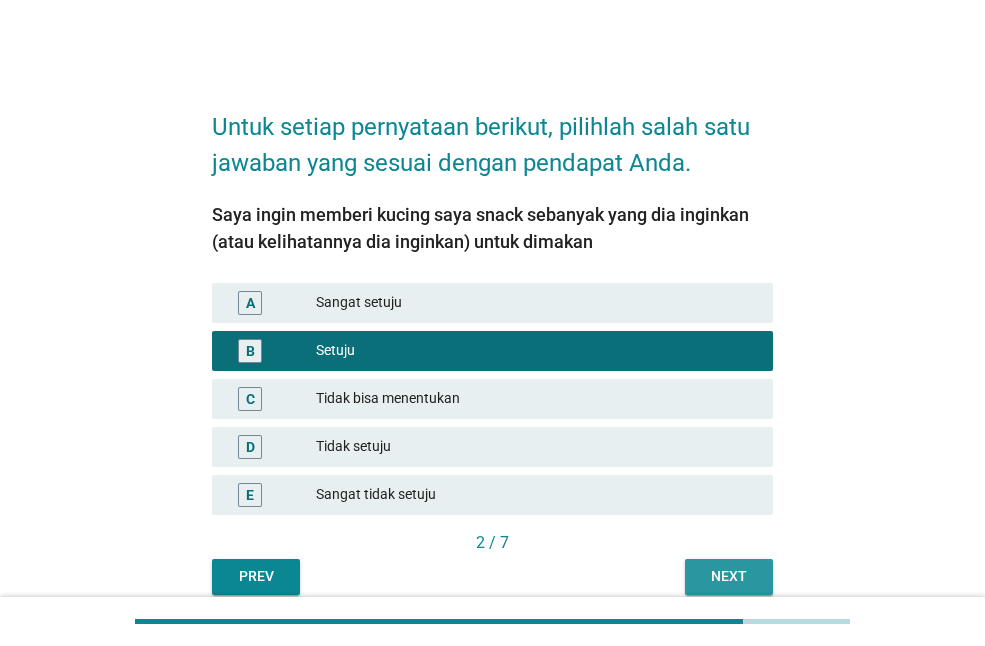 click on "Next" at bounding box center (729, 577) 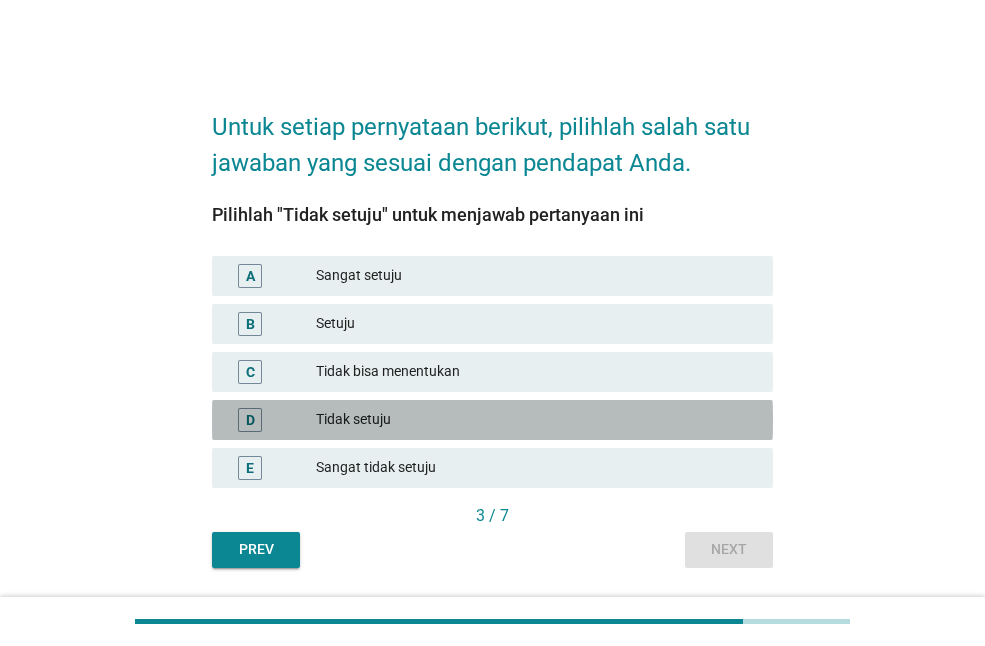 click on "Tidak setuju" at bounding box center (536, 420) 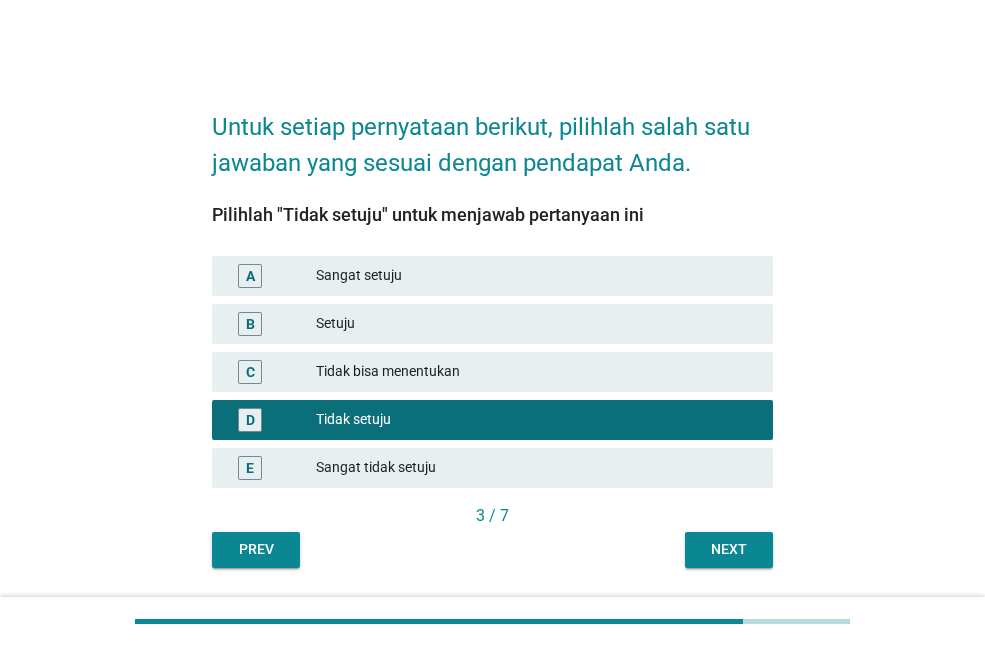 click on "Next" at bounding box center (729, 549) 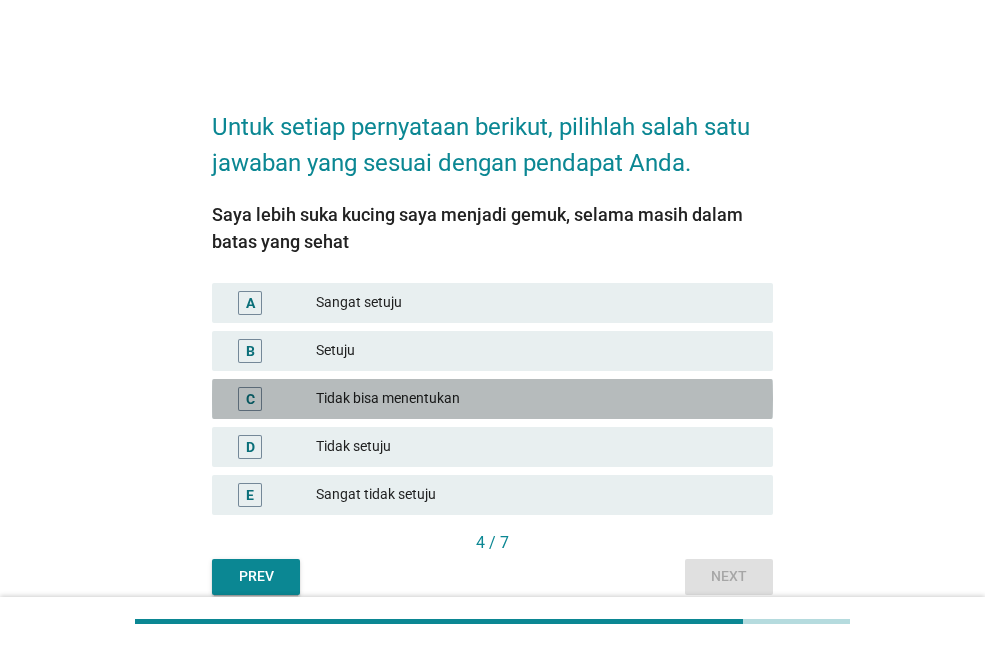 click on "Tidak bisa menentukan" at bounding box center (536, 399) 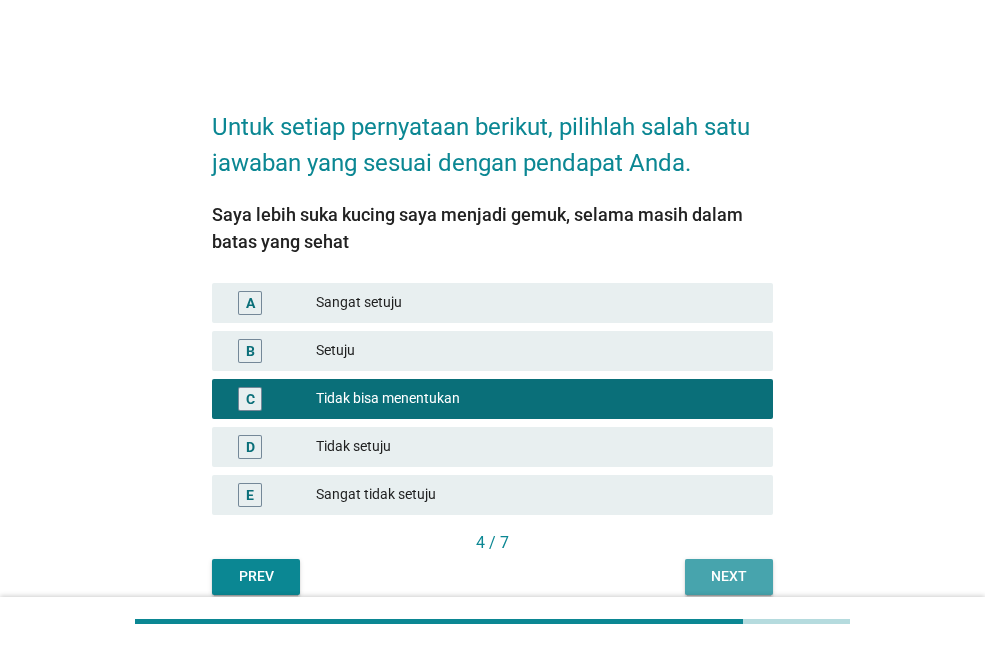 click on "Next" at bounding box center [729, 576] 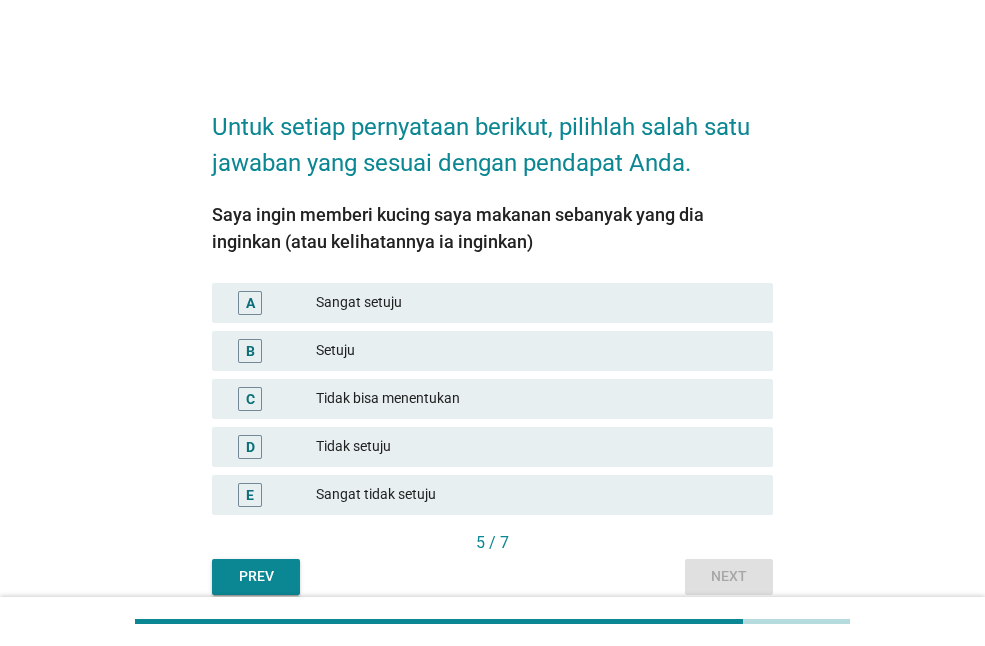 click on "Tidak setuju" at bounding box center (536, 447) 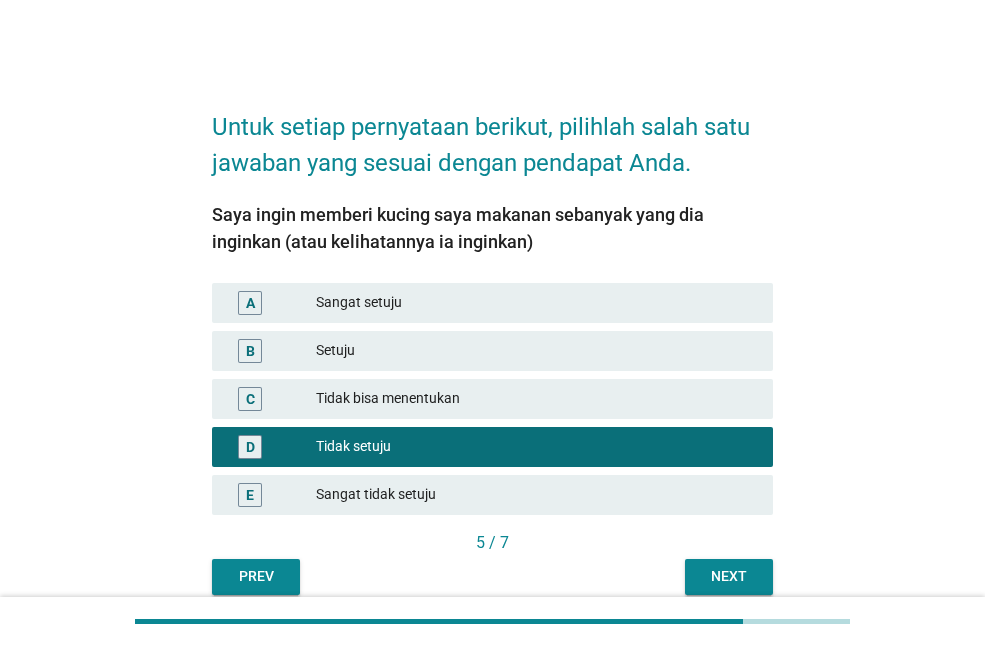 click on "Next" at bounding box center [729, 576] 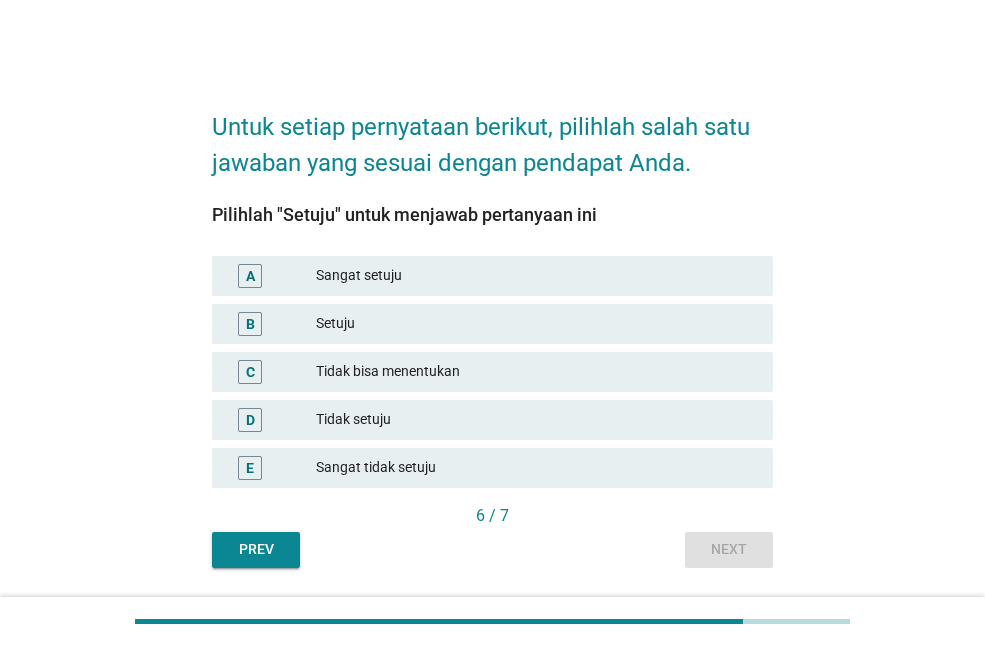 click on "Setuju" at bounding box center (536, 324) 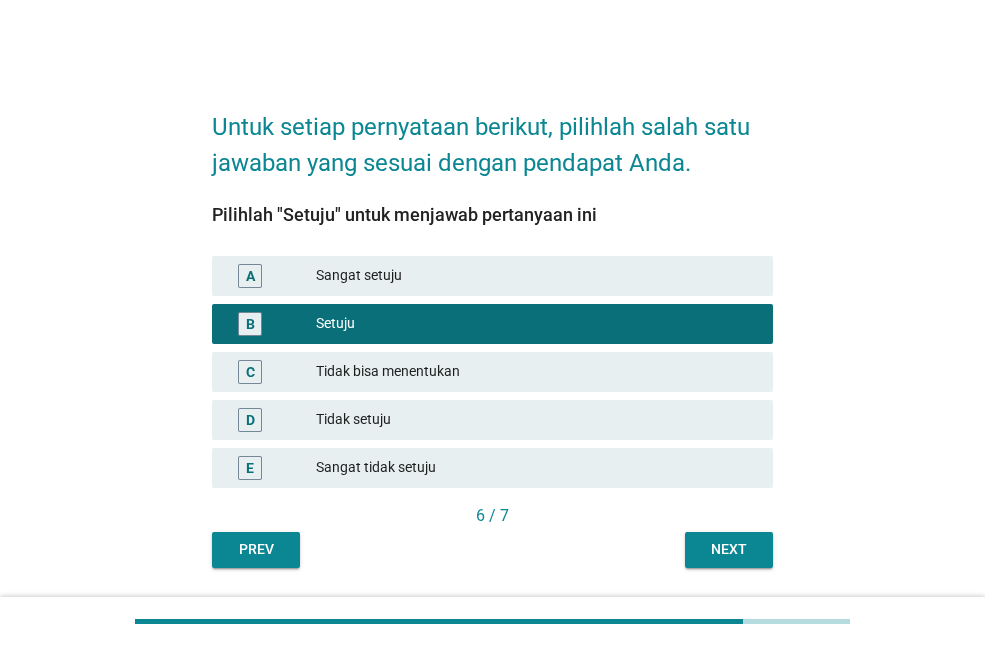 click on "Next" at bounding box center (729, 550) 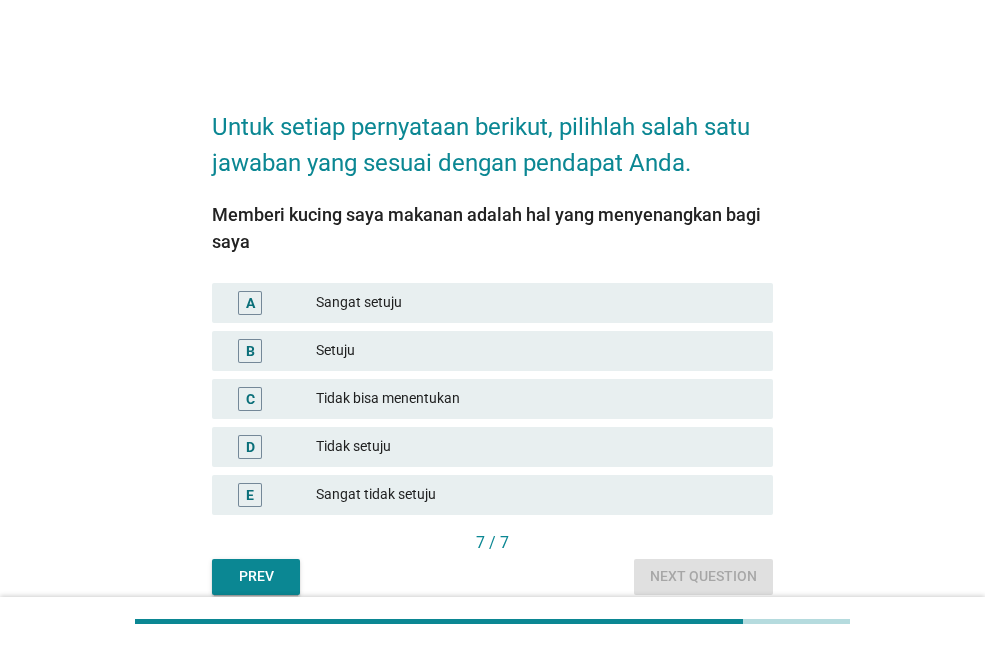 click on "Setuju" at bounding box center (536, 351) 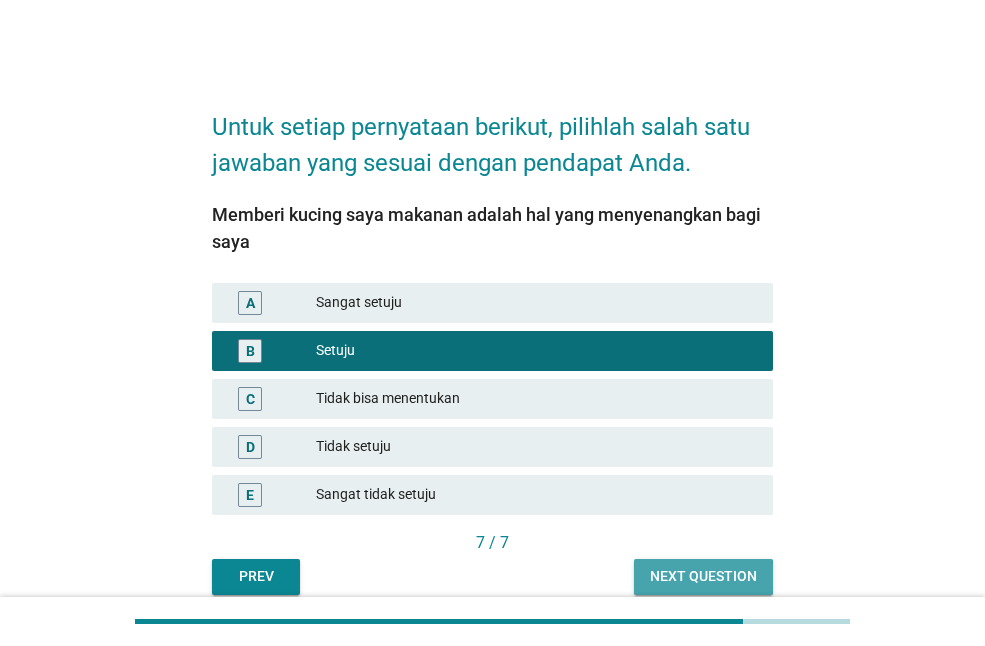 click on "Next question" at bounding box center [703, 576] 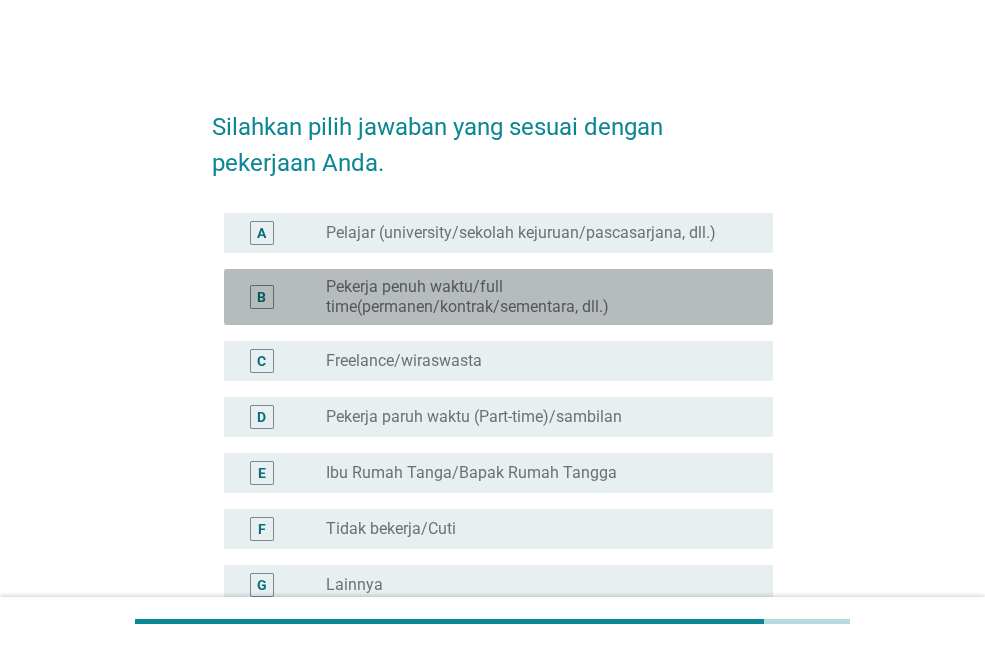 click on "Pekerja penuh waktu/full time(permanen/kontrak/sementara, dll.)" at bounding box center [533, 297] 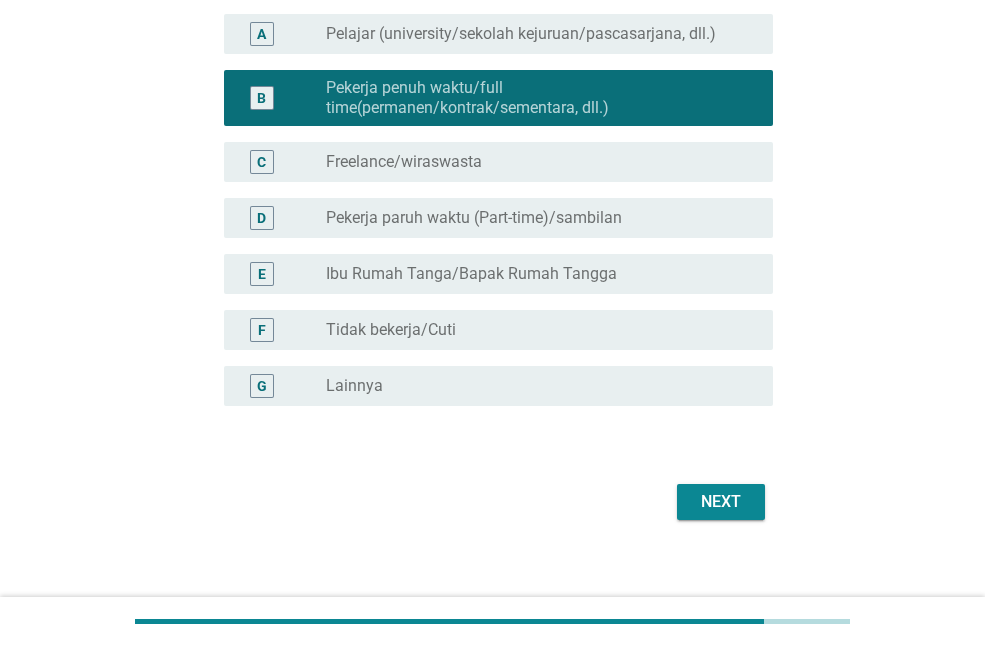 scroll, scrollTop: 200, scrollLeft: 0, axis: vertical 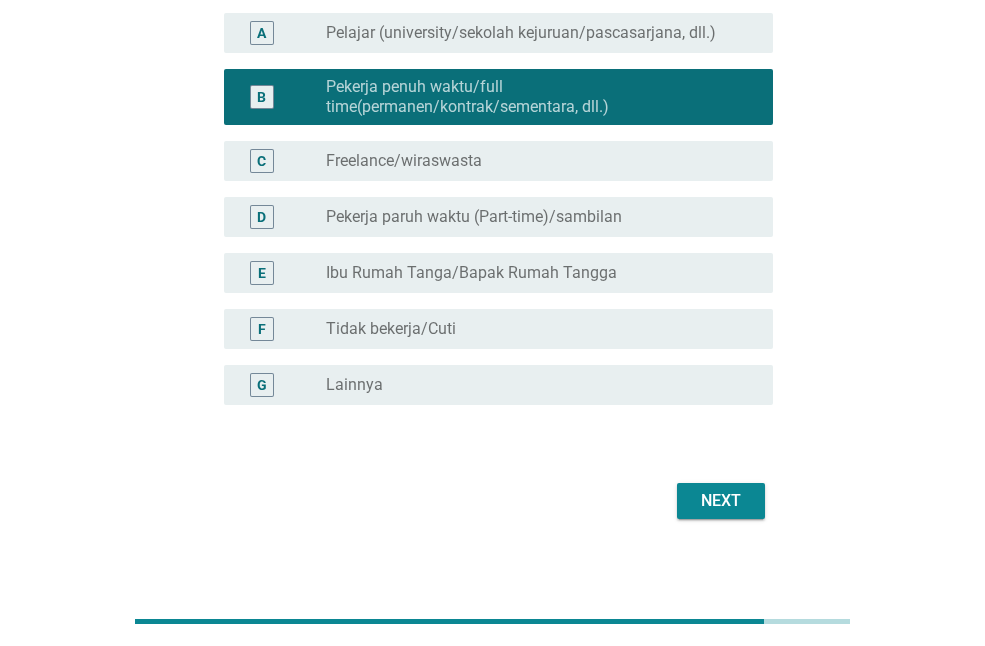 click on "Next" at bounding box center (721, 501) 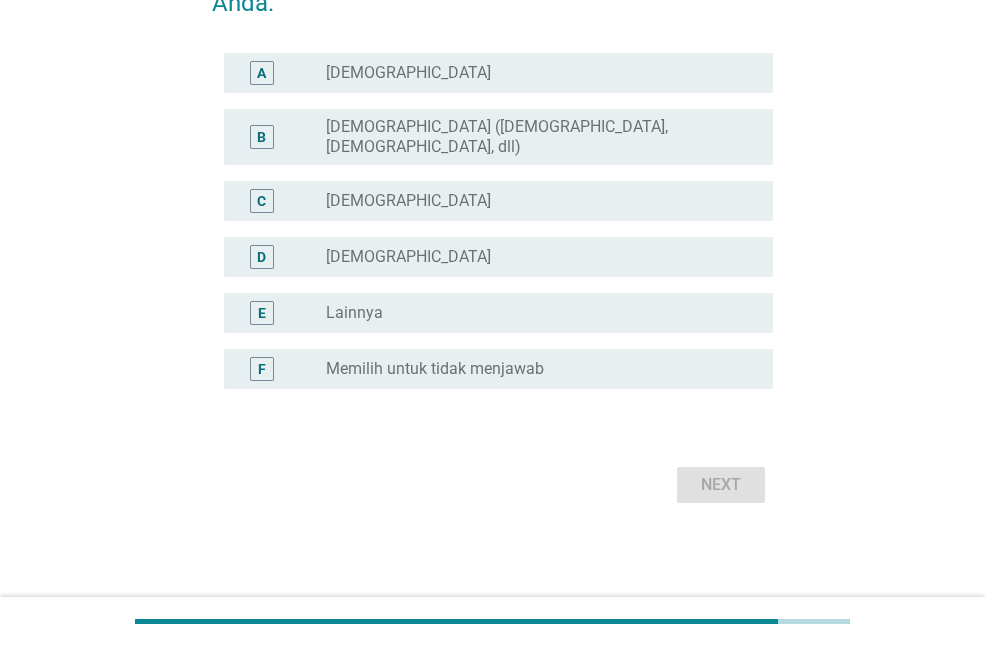 scroll, scrollTop: 0, scrollLeft: 0, axis: both 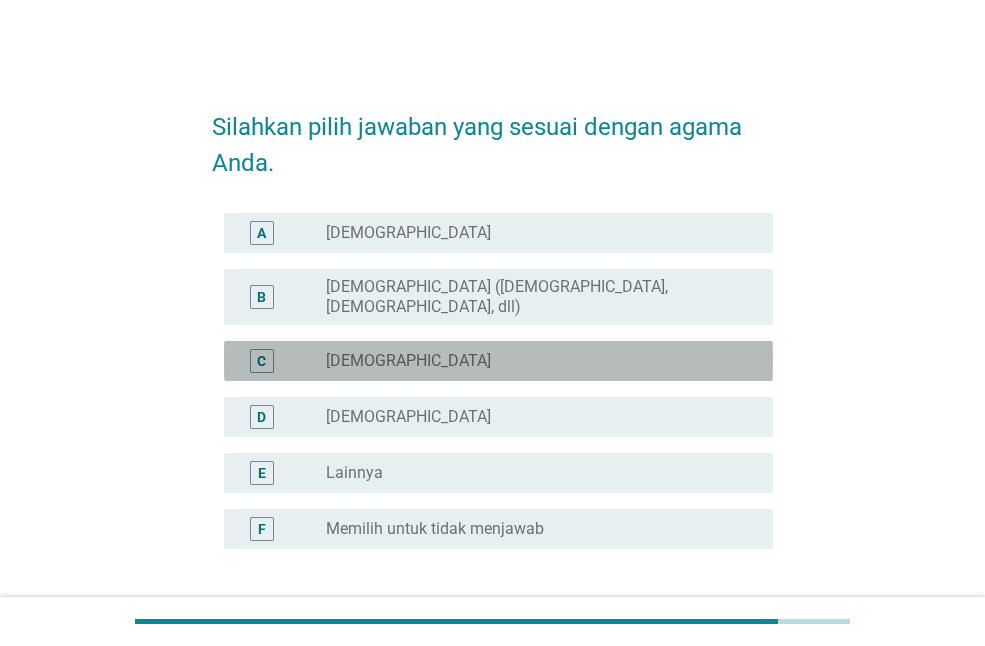 click on "radio_button_unchecked [DEMOGRAPHIC_DATA]" at bounding box center [533, 361] 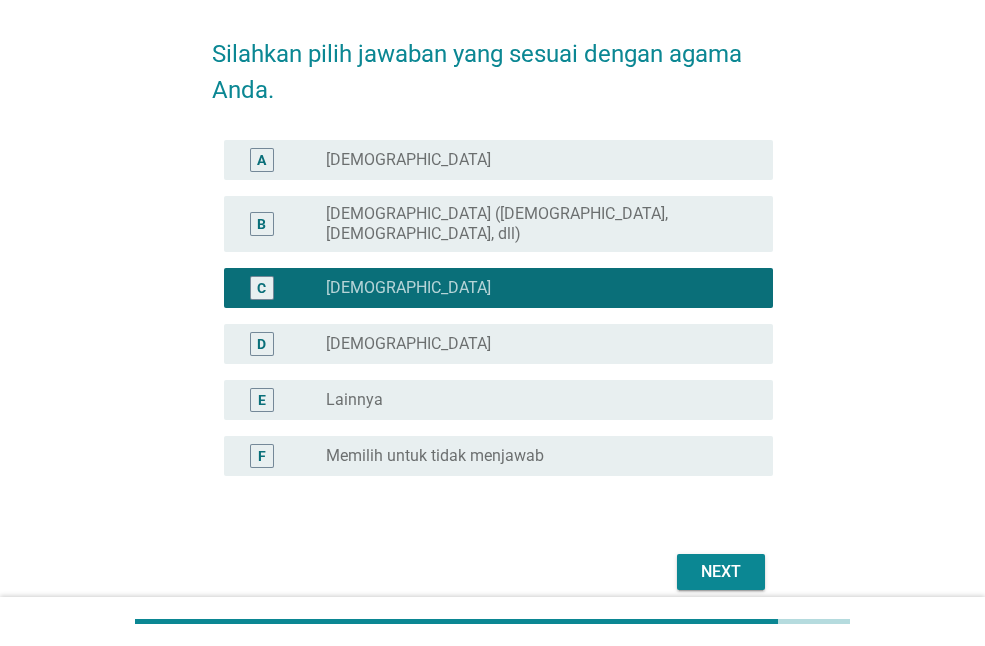 scroll, scrollTop: 144, scrollLeft: 0, axis: vertical 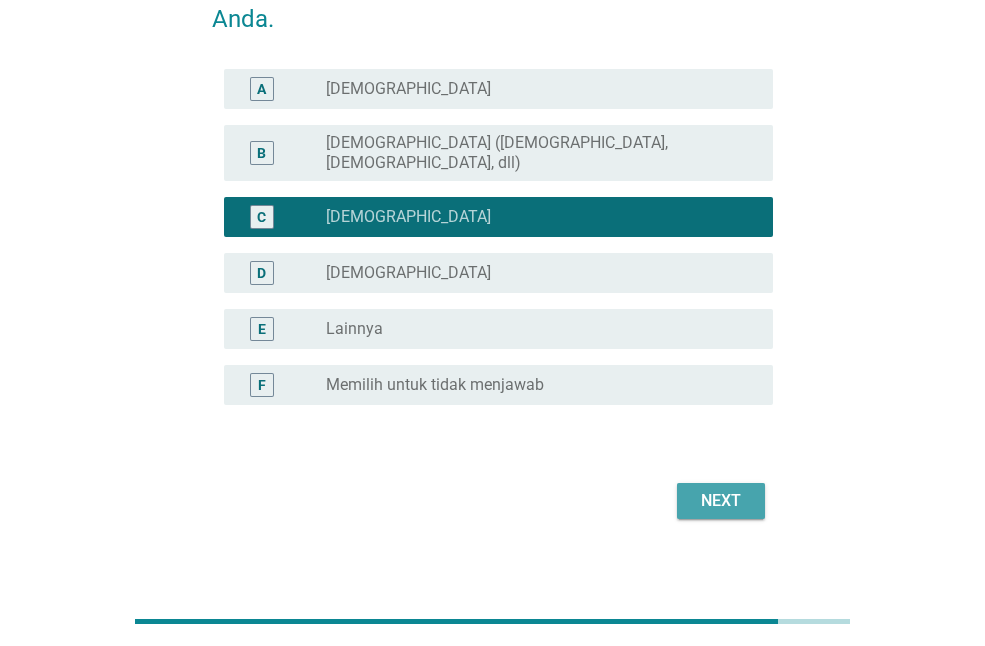 click on "Next" at bounding box center (721, 501) 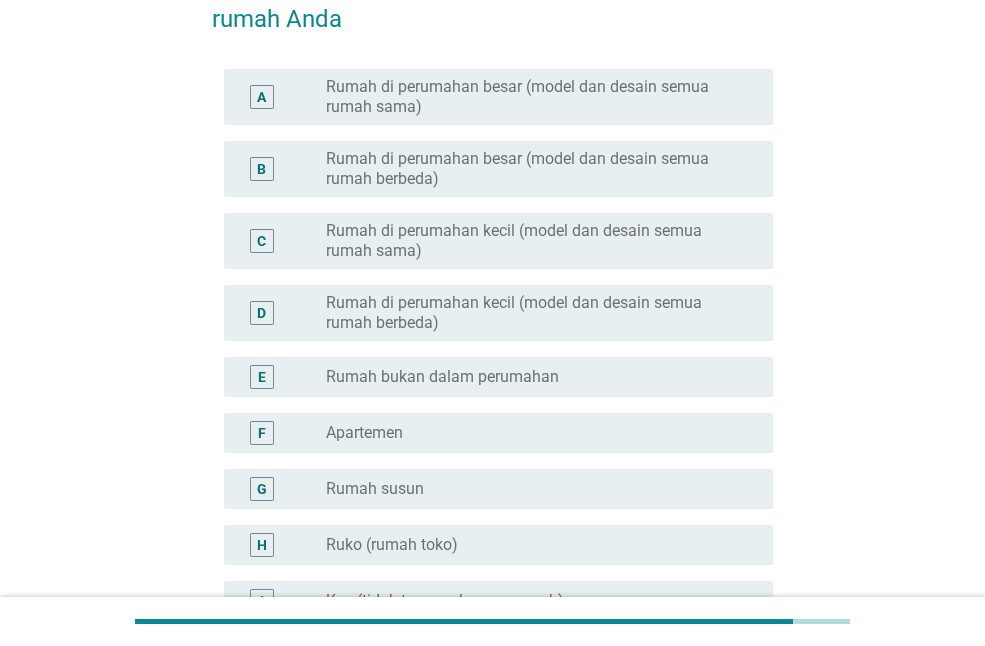 scroll, scrollTop: 0, scrollLeft: 0, axis: both 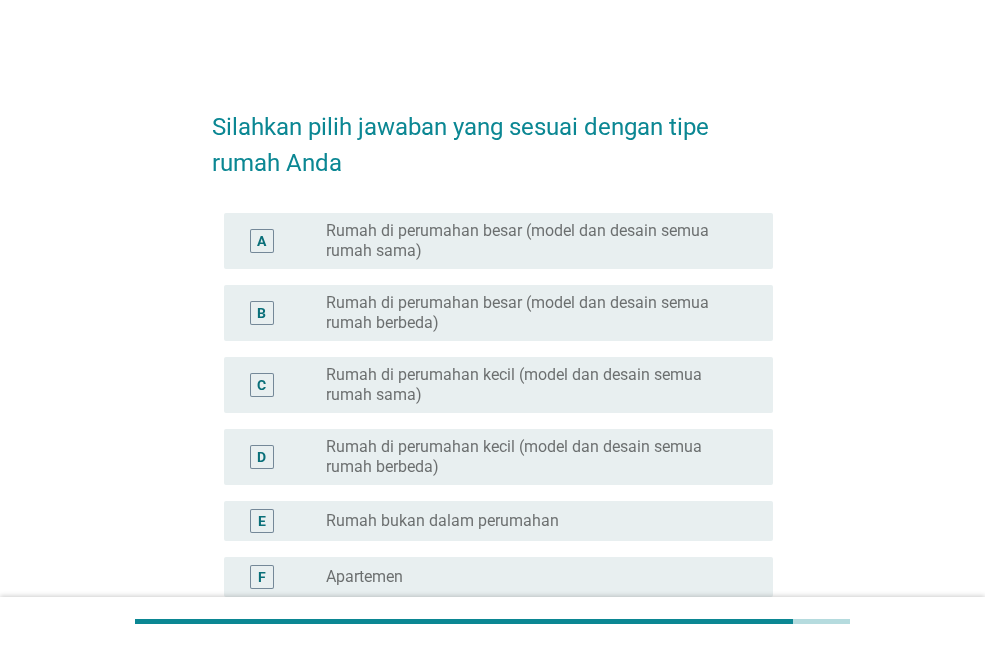 click on "Rumah di perumahan kecil (model dan desain semua rumah berbeda)" at bounding box center (533, 457) 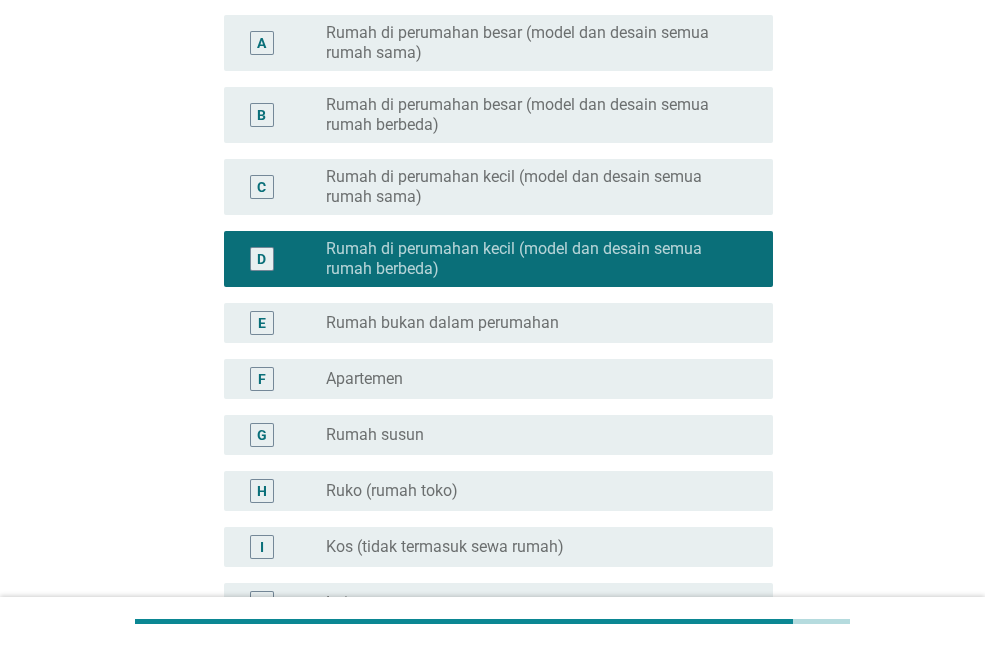 scroll, scrollTop: 200, scrollLeft: 0, axis: vertical 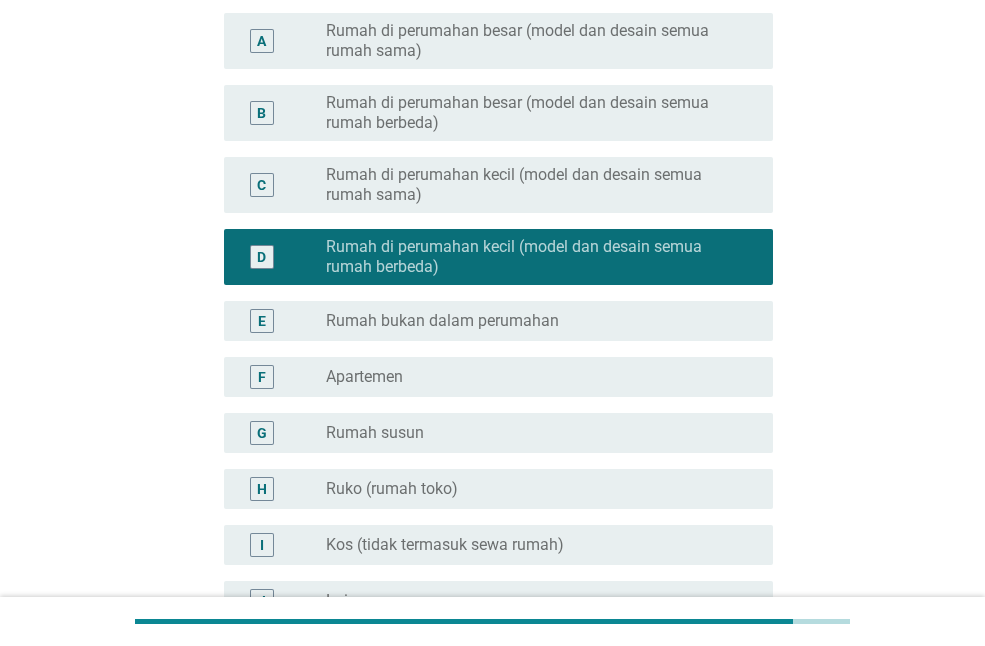click on "radio_button_unchecked Rumah bukan dalam perumahan" at bounding box center [533, 321] 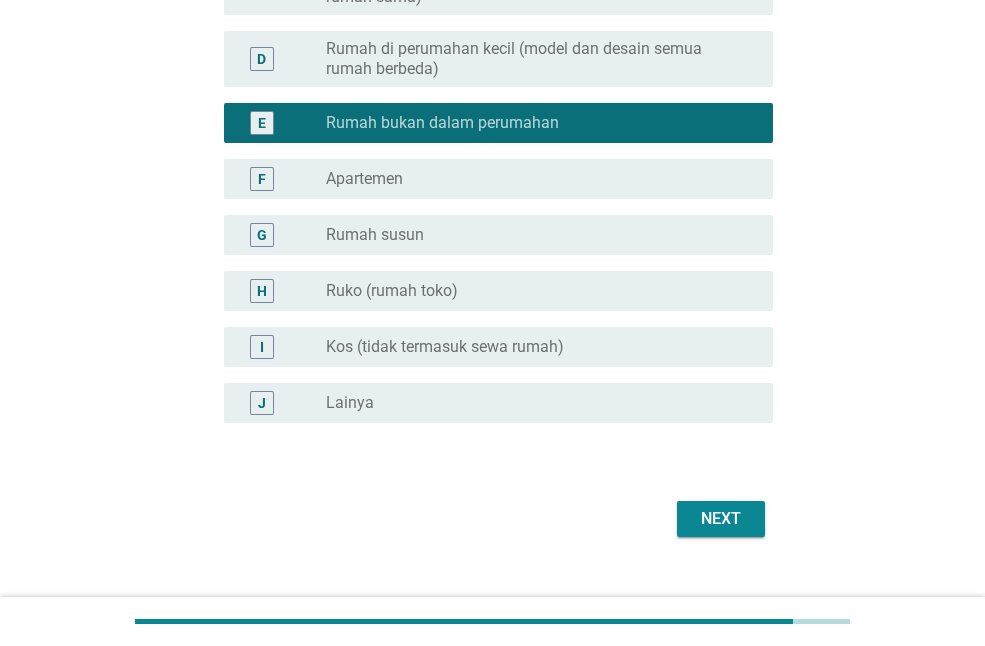 scroll, scrollTop: 400, scrollLeft: 0, axis: vertical 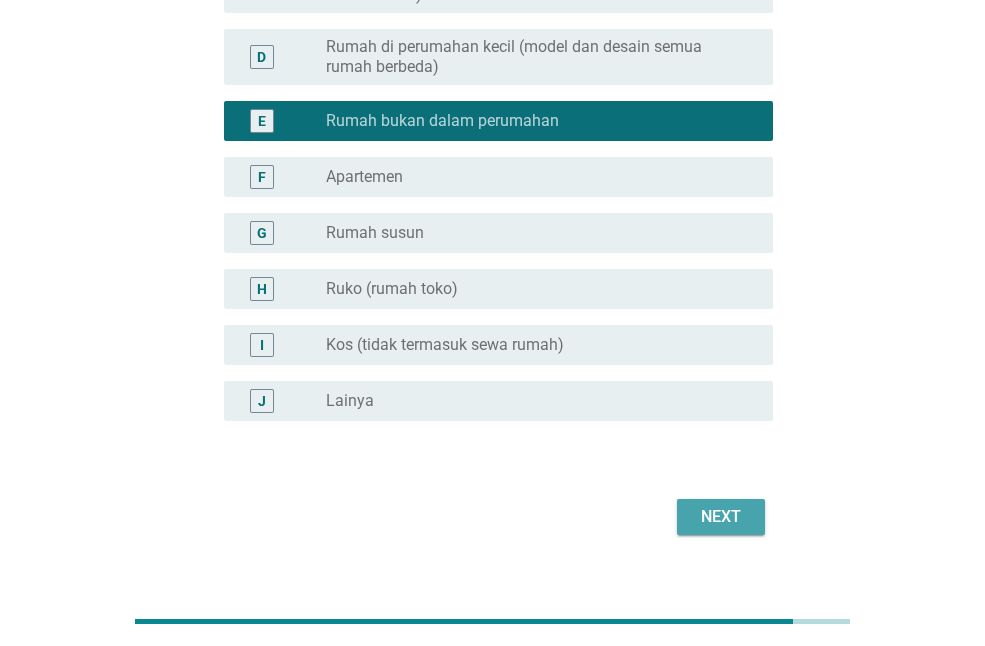 click on "Next" at bounding box center [721, 517] 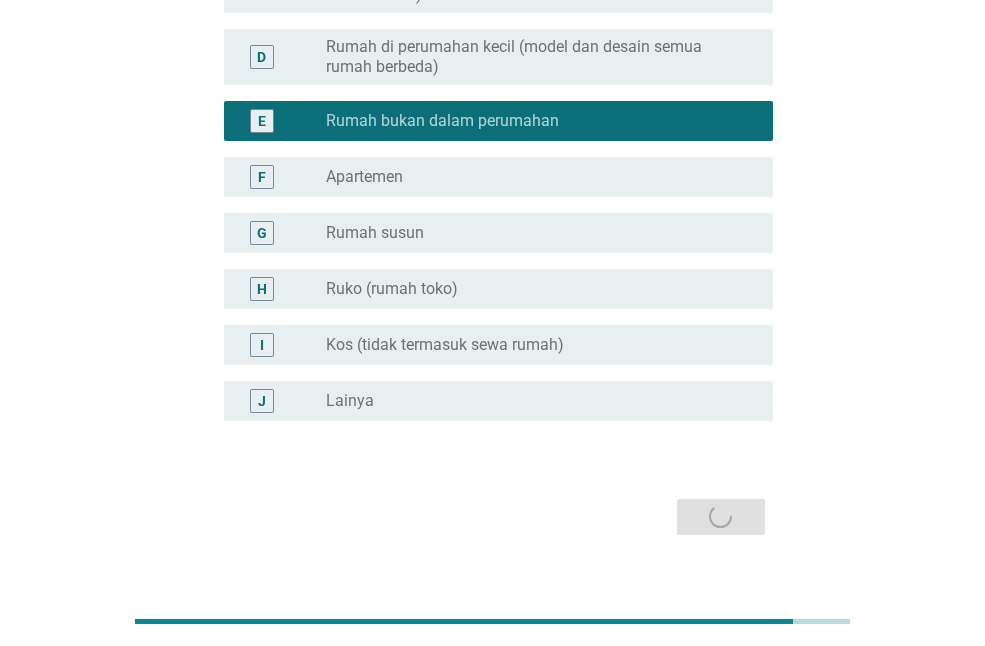 scroll, scrollTop: 0, scrollLeft: 0, axis: both 